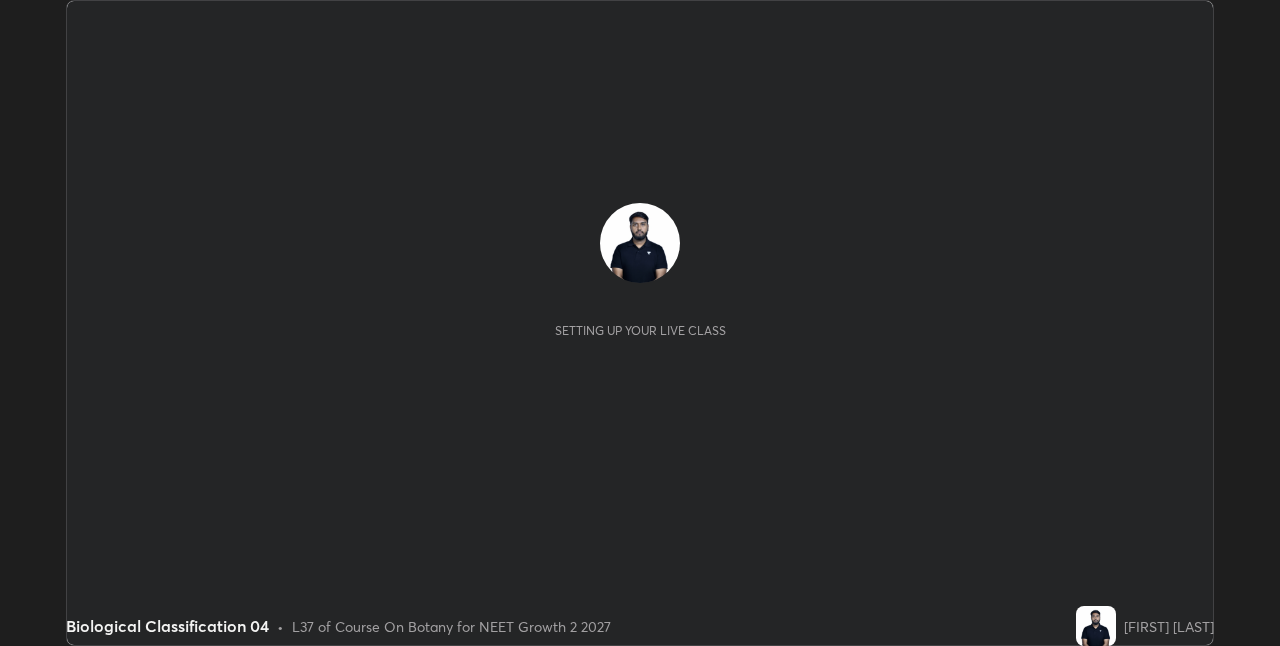 scroll, scrollTop: 0, scrollLeft: 0, axis: both 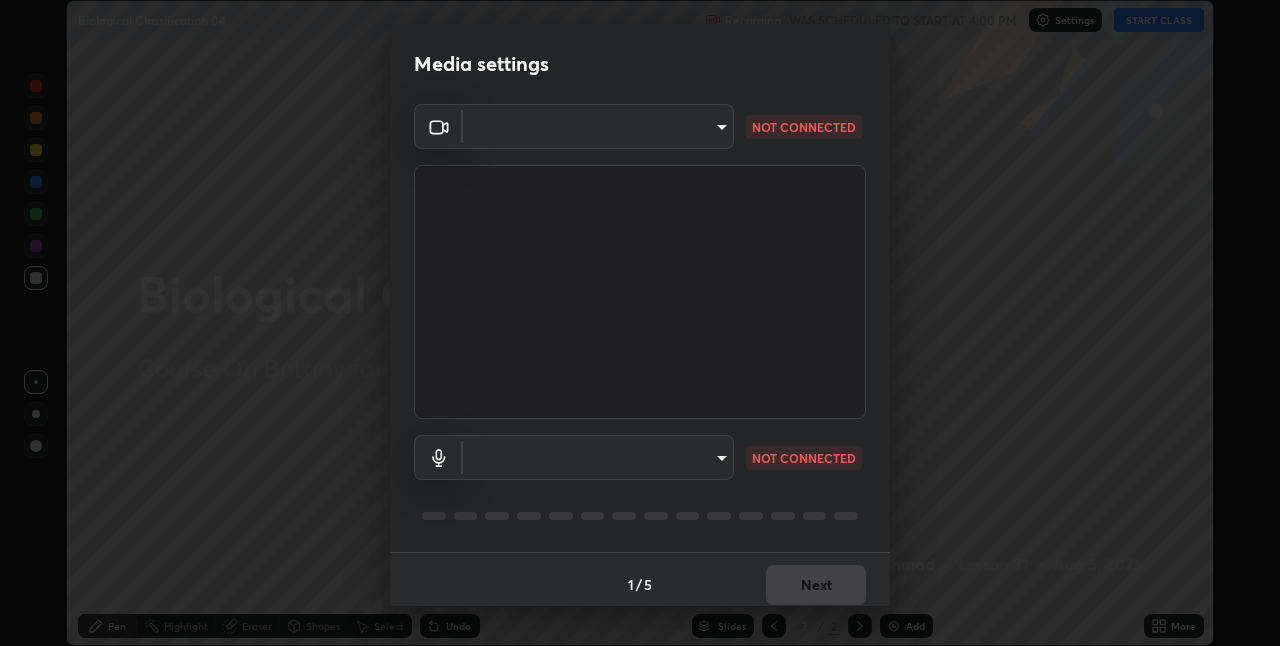 type on "867a7066ee9414f8800d9839686e8abb743b0a1d7bafaa0ad74e86a357021f15" 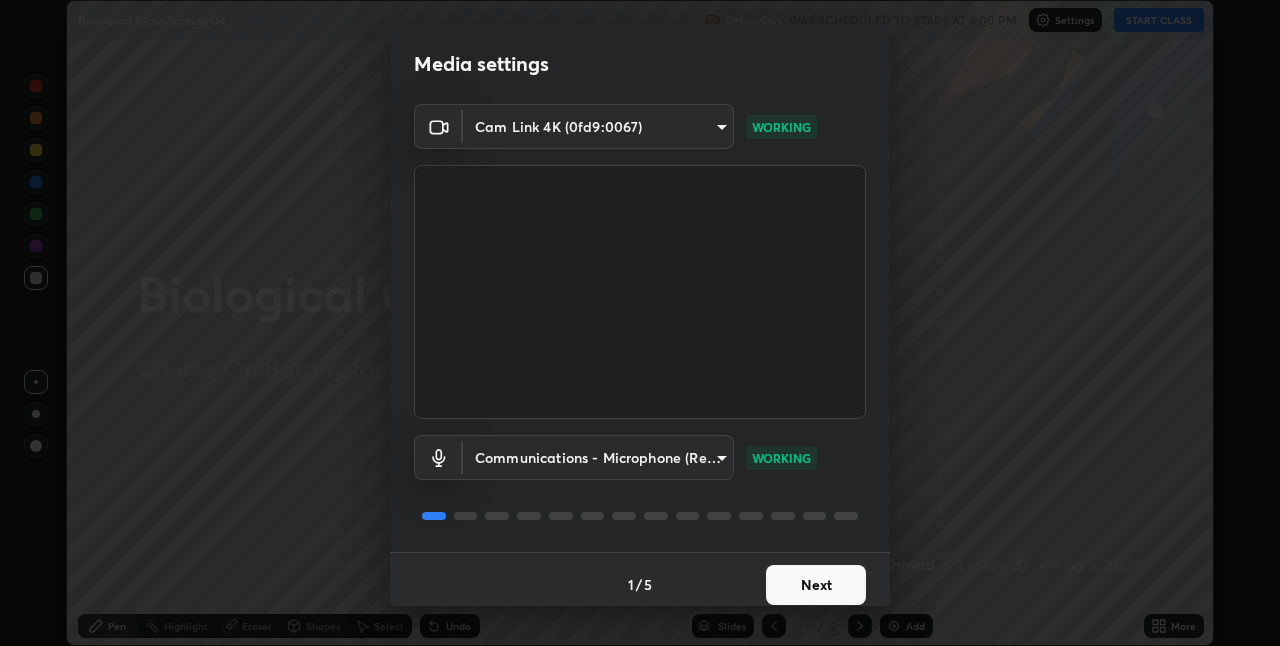 click on "Next" at bounding box center (816, 585) 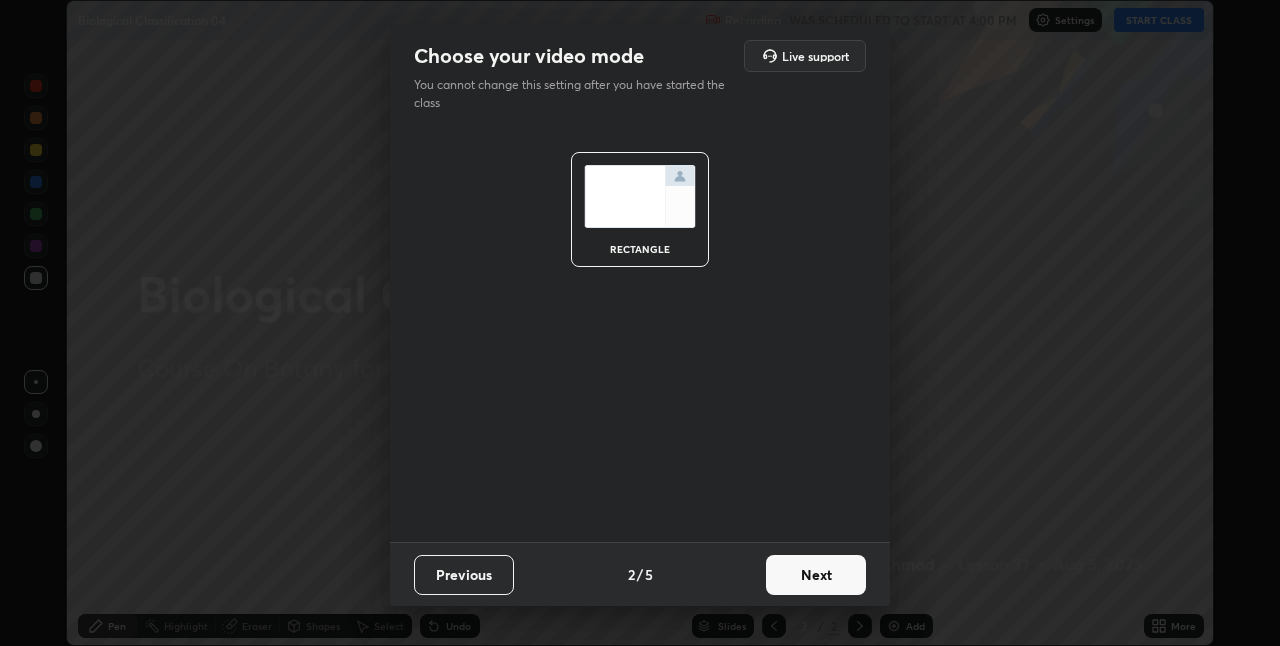 click on "Next" at bounding box center (816, 575) 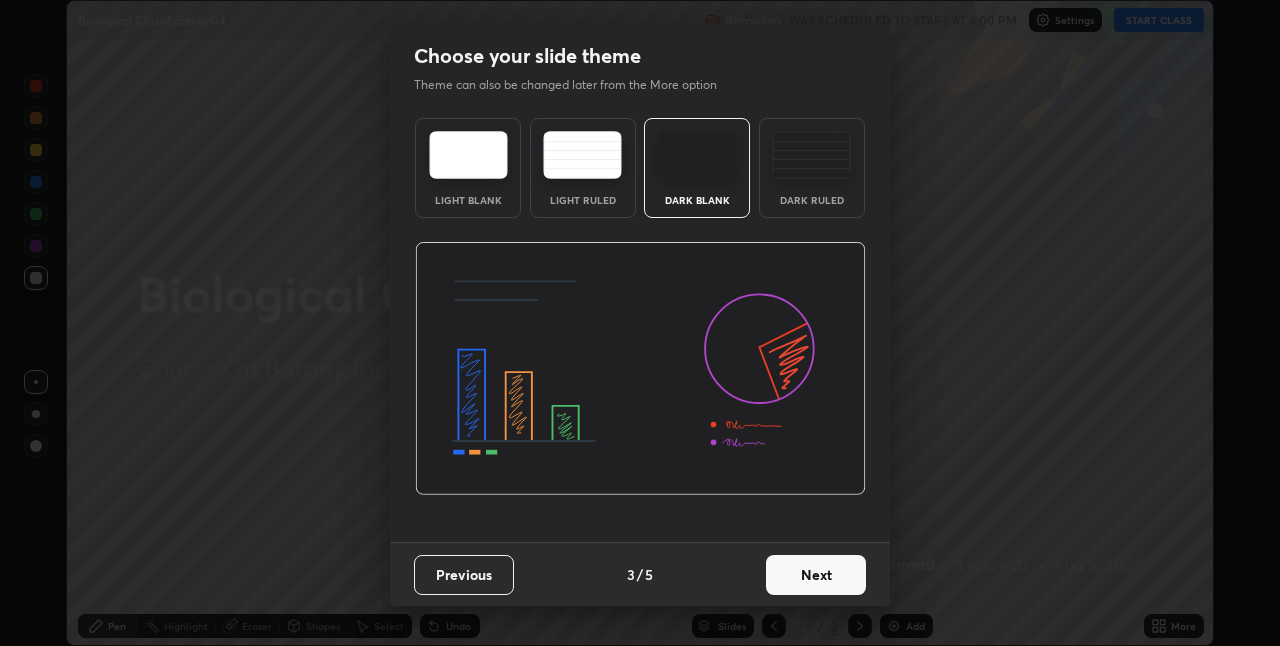 click on "Next" at bounding box center (816, 575) 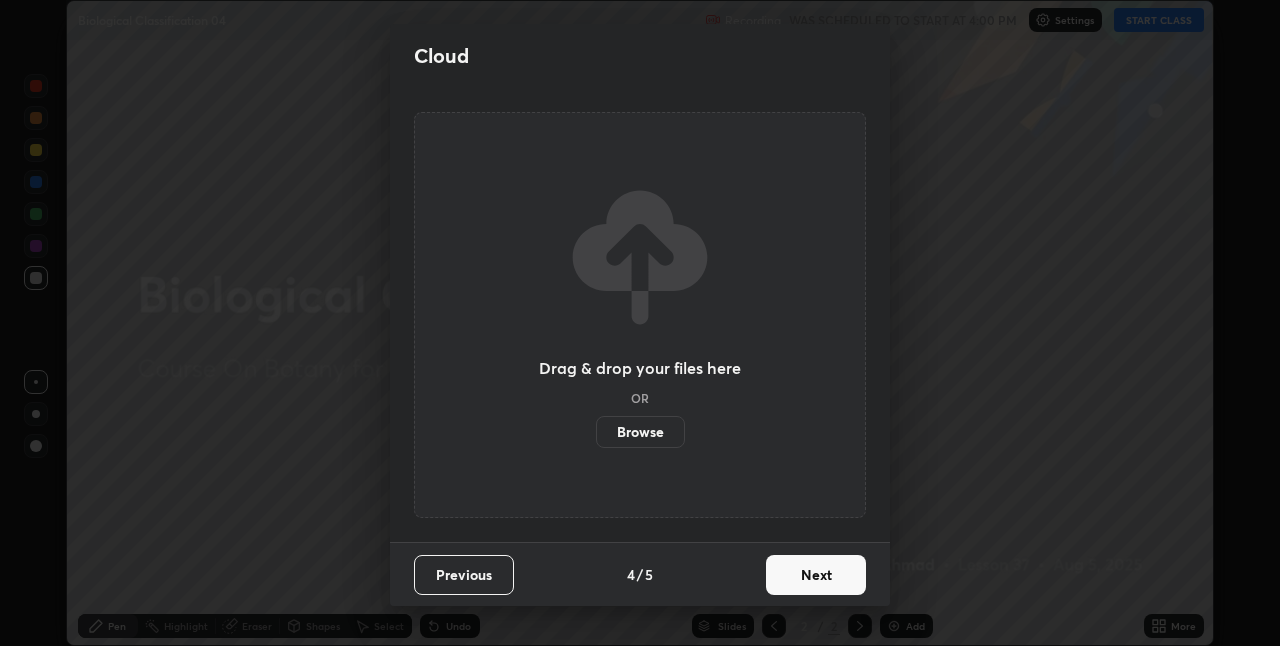 click on "Next" at bounding box center [816, 575] 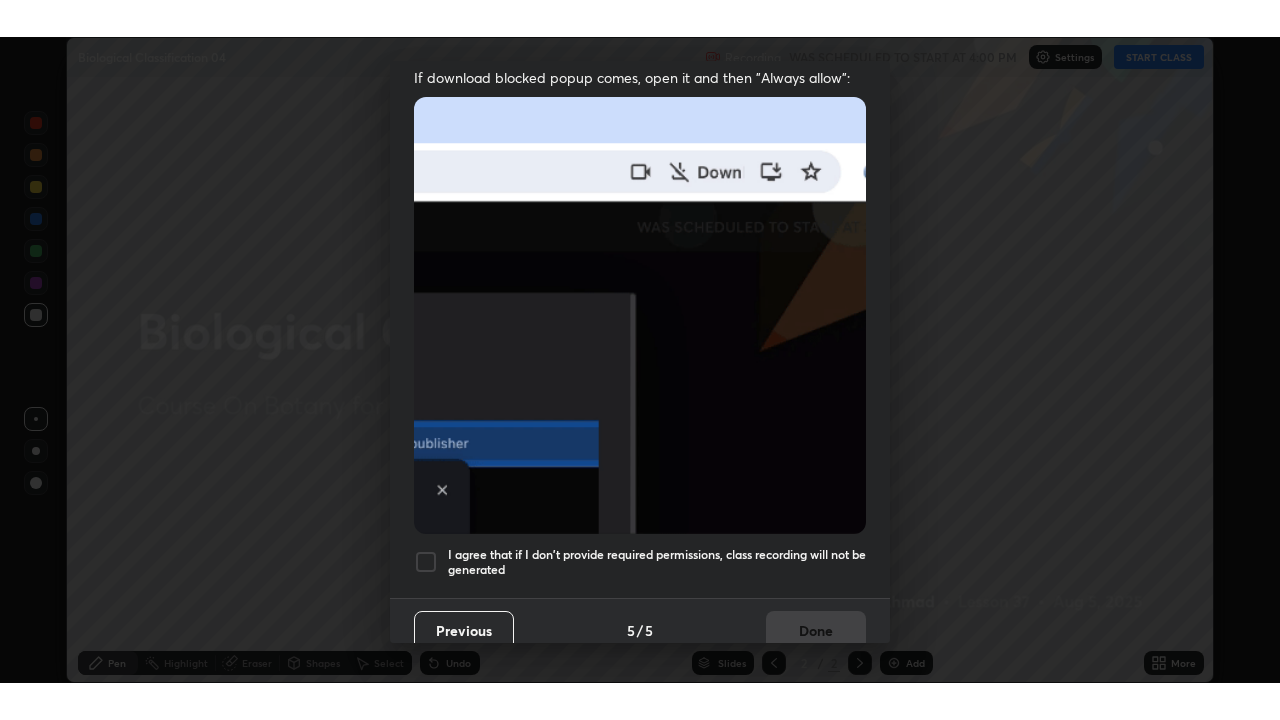 scroll, scrollTop: 418, scrollLeft: 0, axis: vertical 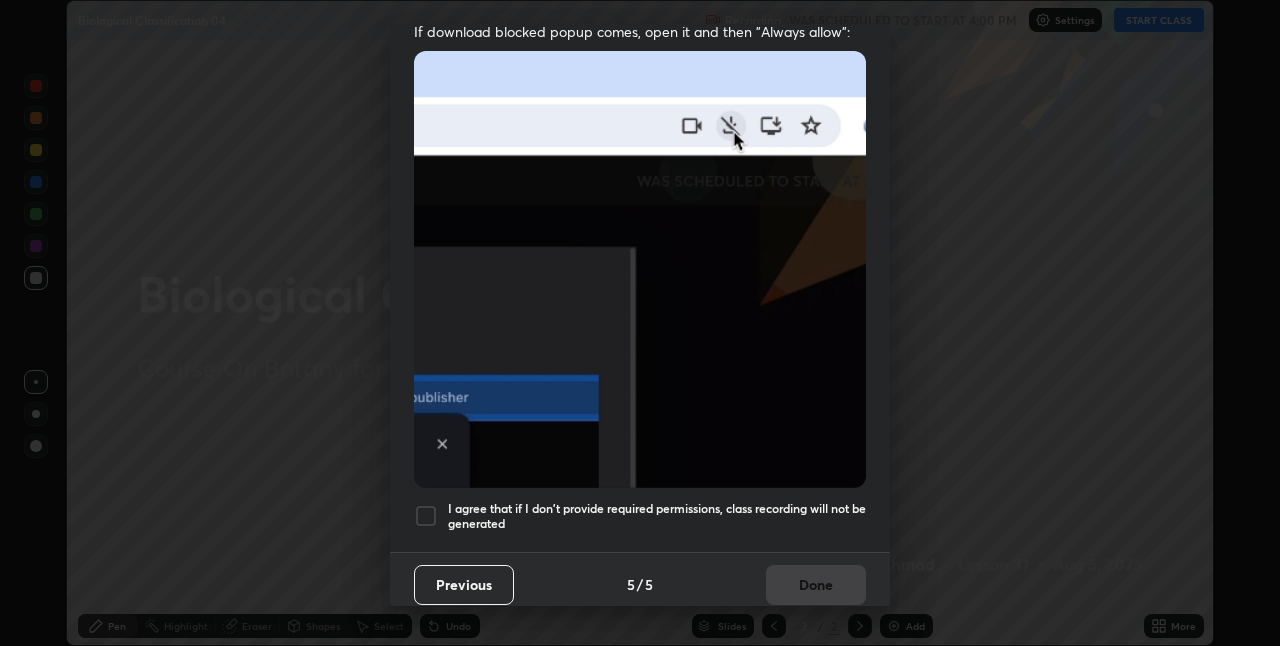 click at bounding box center (426, 516) 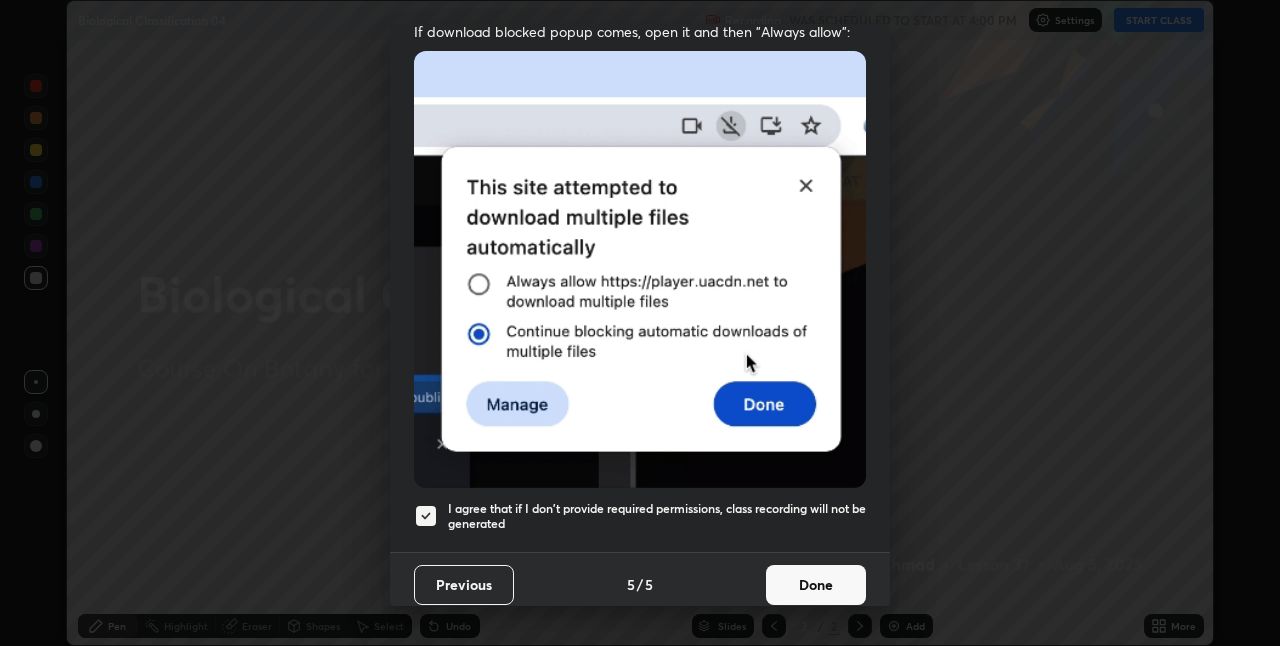 click on "Done" at bounding box center [816, 585] 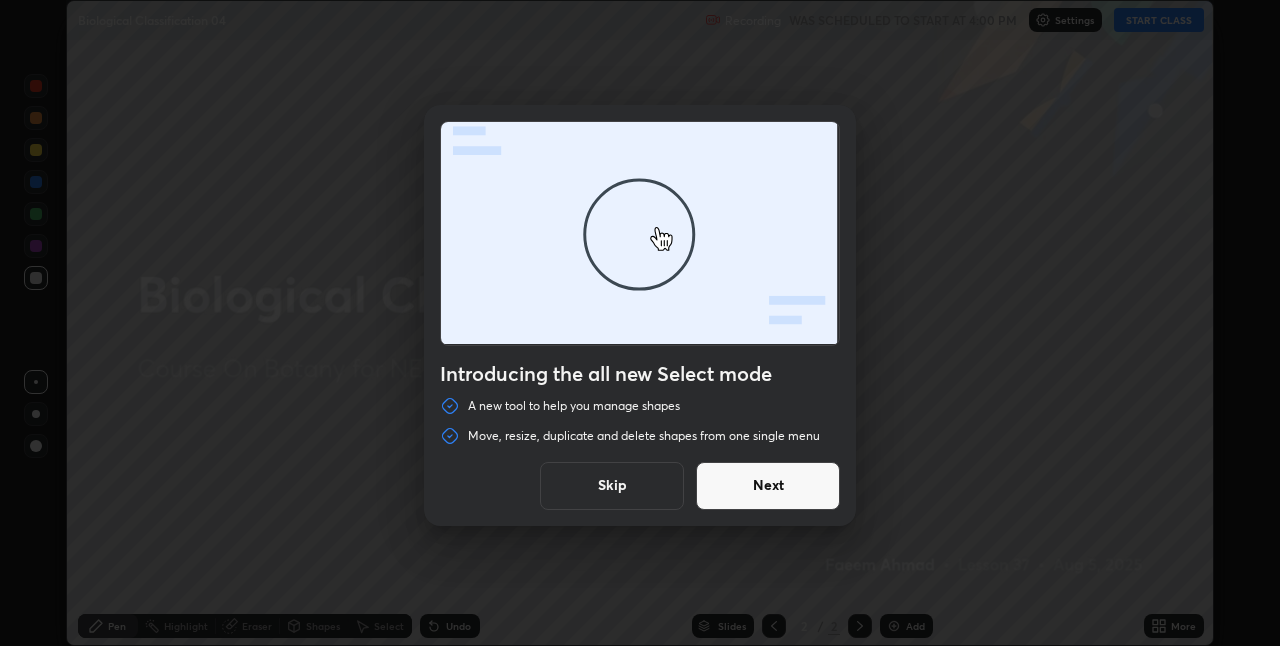 click on "Skip" at bounding box center [612, 486] 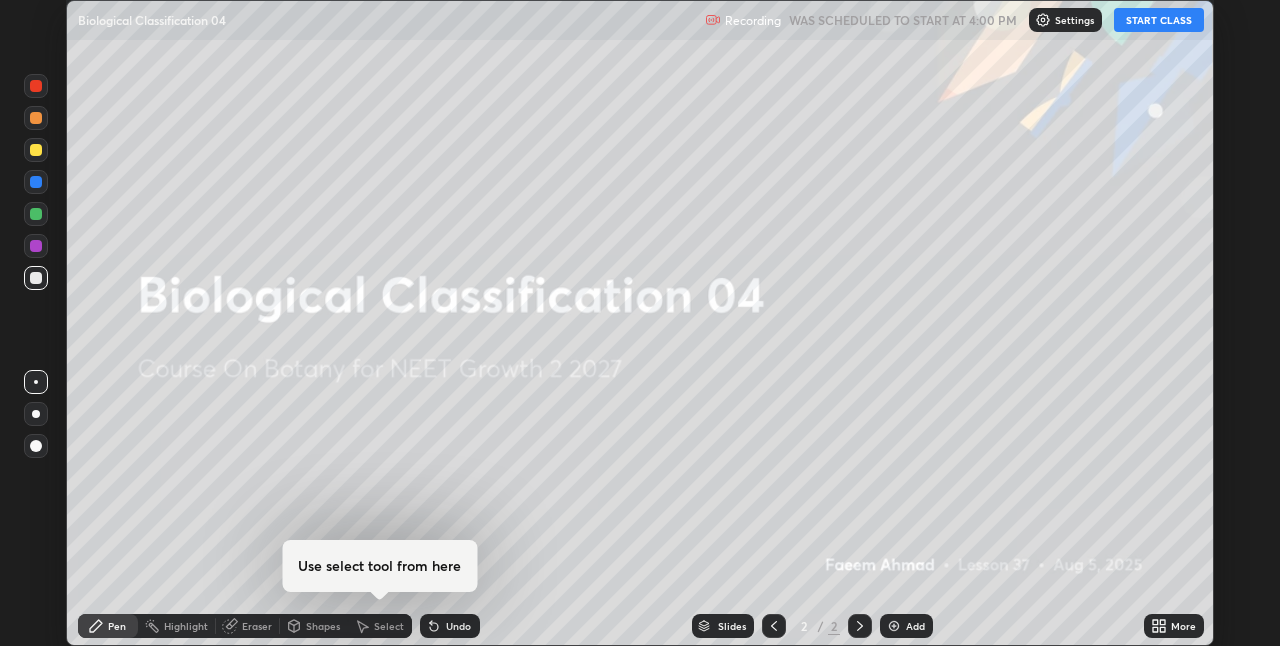 click on "START CLASS" at bounding box center (1159, 20) 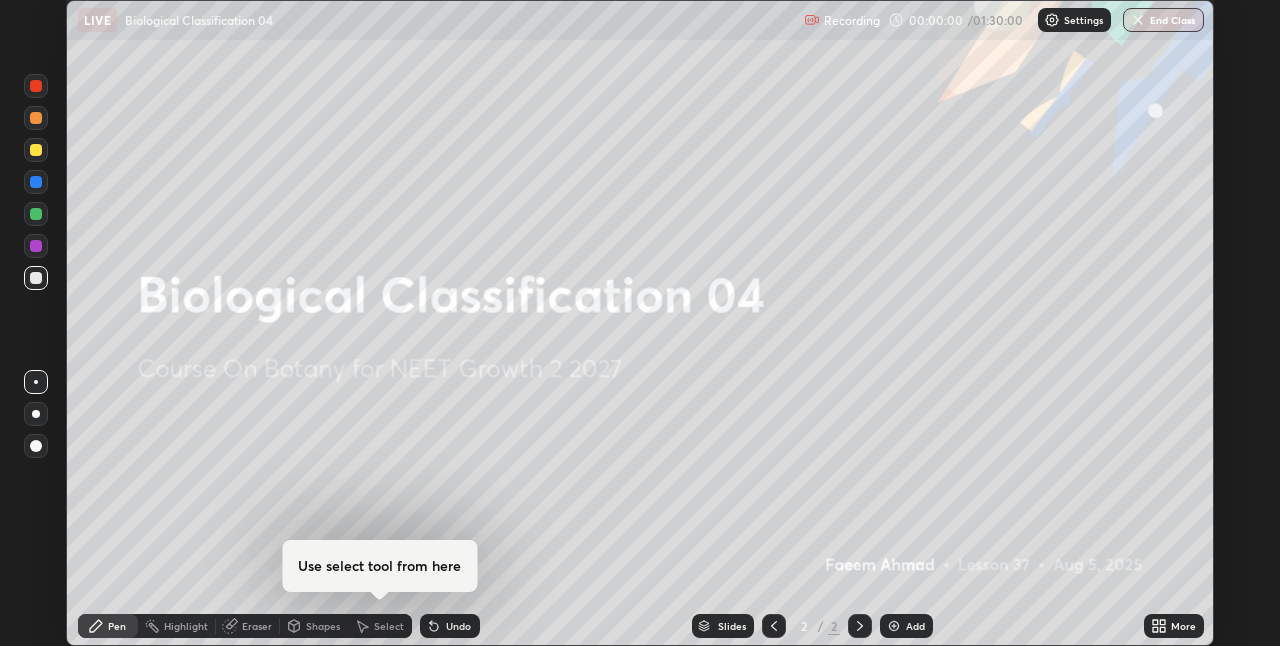 click on "More" at bounding box center [1183, 626] 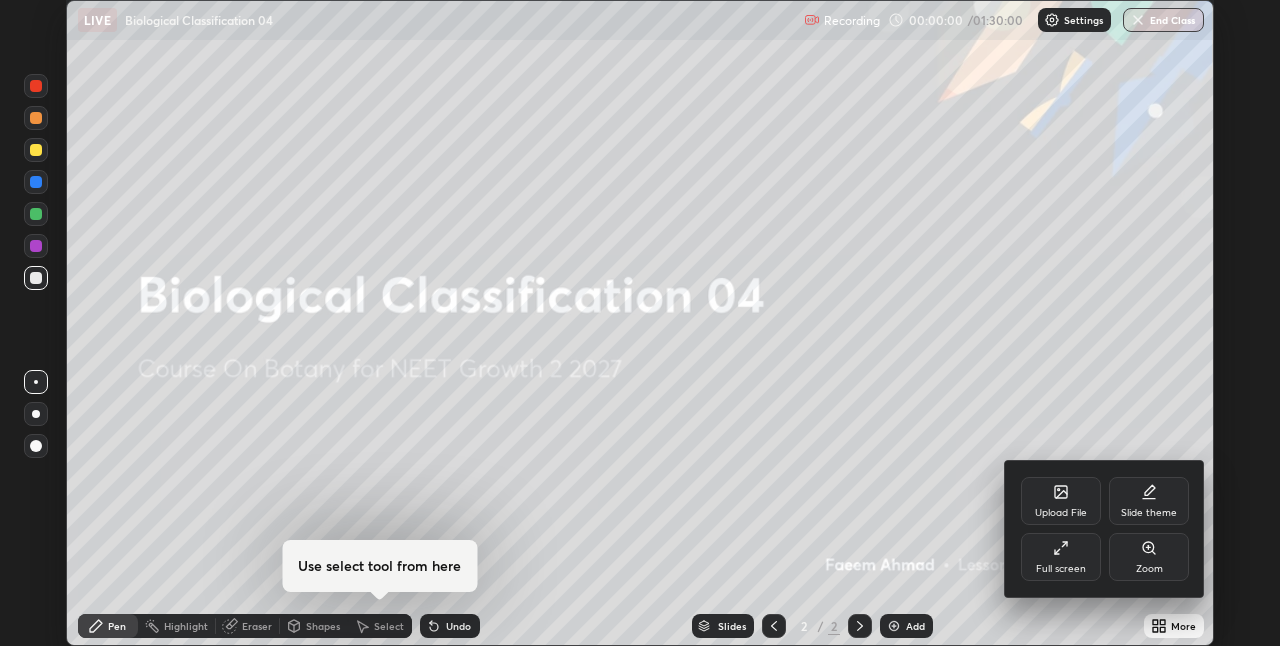 click on "Full screen" at bounding box center (1061, 557) 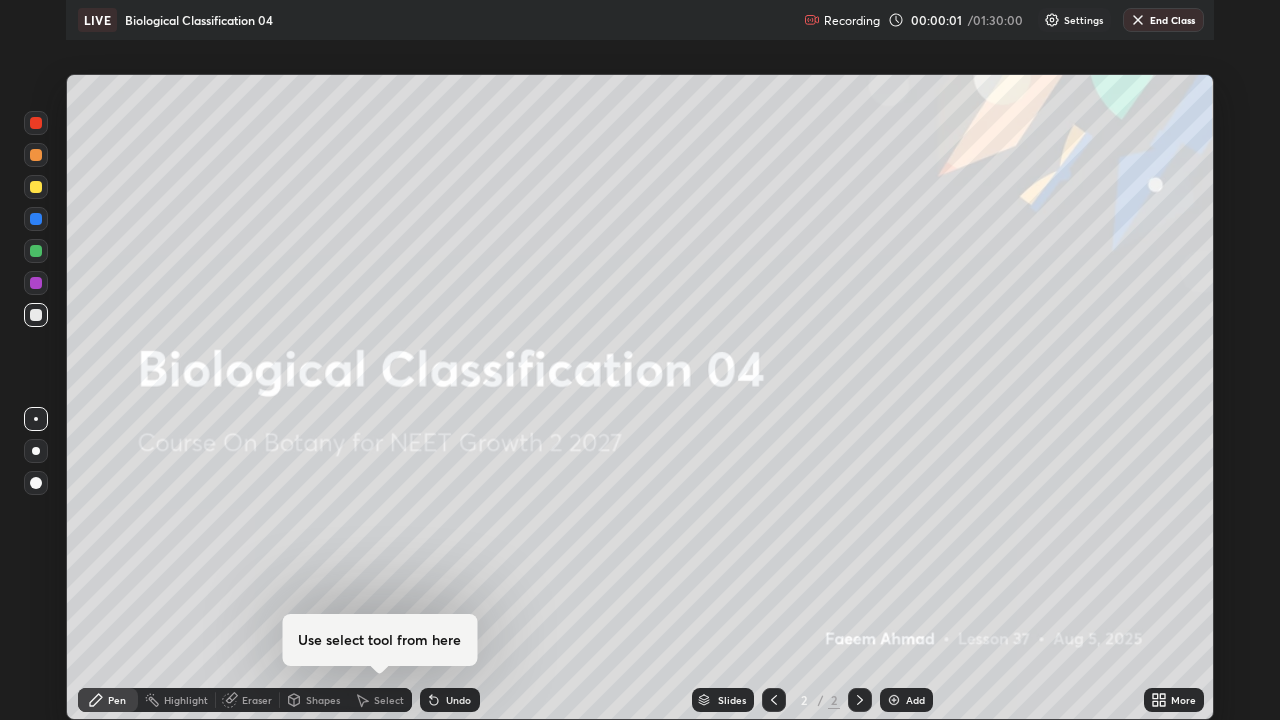 scroll, scrollTop: 99280, scrollLeft: 98720, axis: both 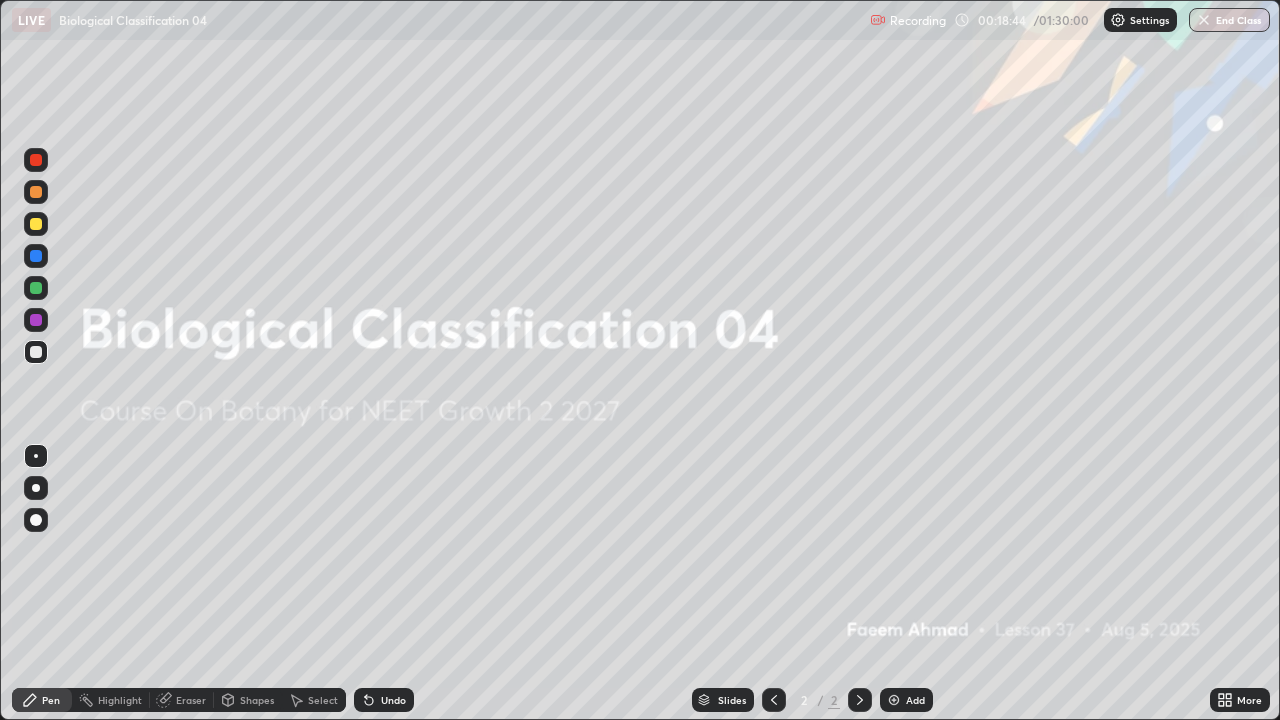 click at bounding box center (894, 700) 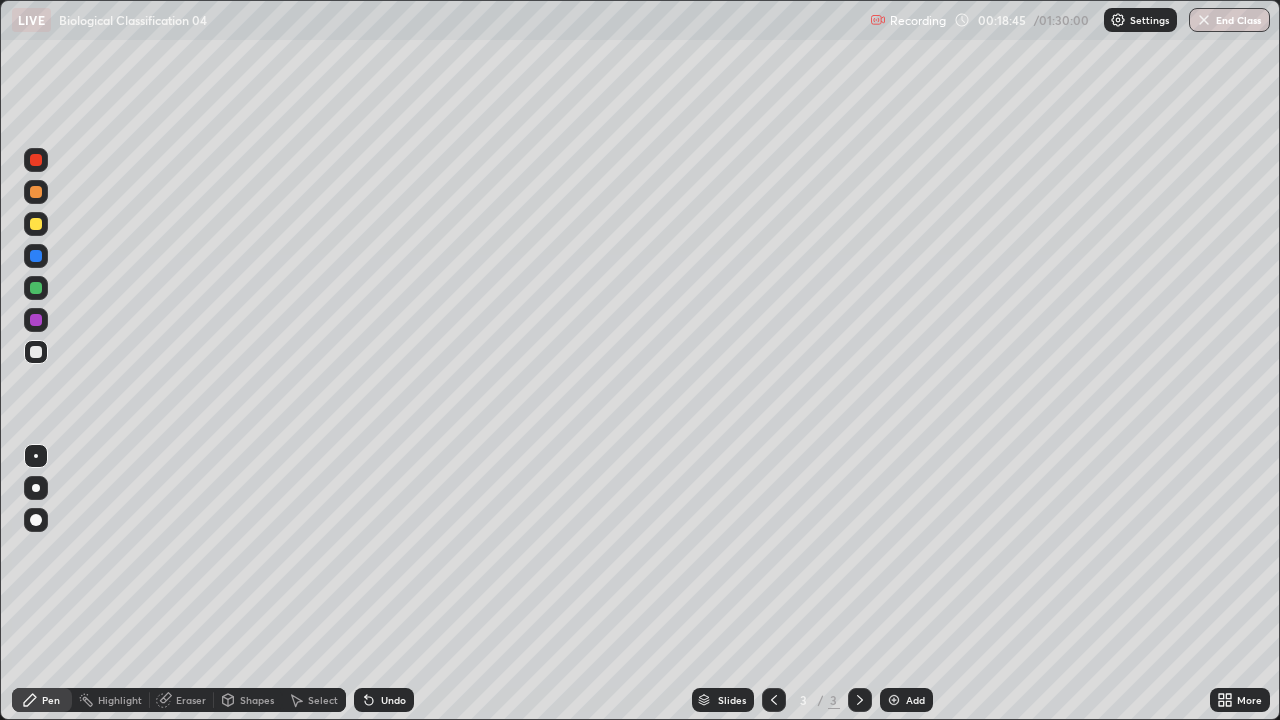click at bounding box center (36, 224) 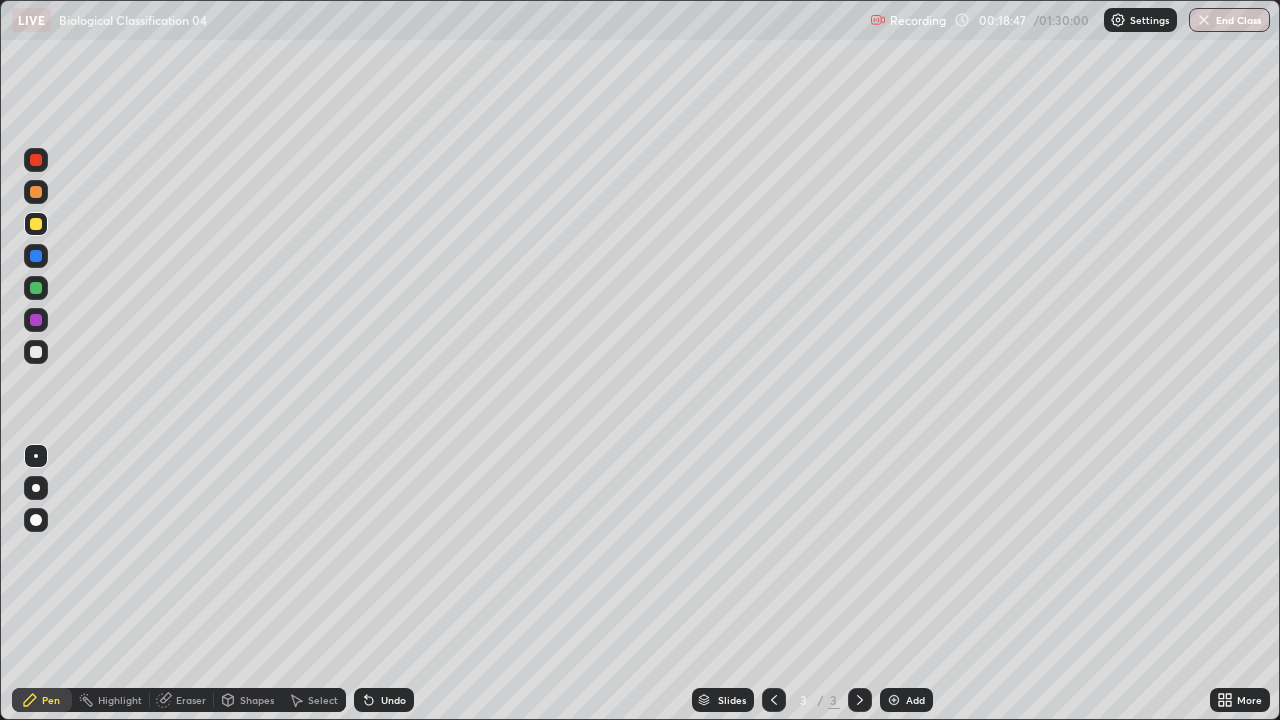 click at bounding box center [36, 488] 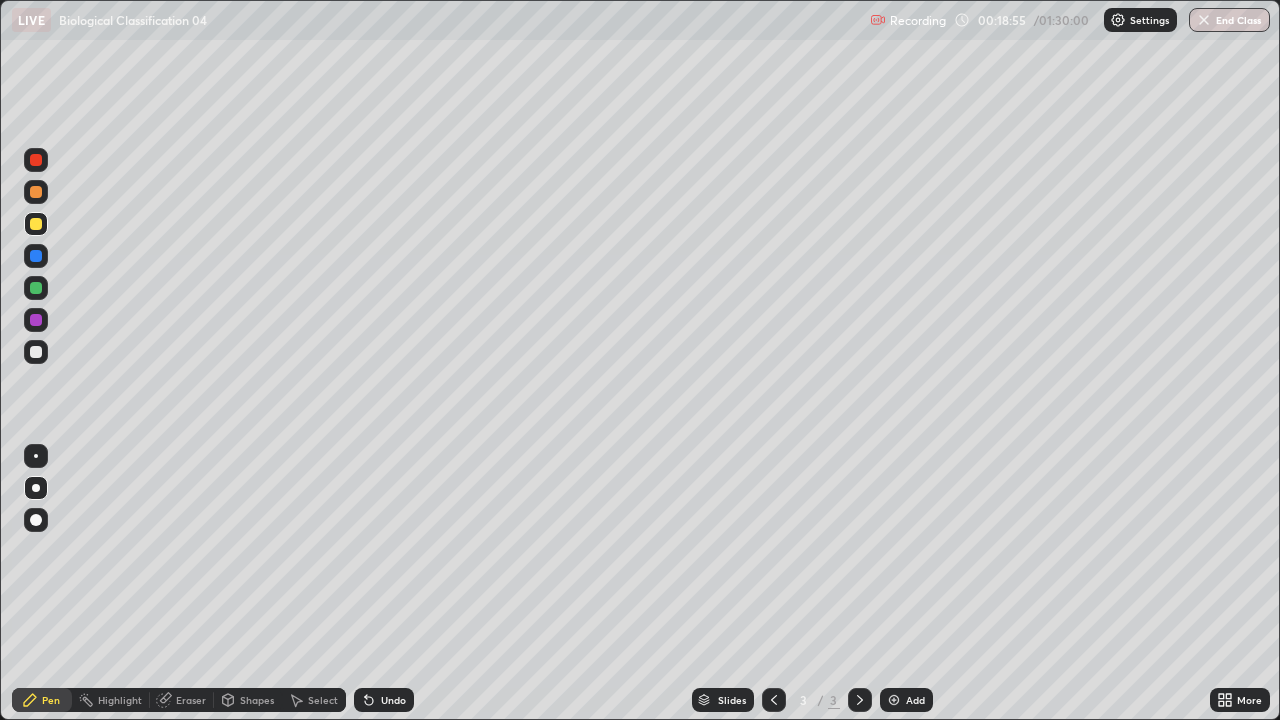 click at bounding box center [36, 352] 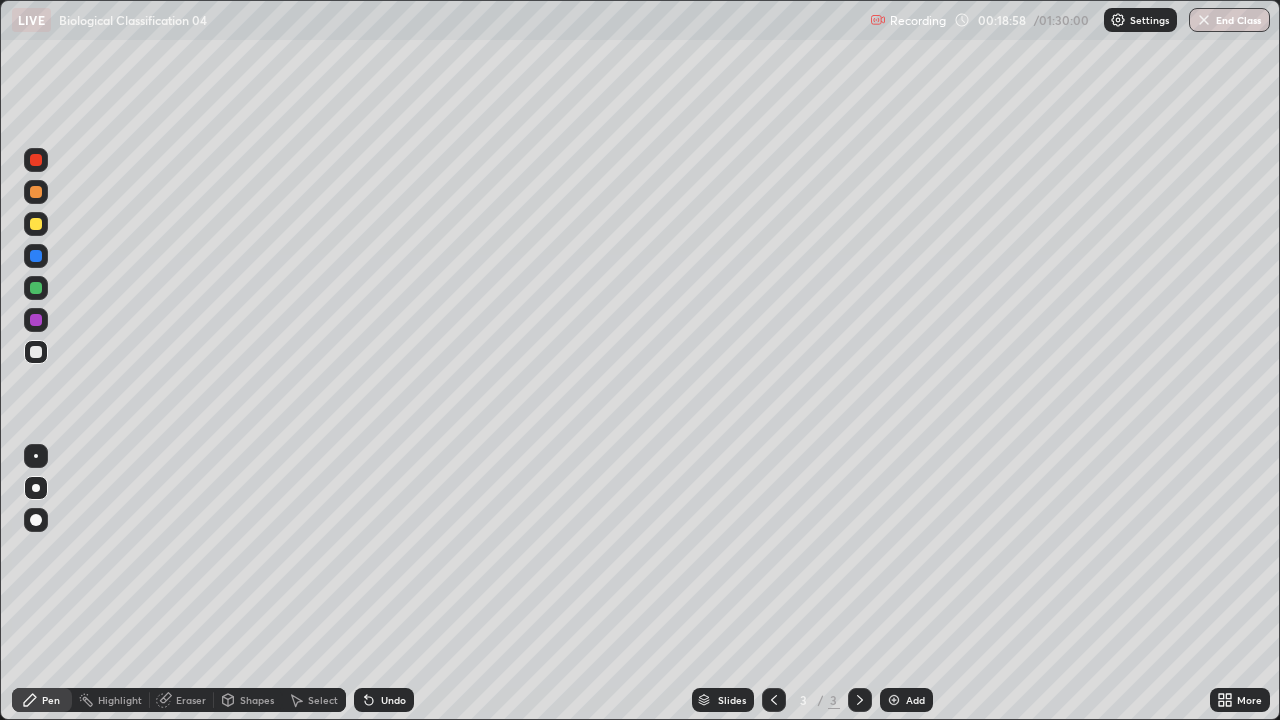 click at bounding box center [36, 224] 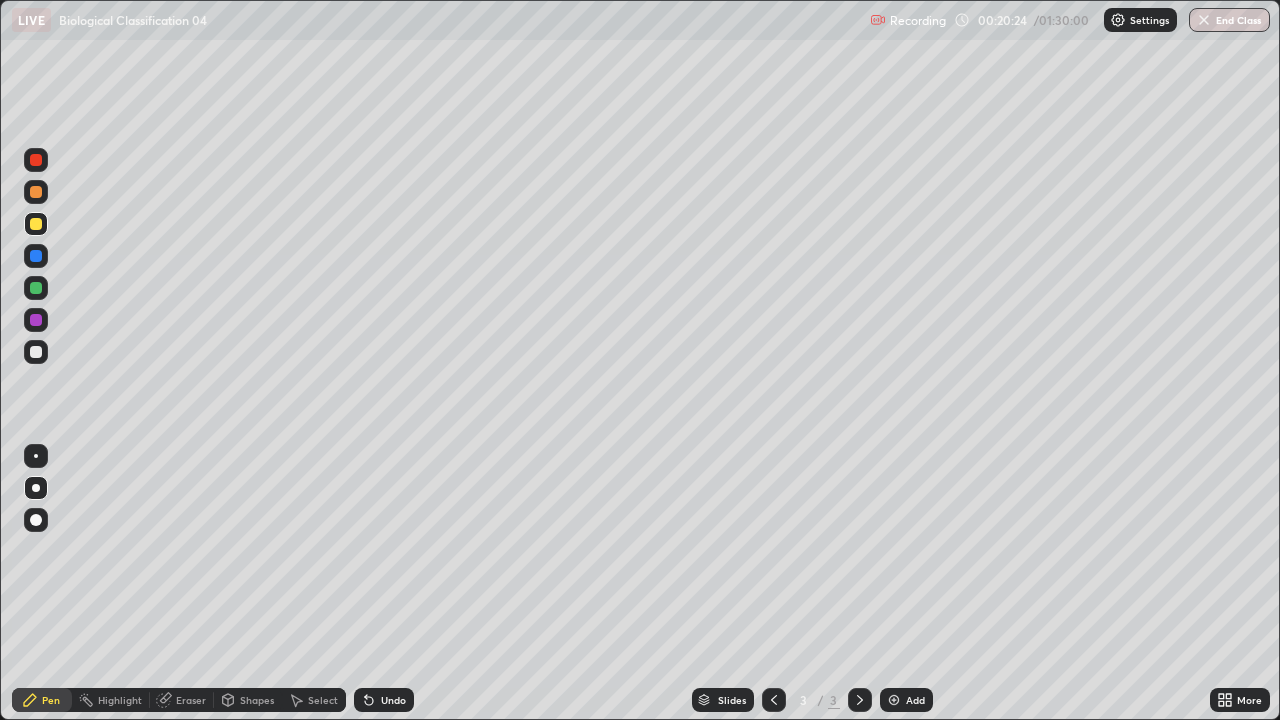 click at bounding box center [36, 352] 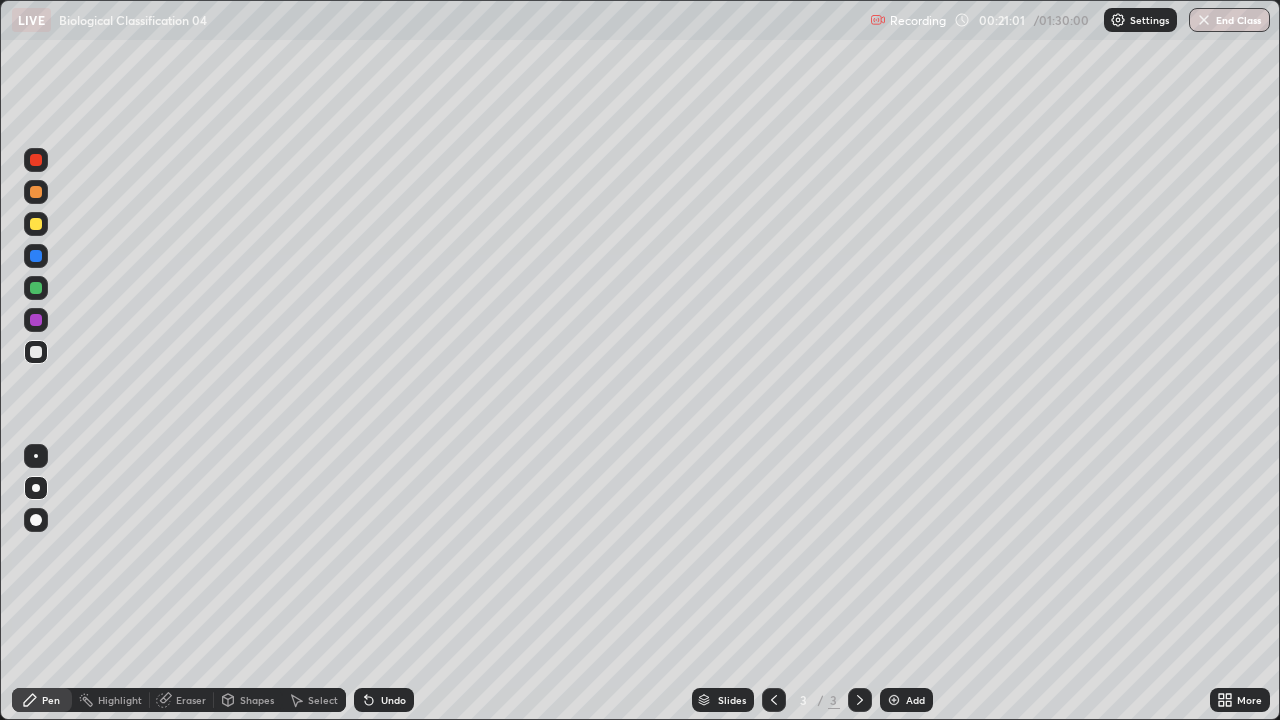 click on "Eraser" at bounding box center (182, 700) 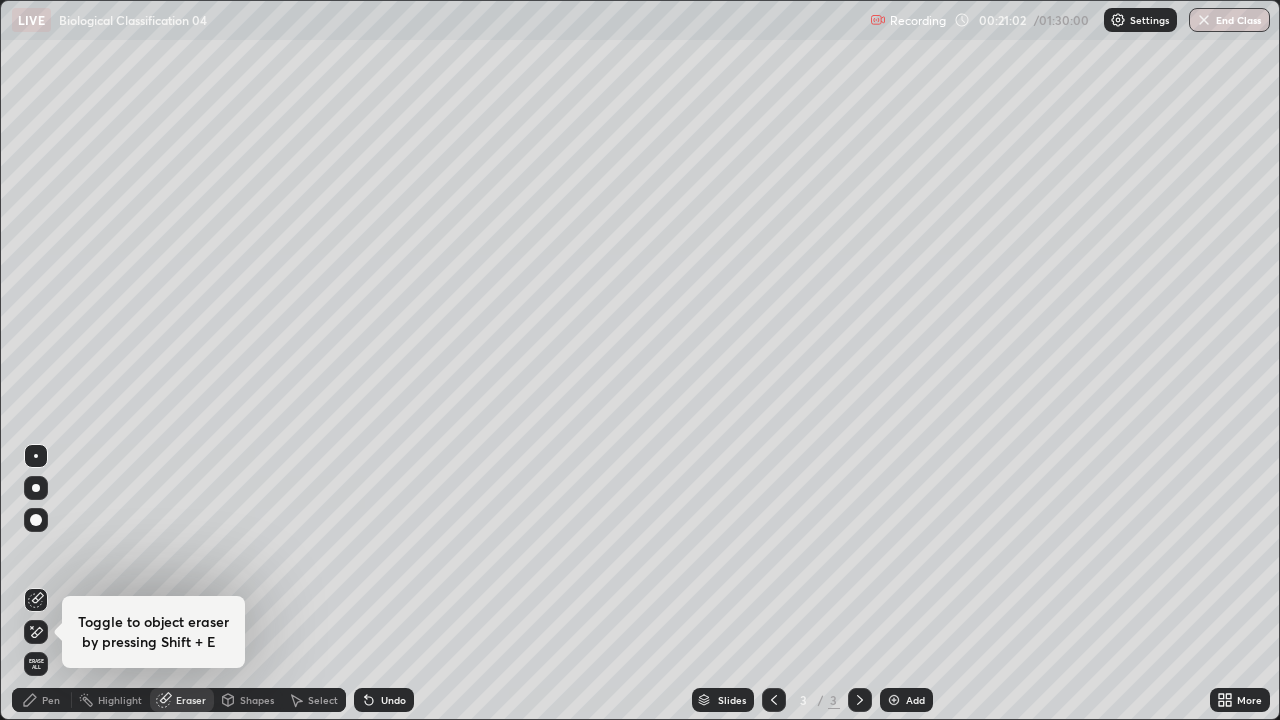click 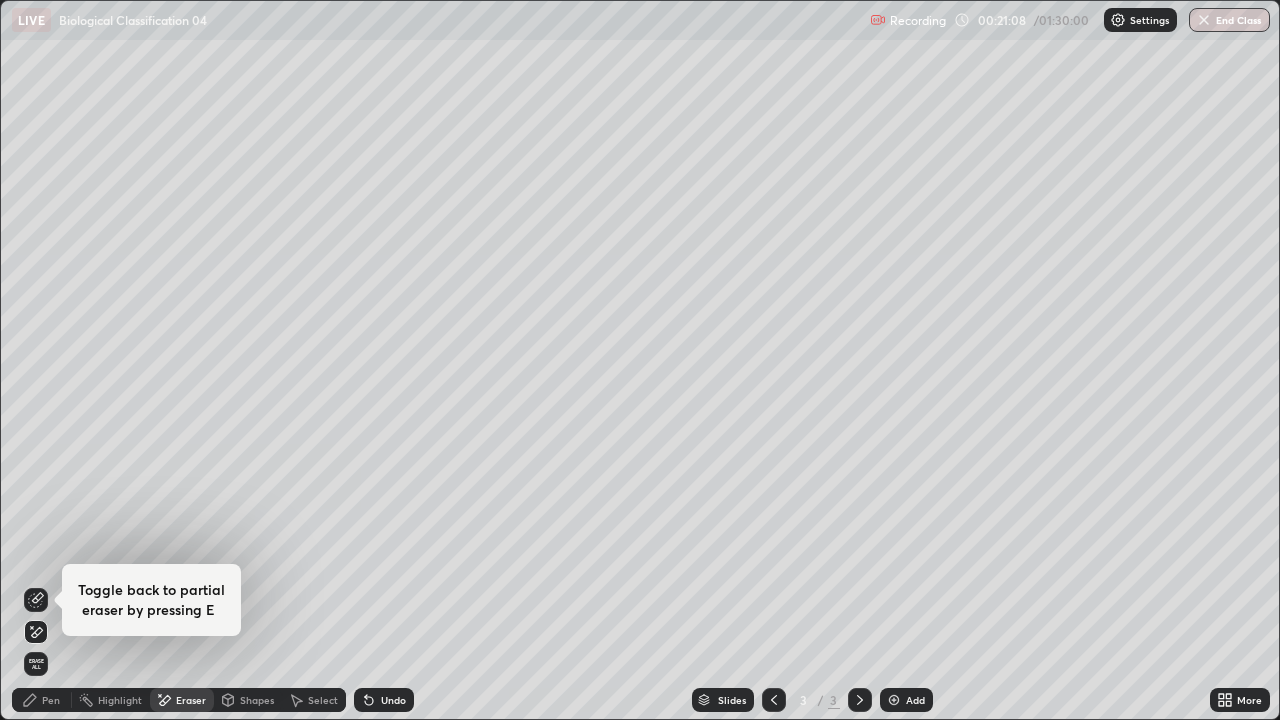 click on "Pen" at bounding box center (51, 700) 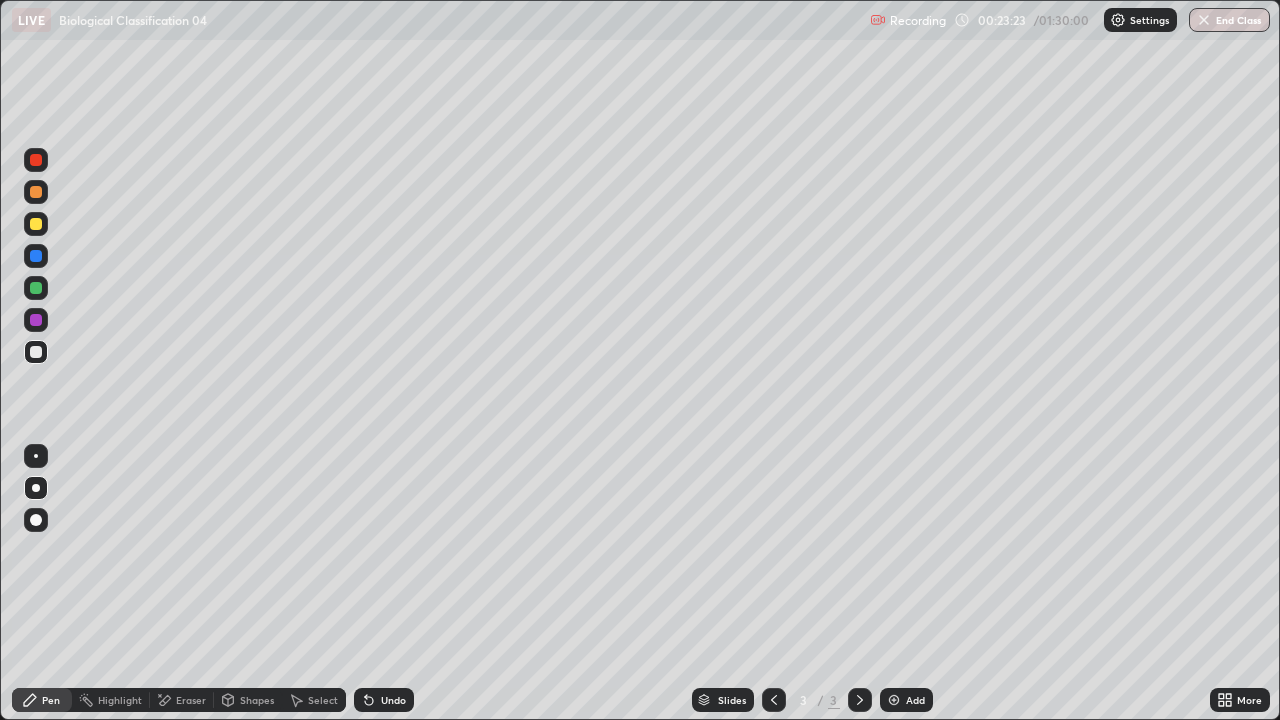 click on "Undo" at bounding box center (393, 700) 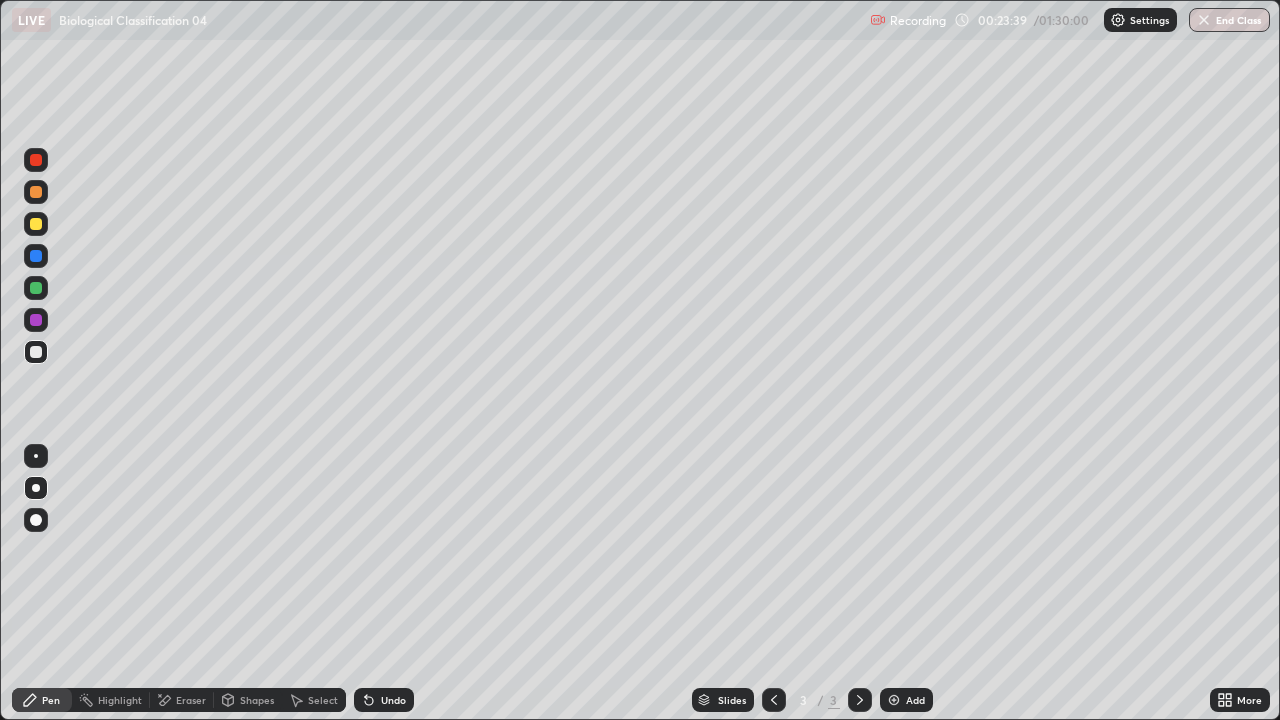 click at bounding box center (36, 224) 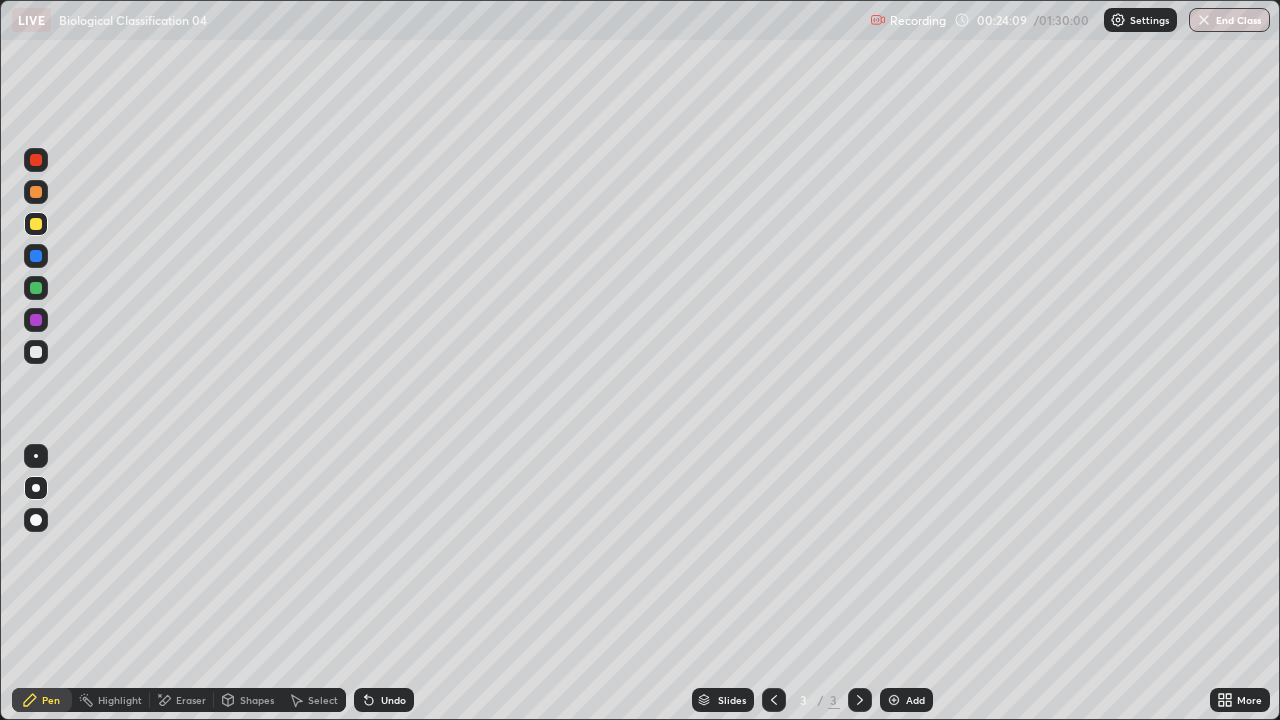 click at bounding box center [36, 192] 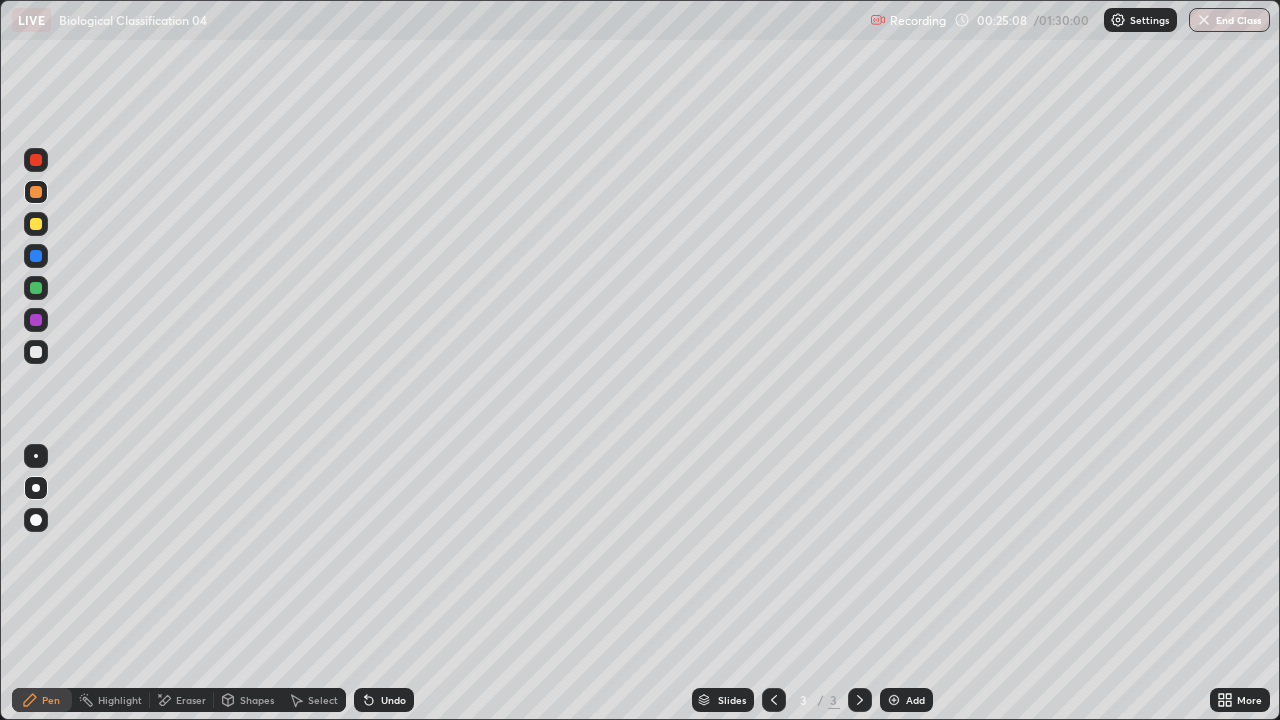 click on "Add" at bounding box center [906, 700] 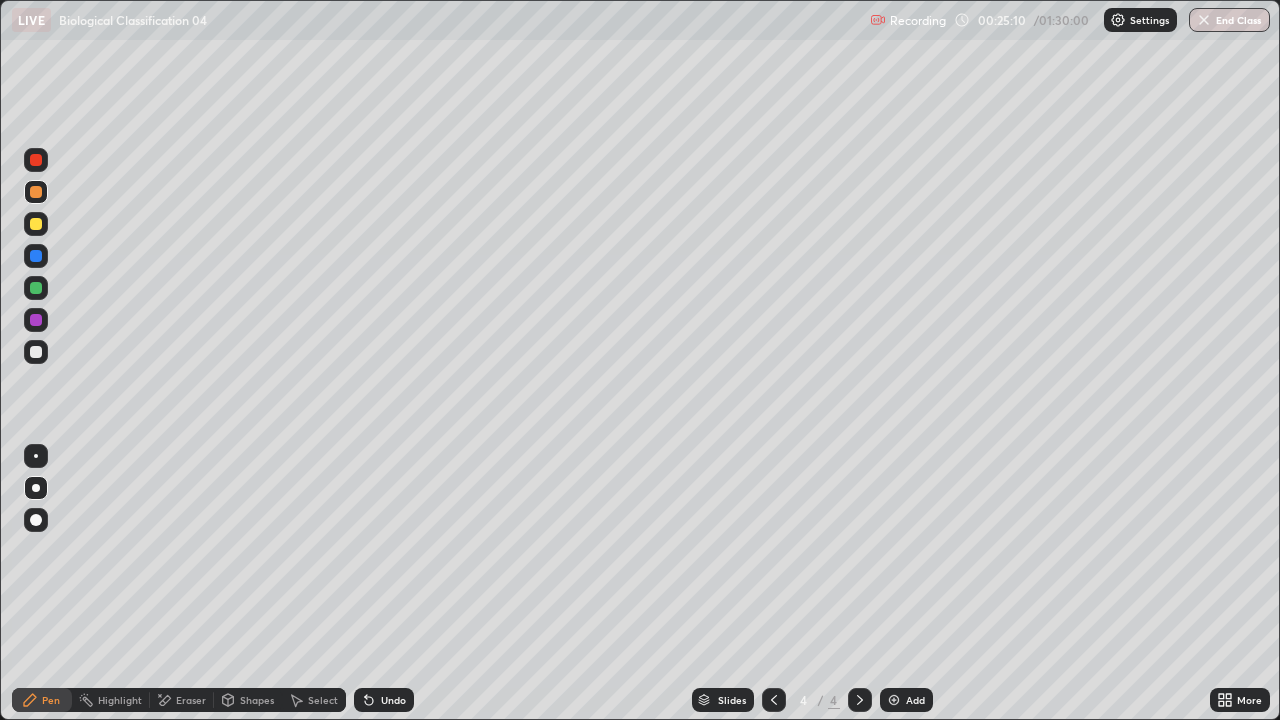 click 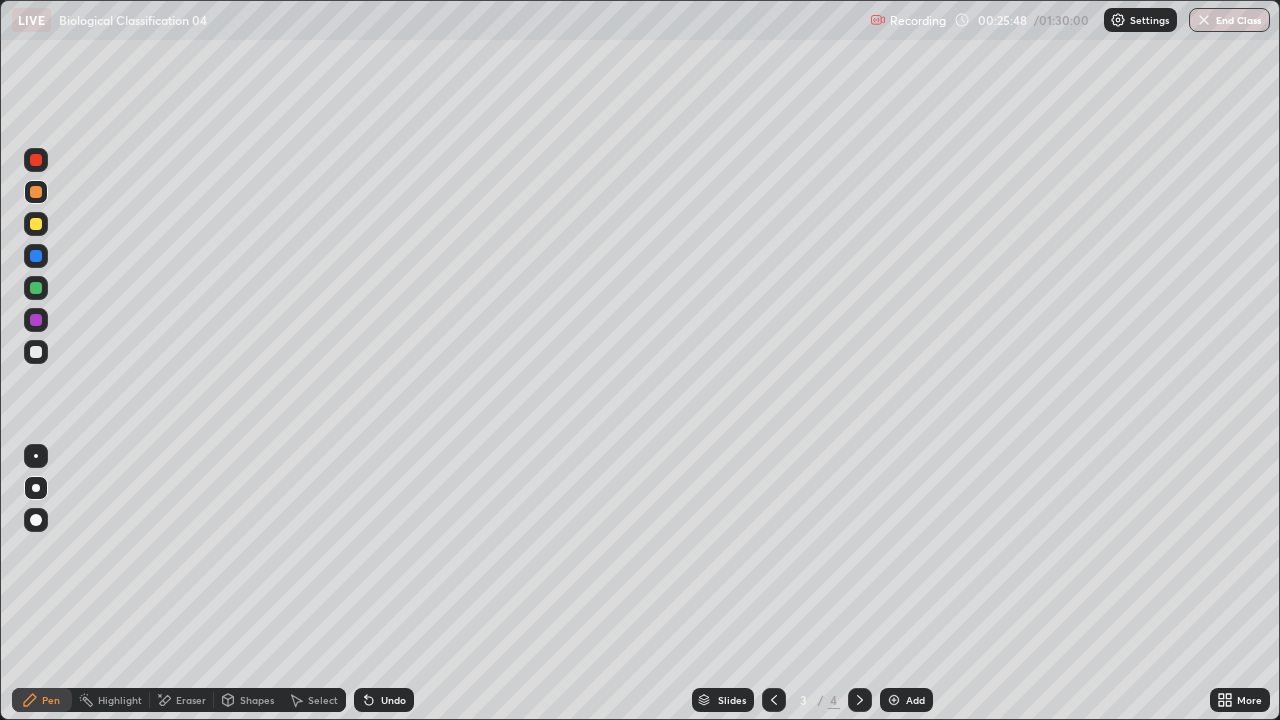 click at bounding box center (894, 700) 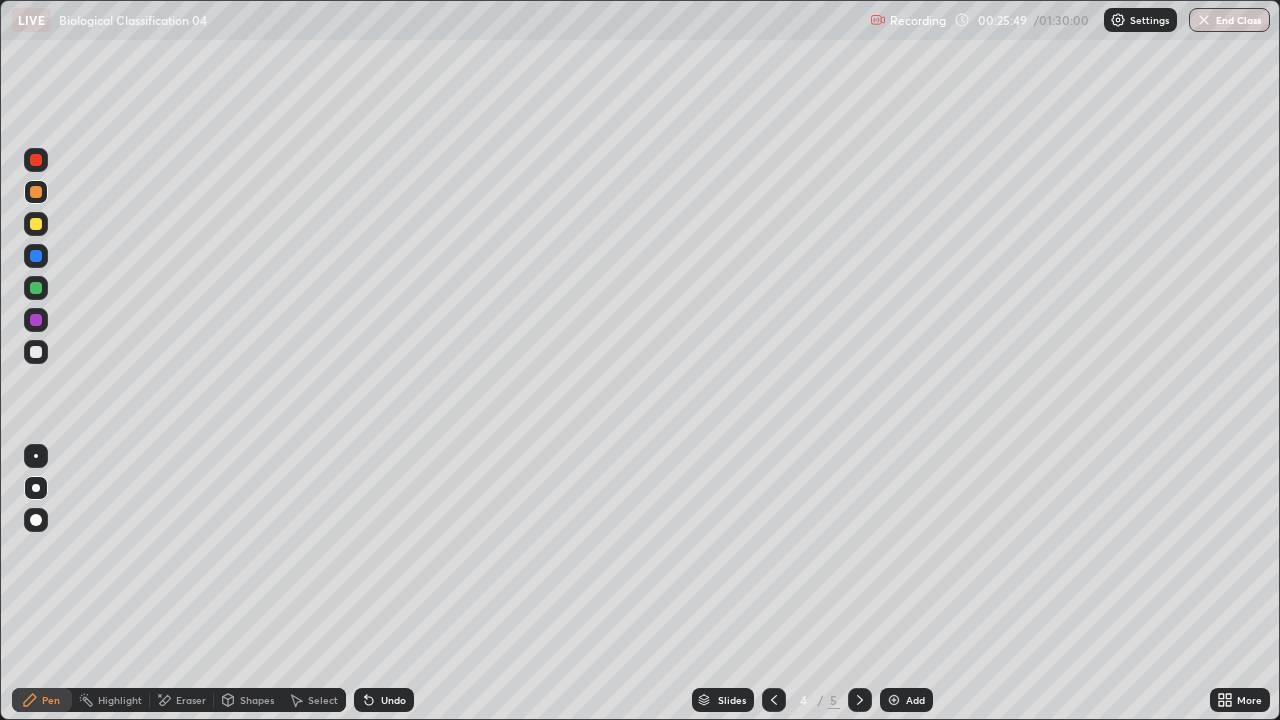 click at bounding box center (36, 352) 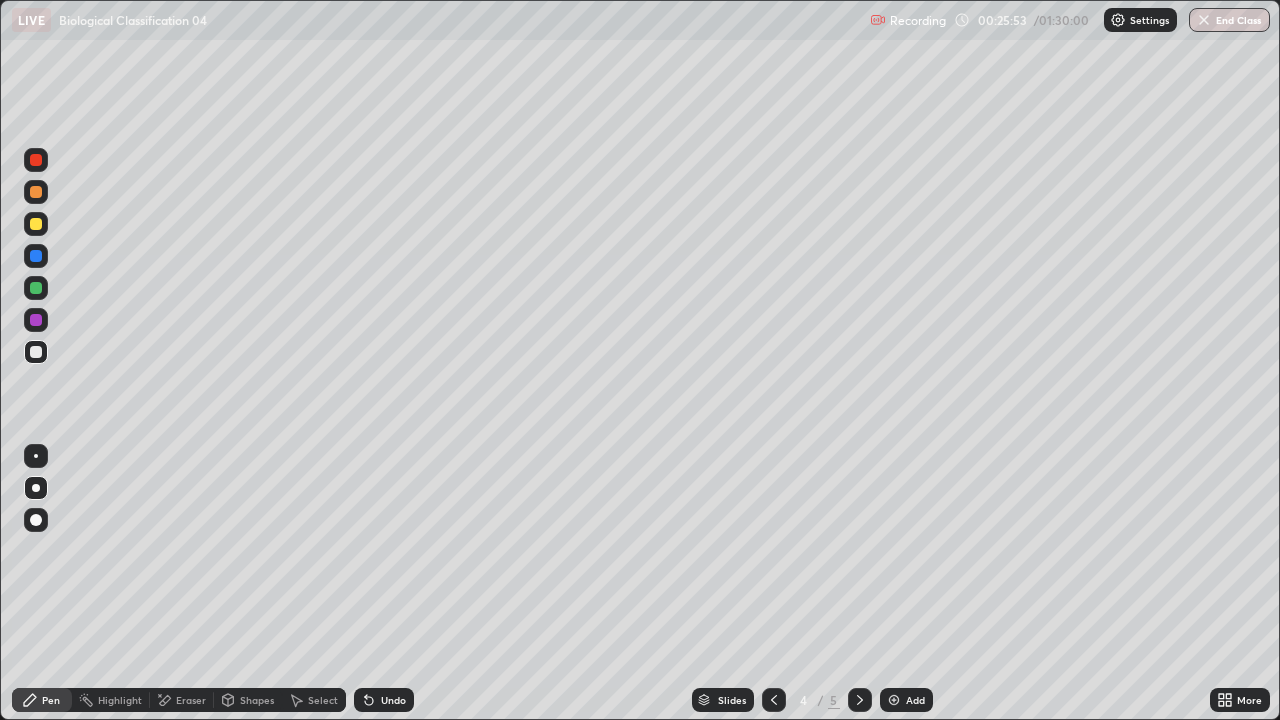 click on "Undo" at bounding box center [393, 700] 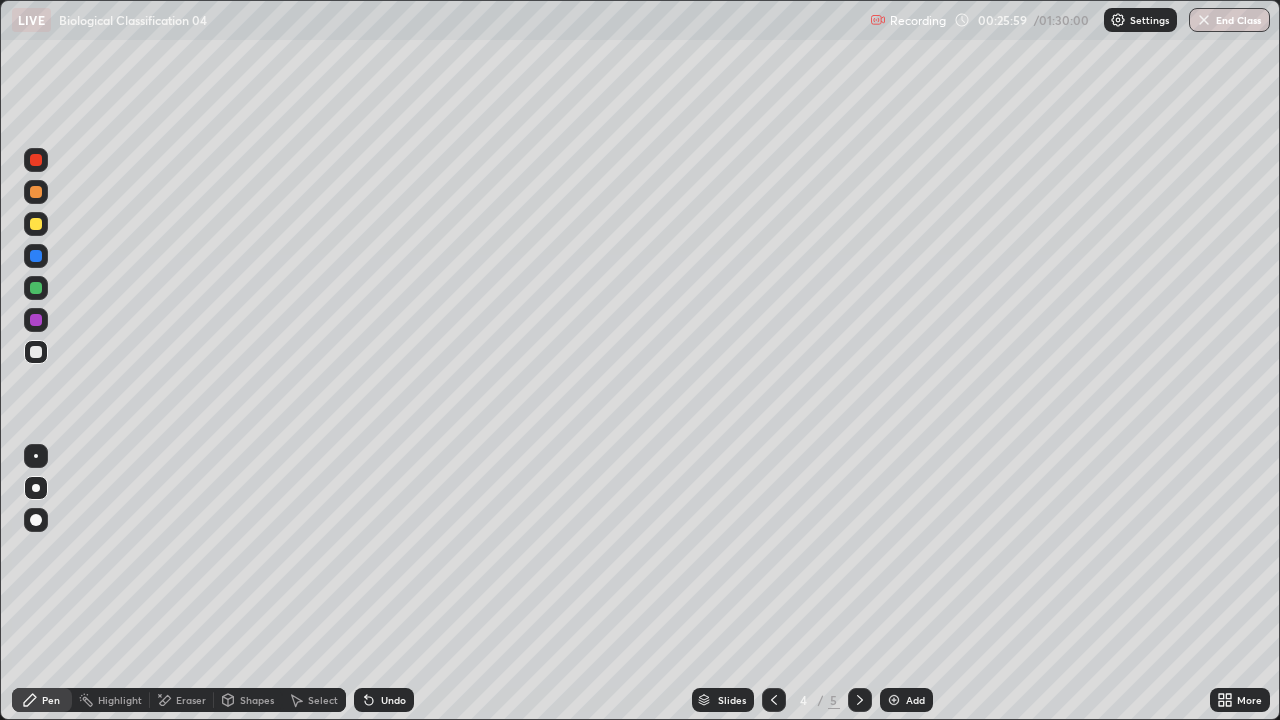 click at bounding box center (36, 224) 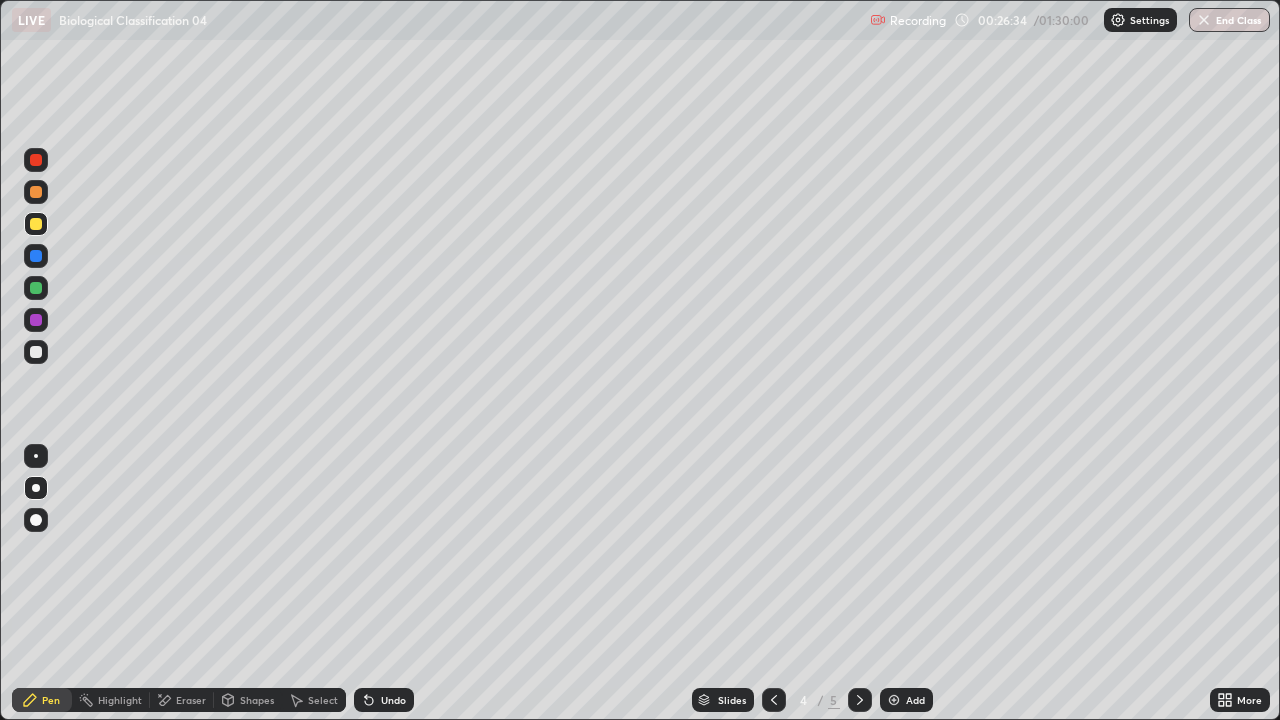 click 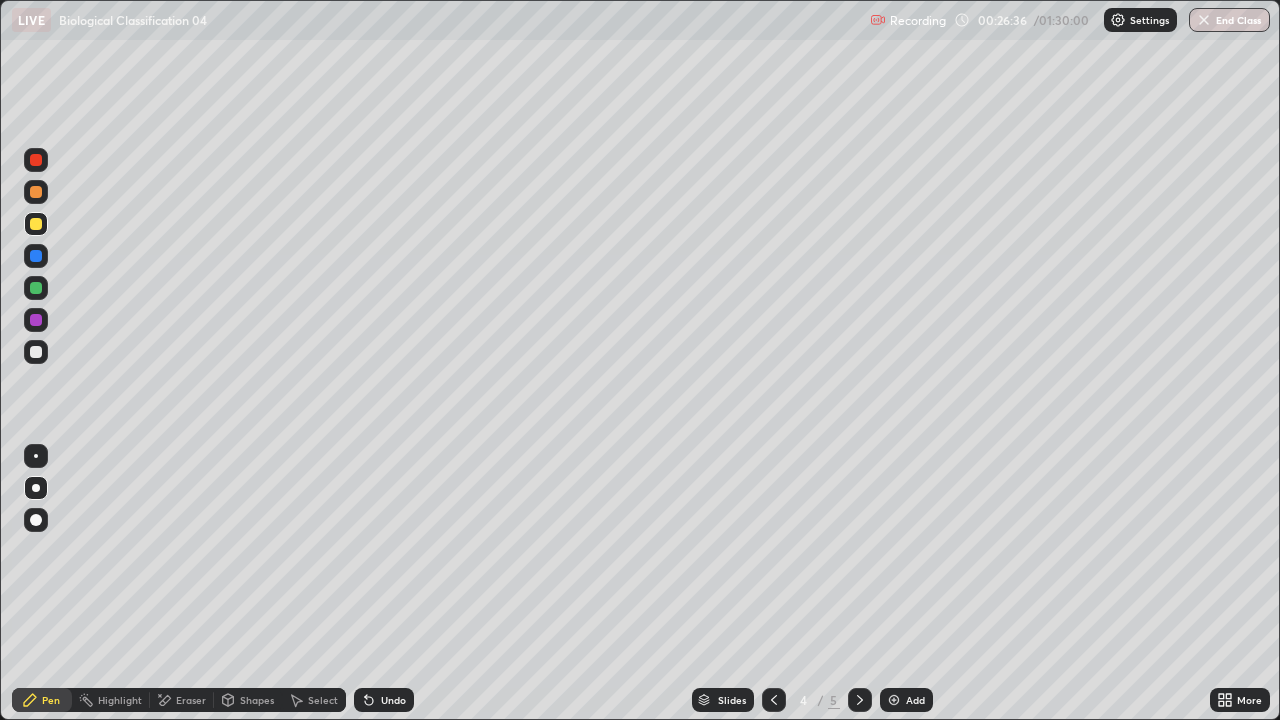 click 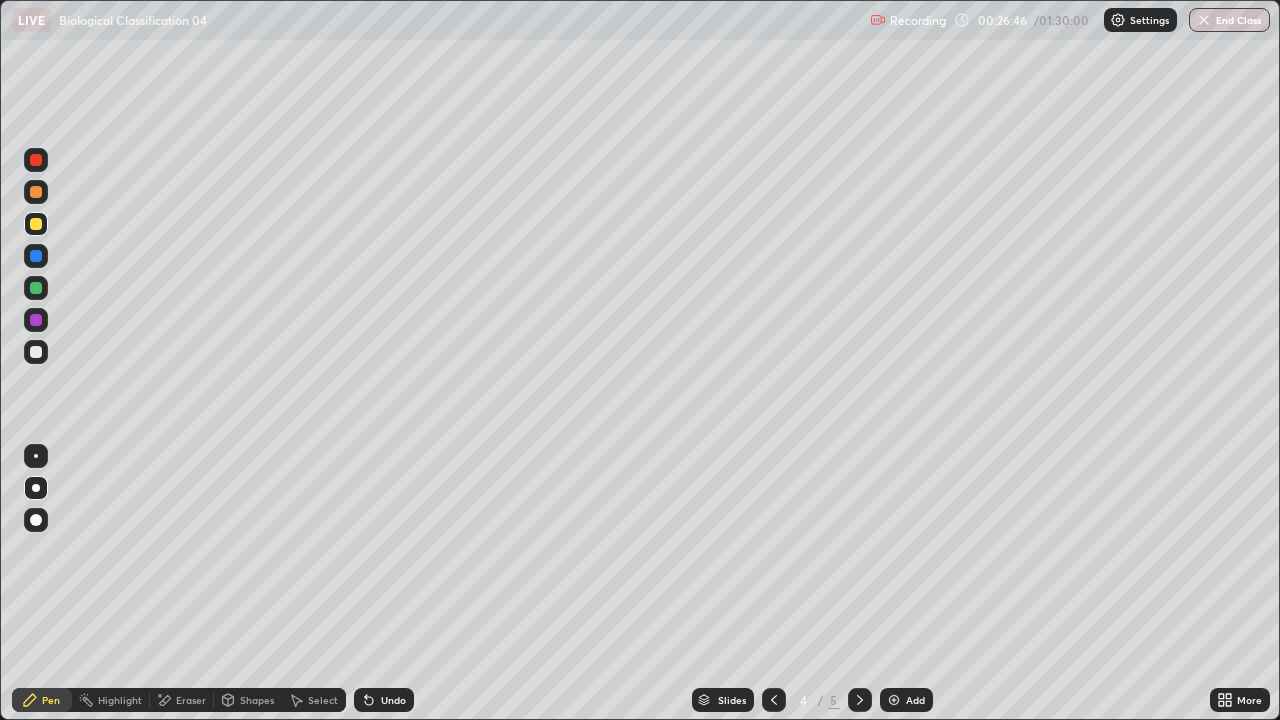 click at bounding box center [36, 192] 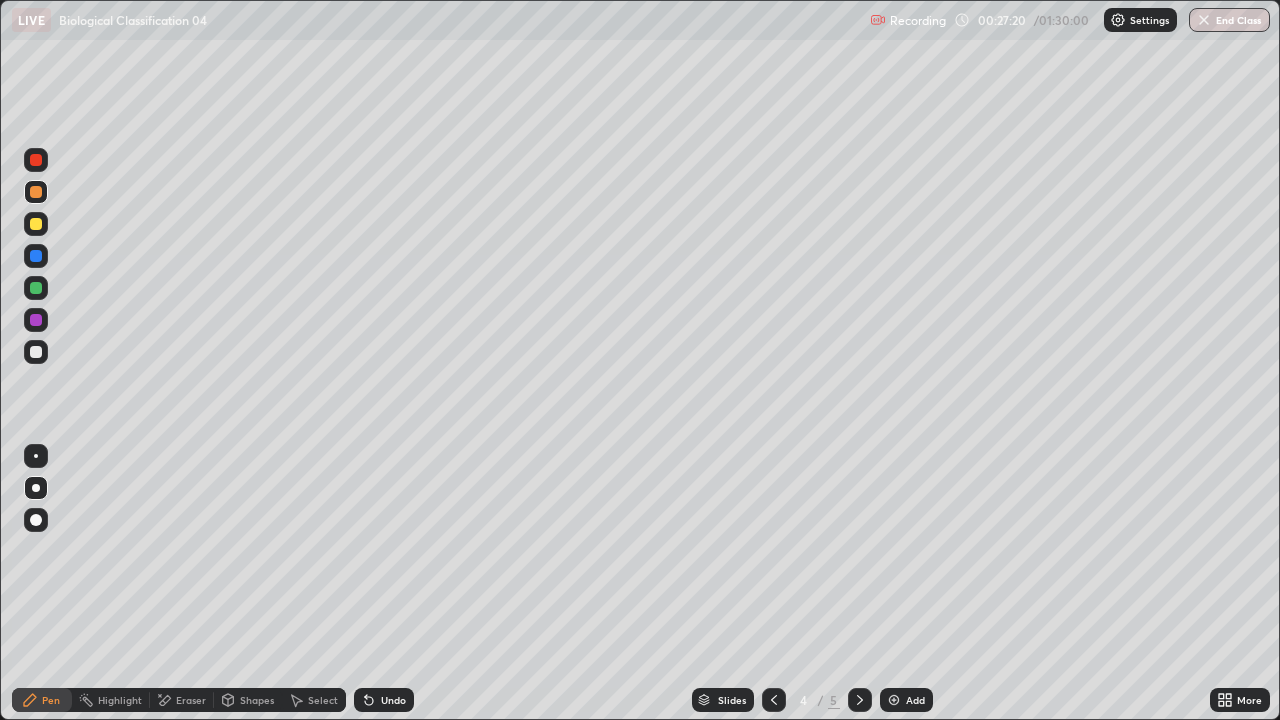click 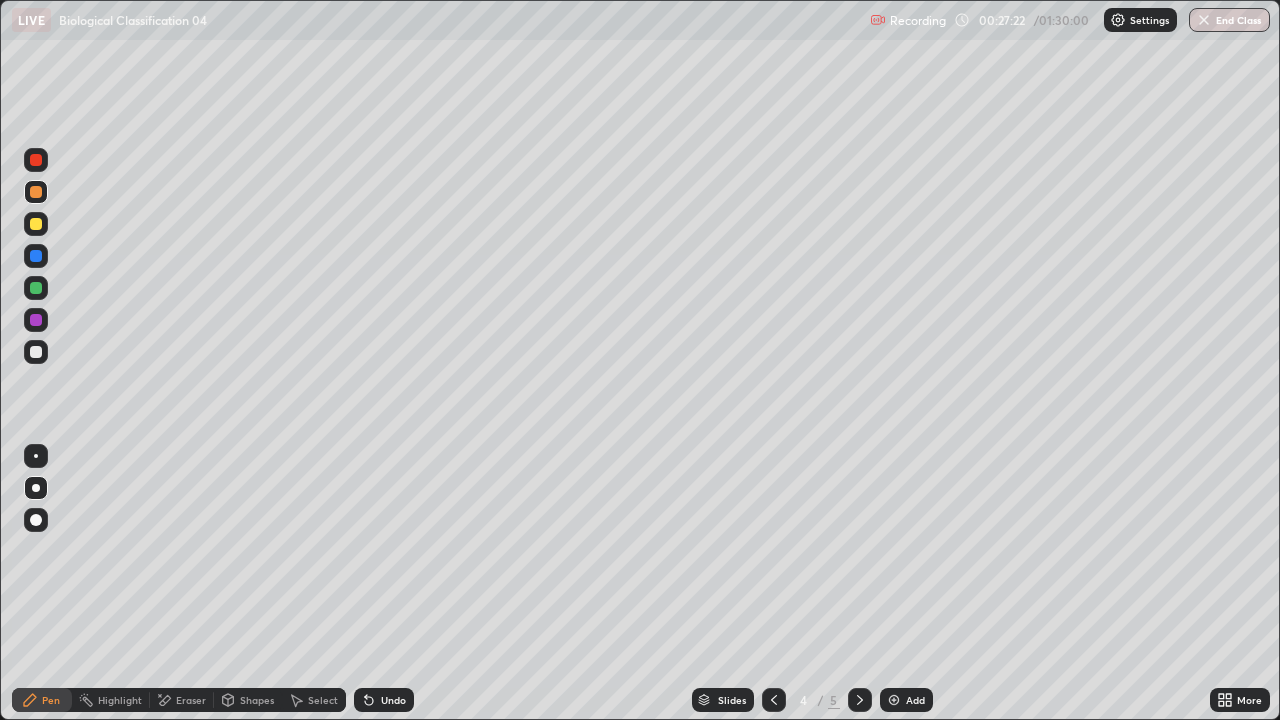 click on "Undo" at bounding box center (384, 700) 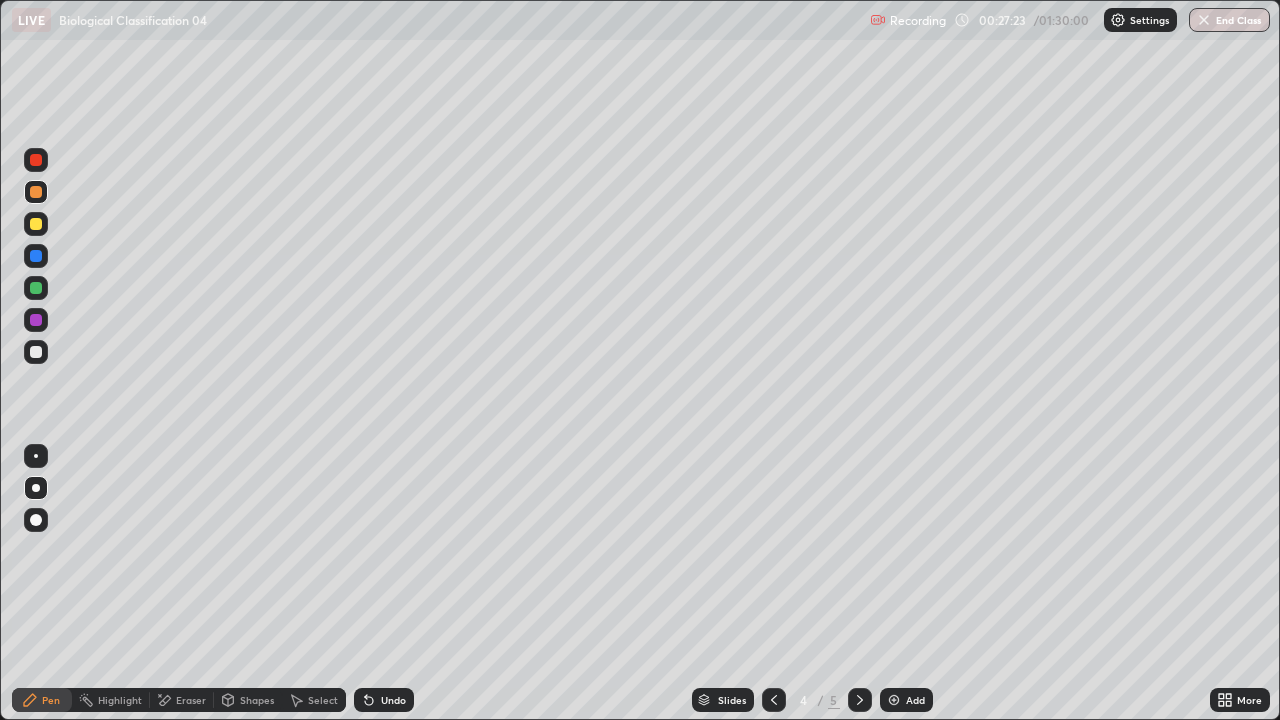 click at bounding box center [36, 352] 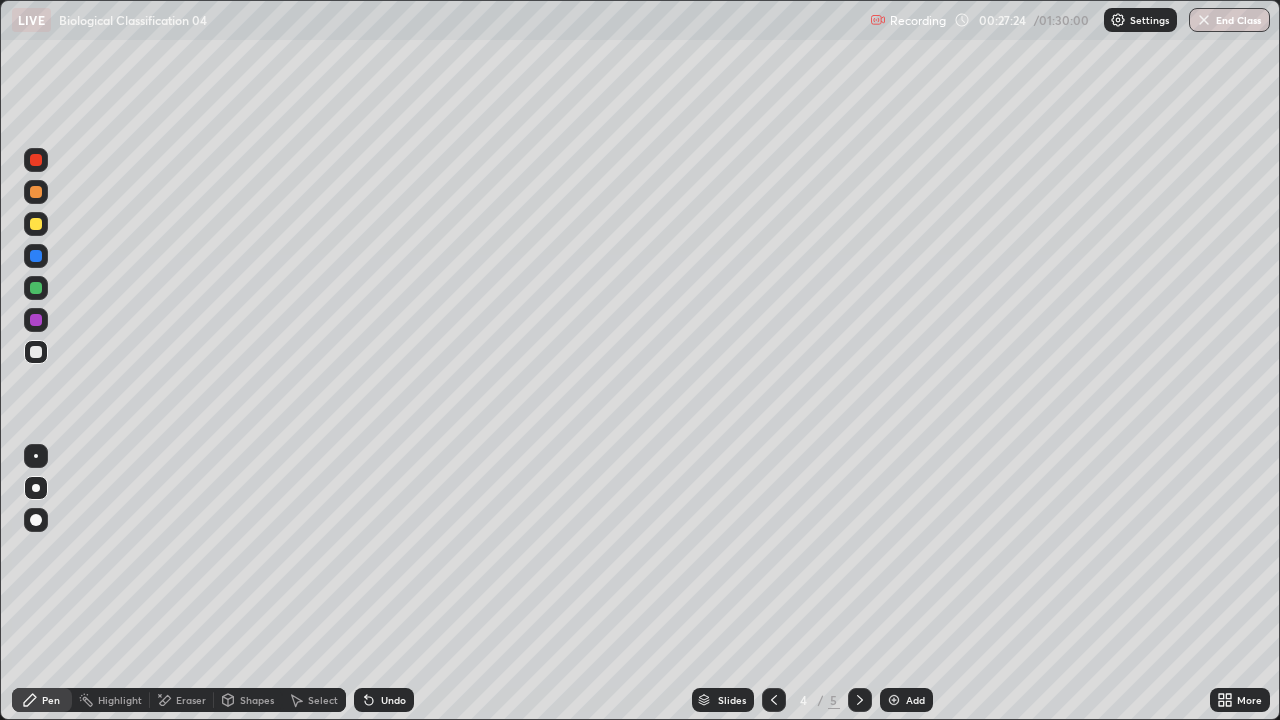 click at bounding box center (36, 456) 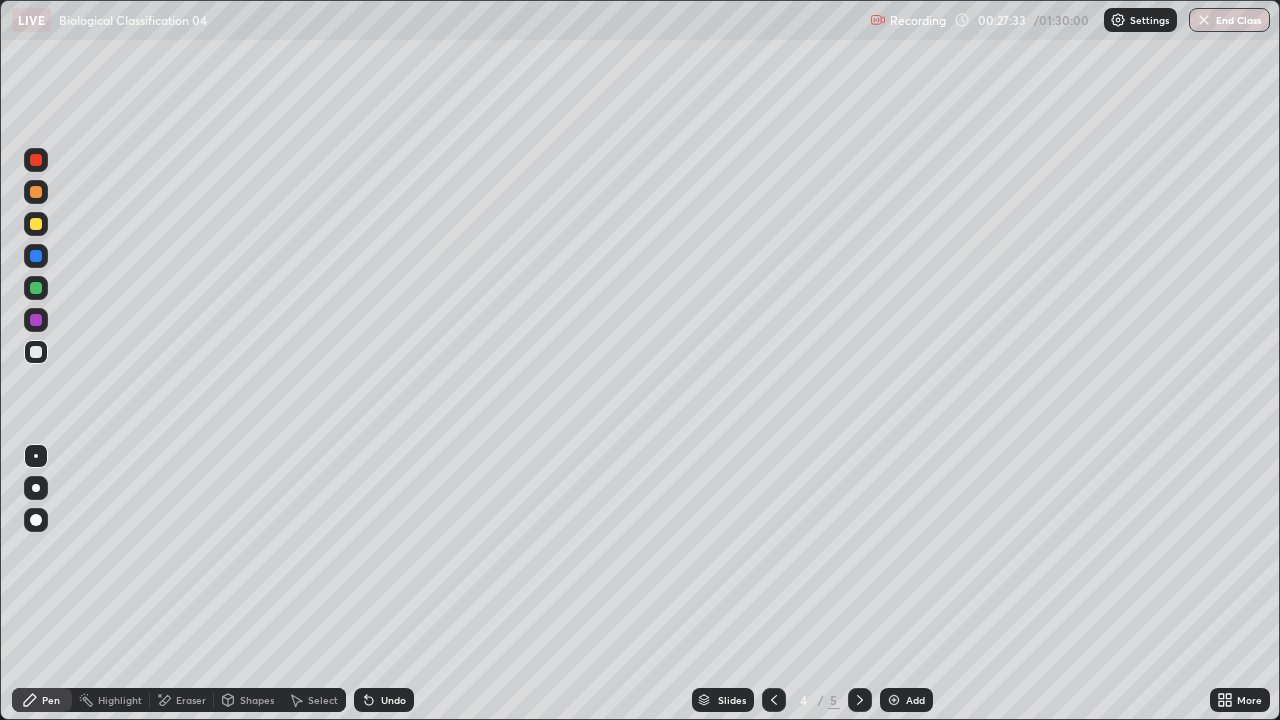 click at bounding box center [36, 224] 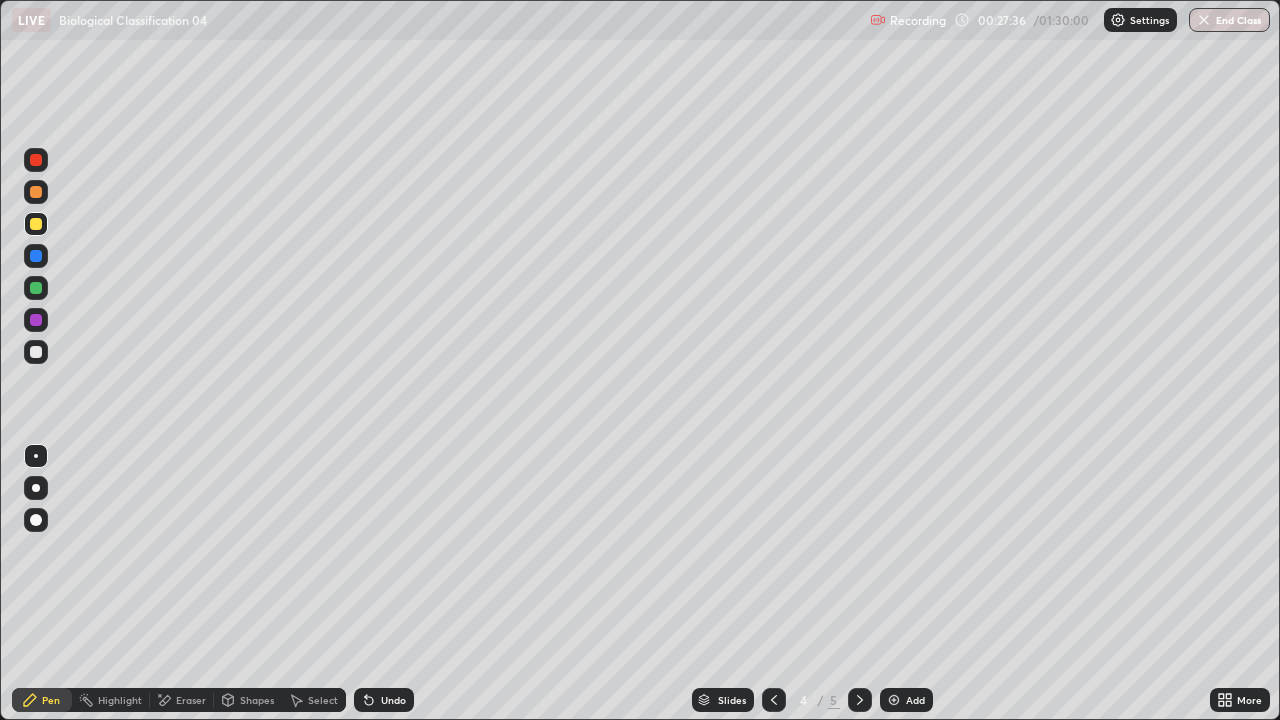 click at bounding box center [36, 224] 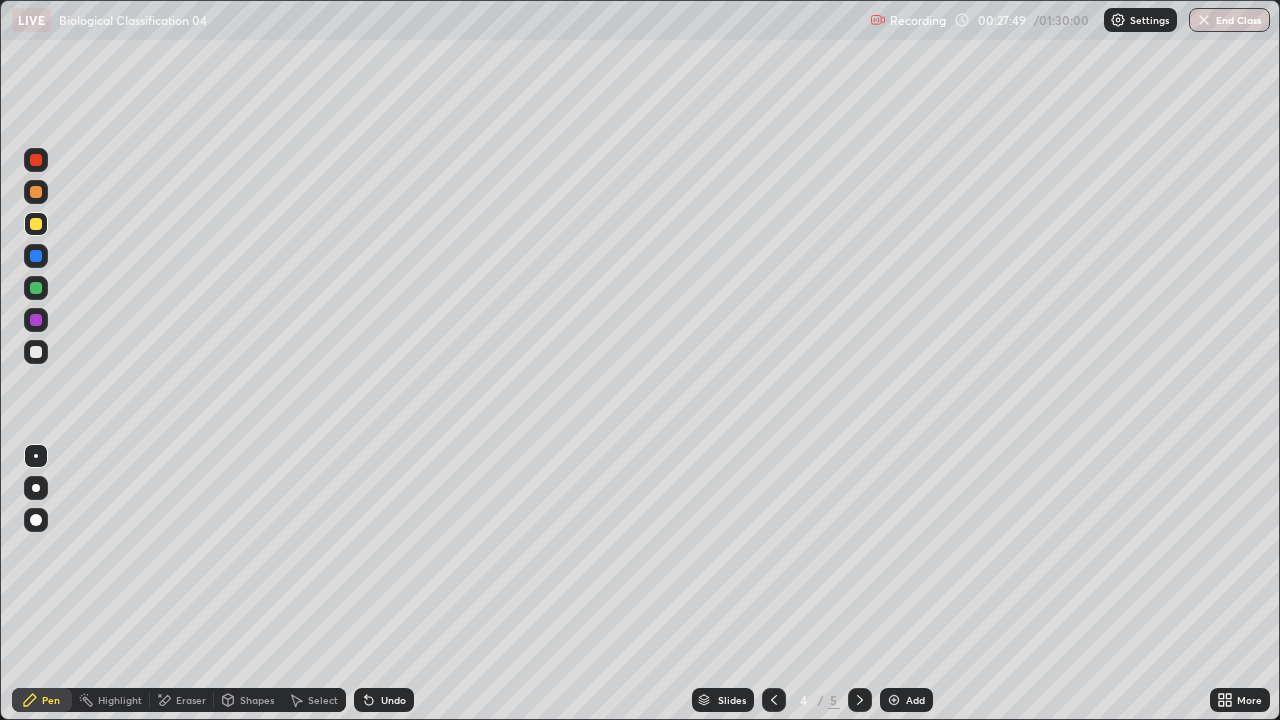 click at bounding box center [36, 192] 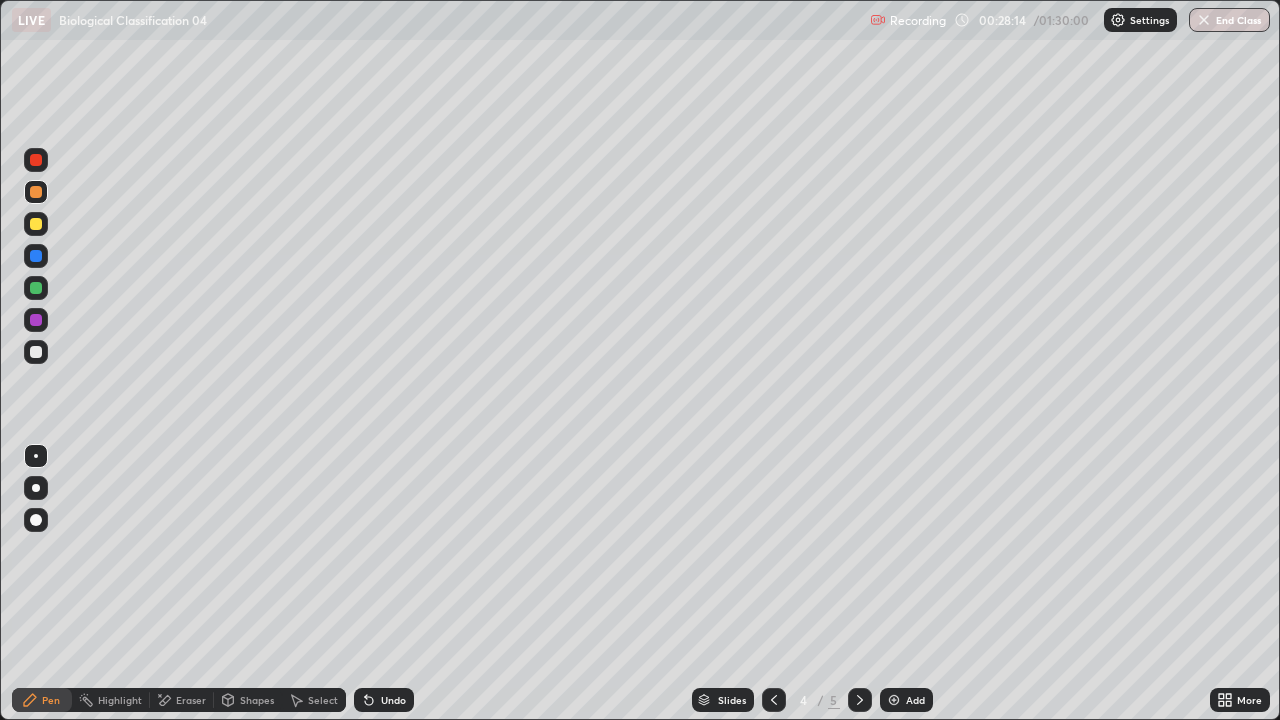 click on "Undo" at bounding box center [393, 700] 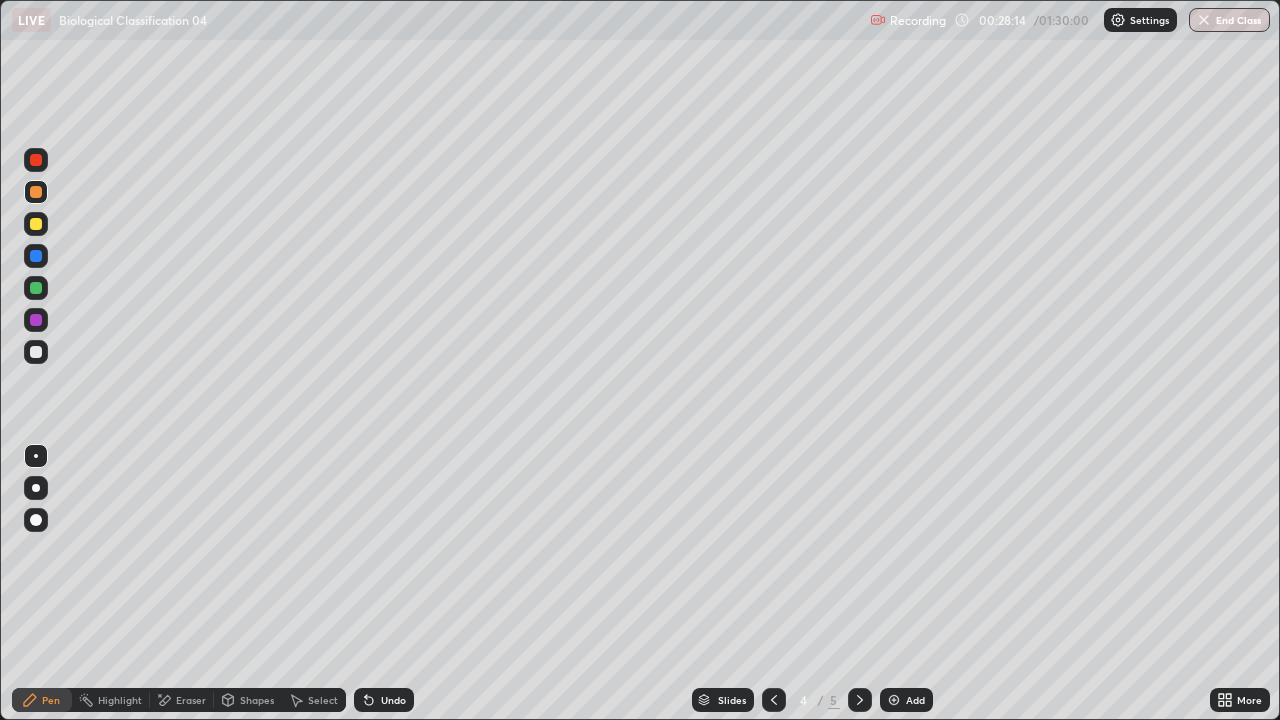 click at bounding box center [36, 352] 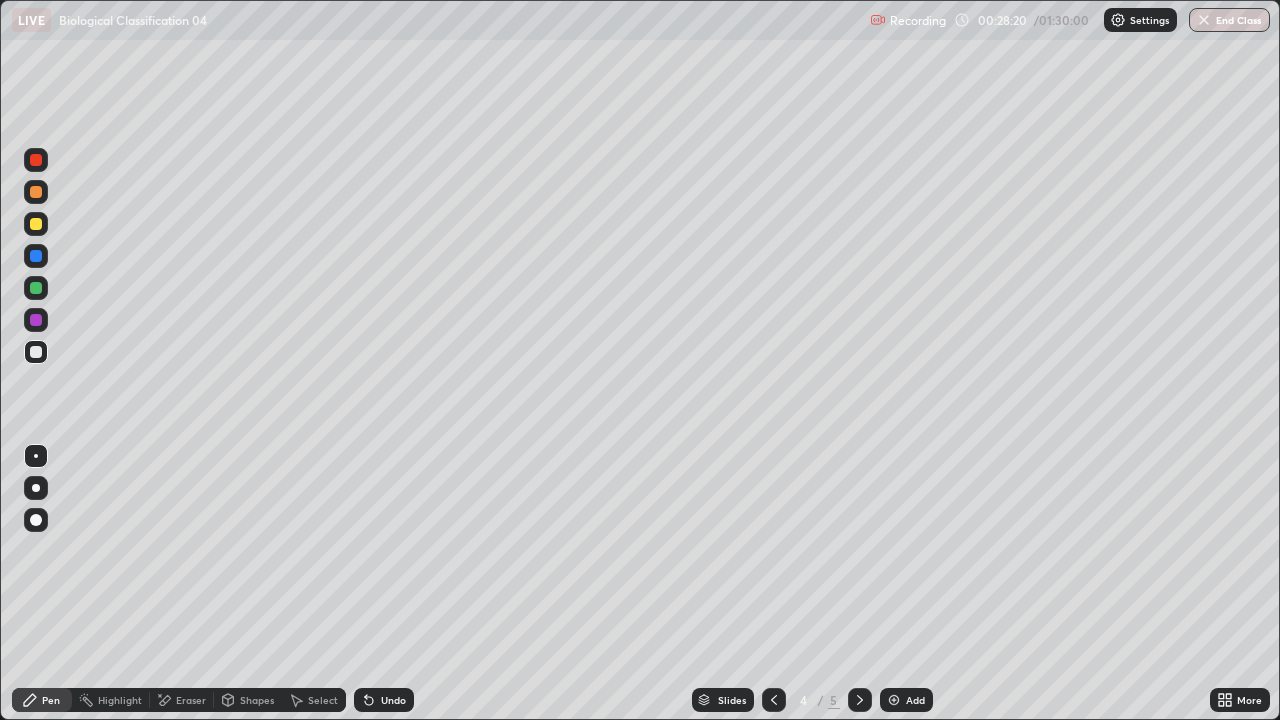 click at bounding box center (36, 224) 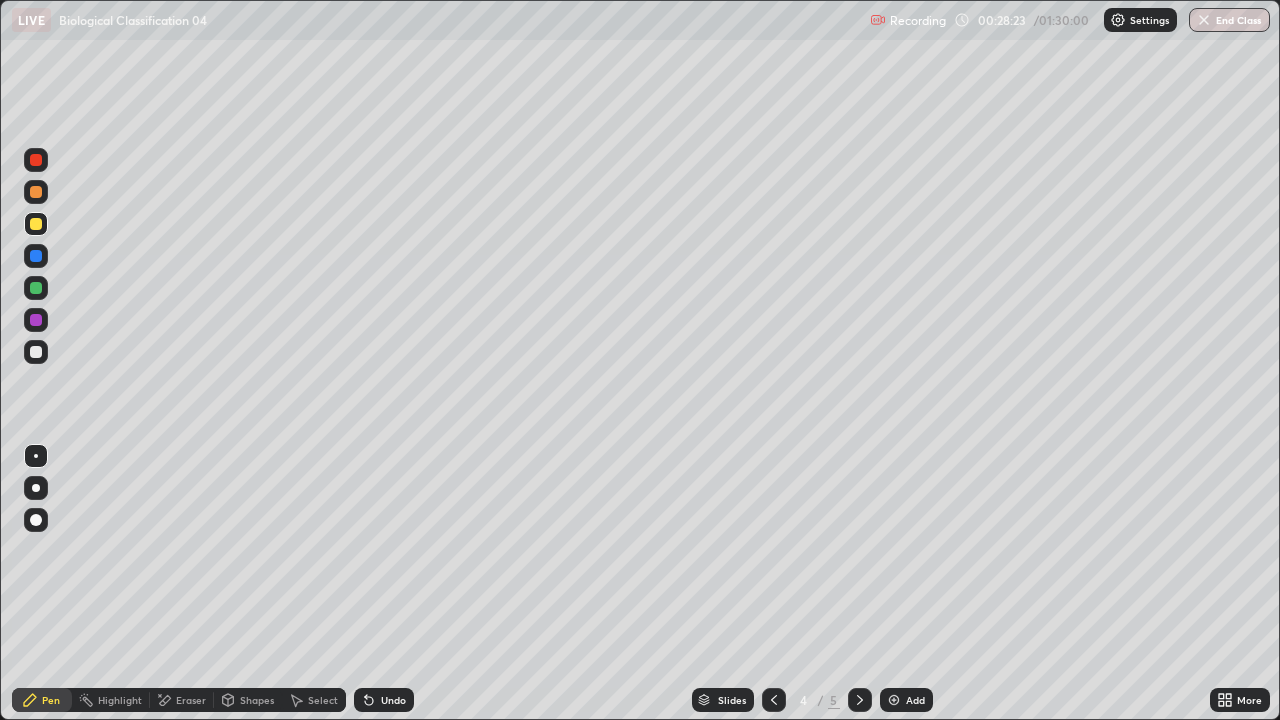 click at bounding box center [36, 192] 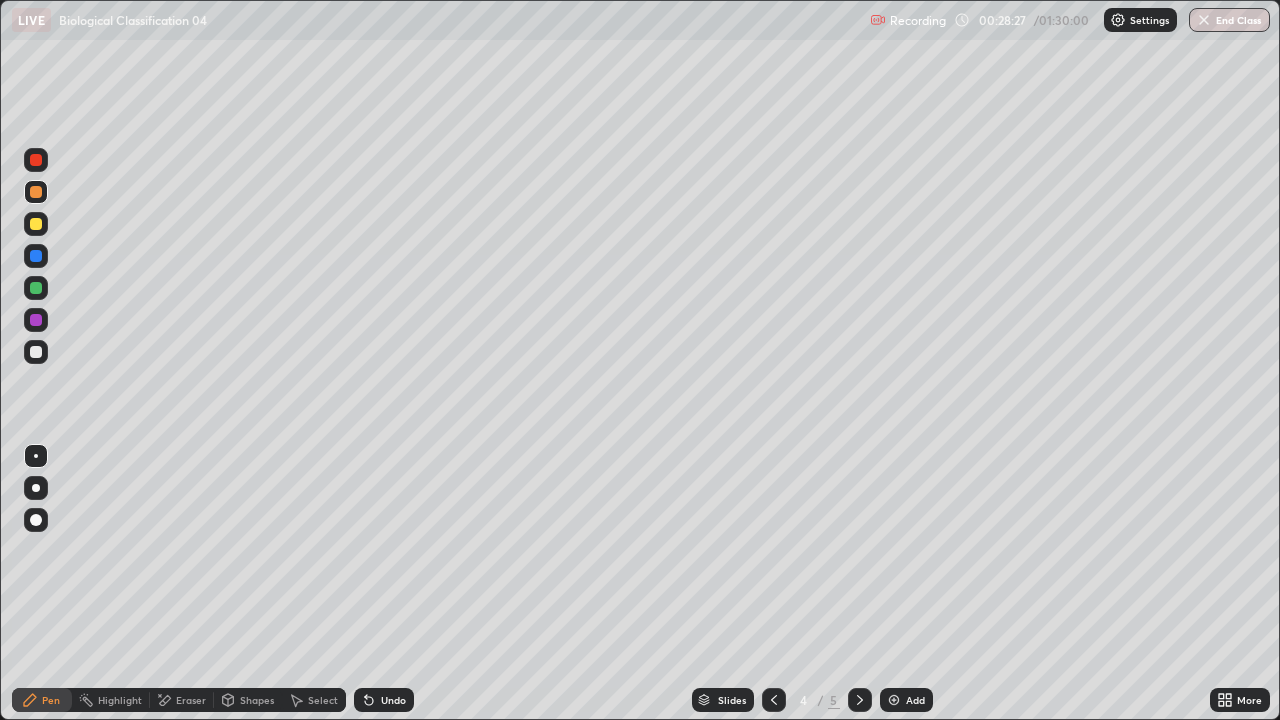 click at bounding box center [36, 224] 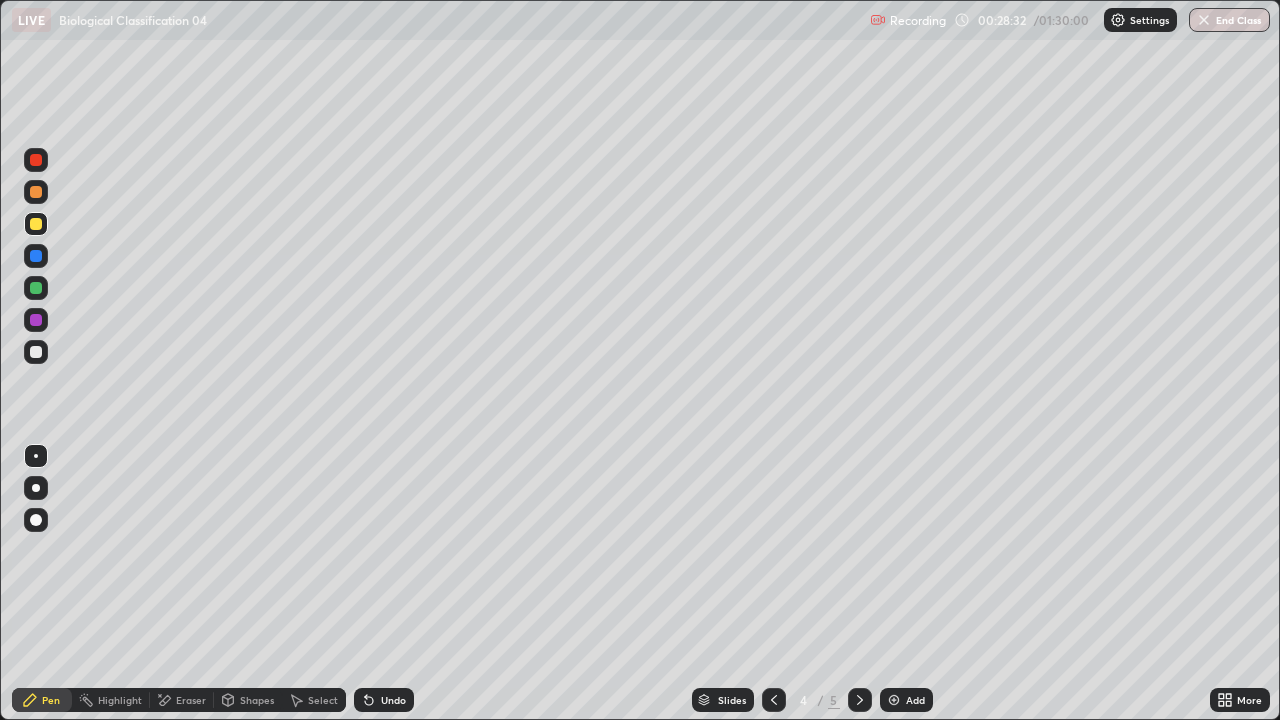 click on "Undo" at bounding box center [393, 700] 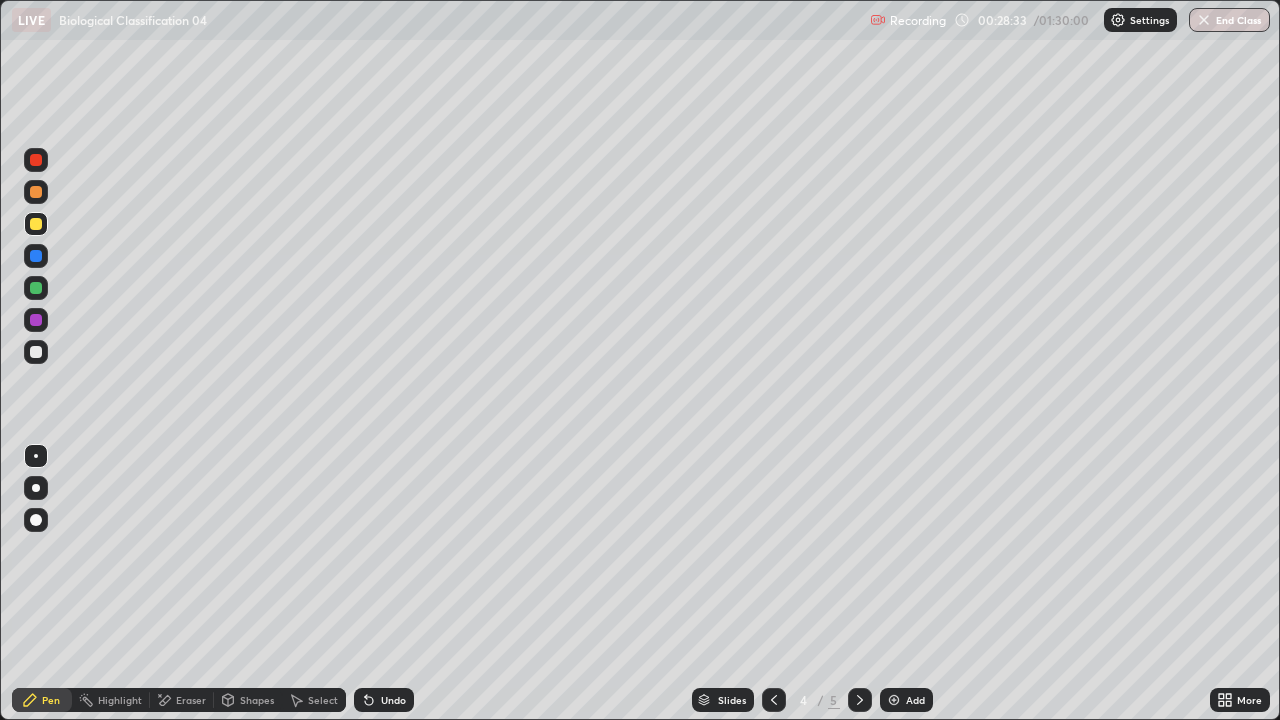 click on "Undo" at bounding box center [393, 700] 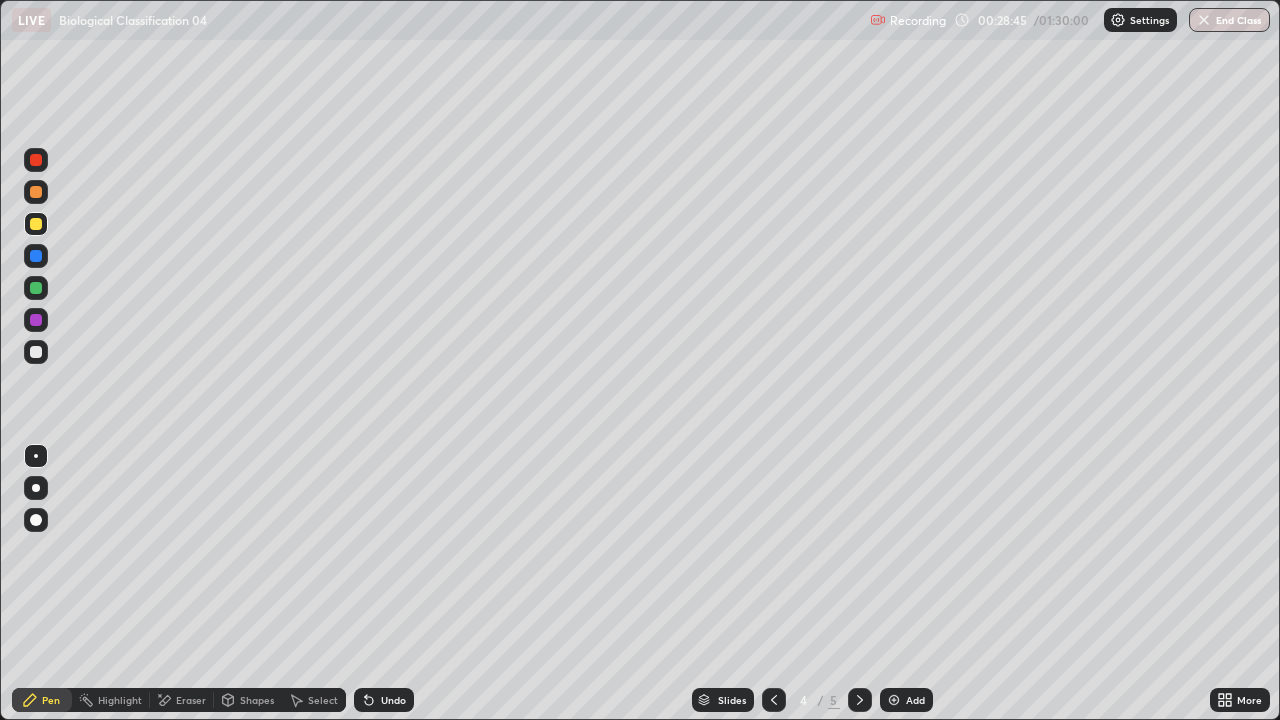 click at bounding box center [36, 352] 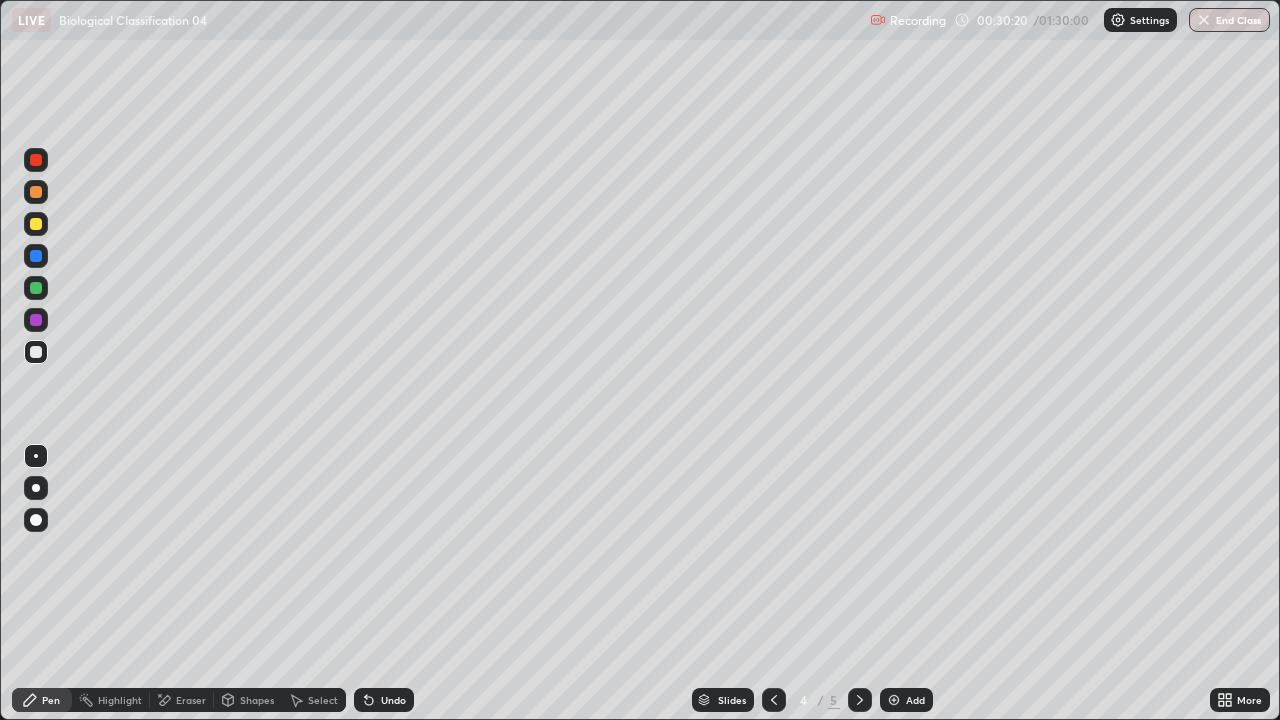 click at bounding box center (36, 192) 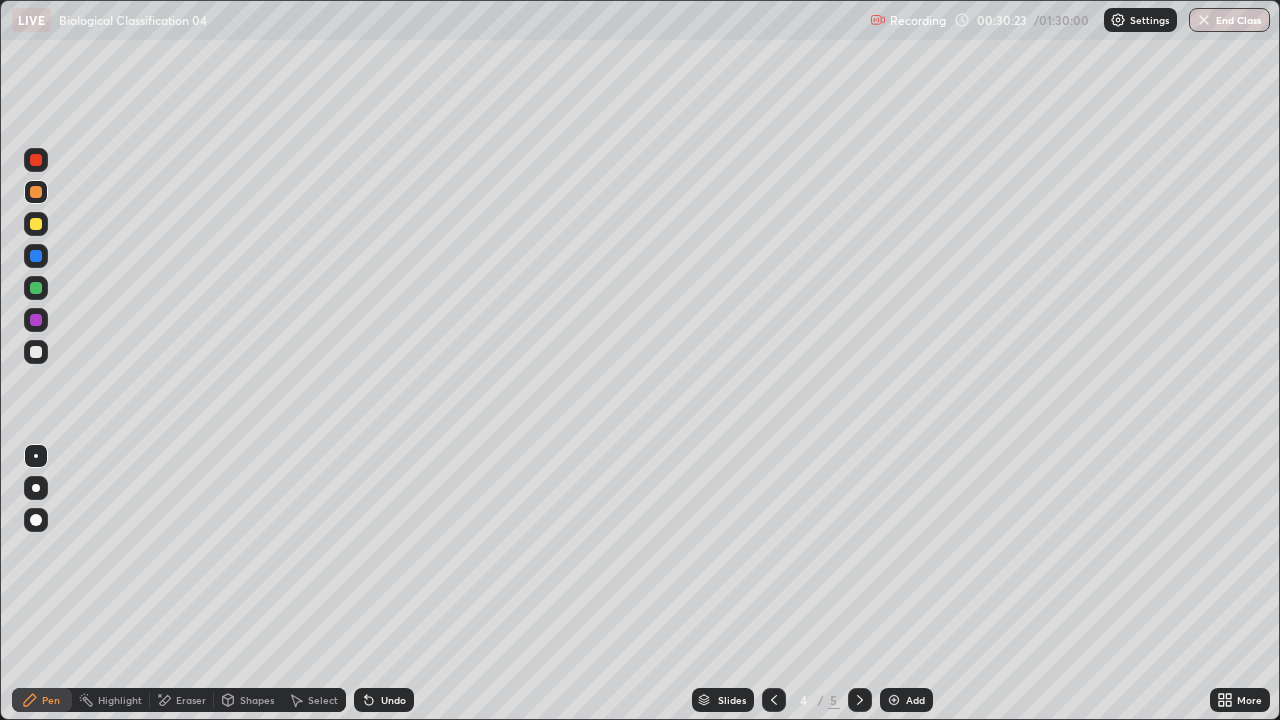 click at bounding box center [36, 224] 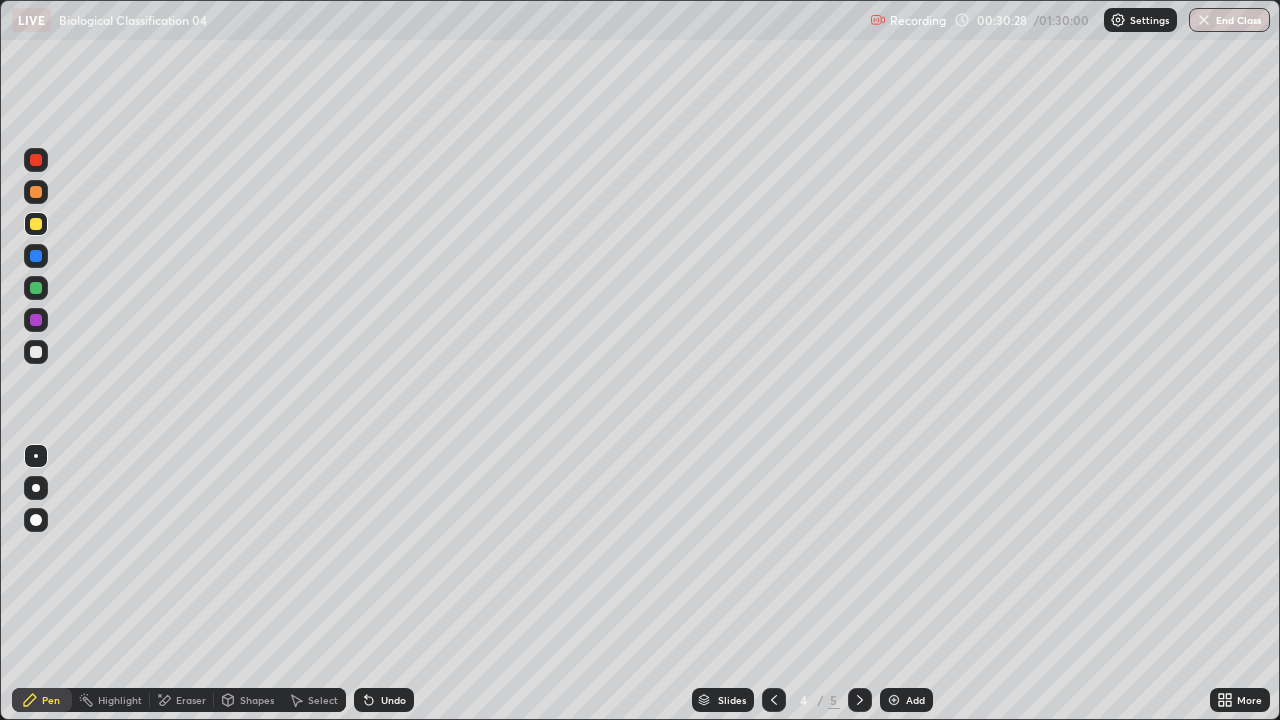 click at bounding box center (36, 192) 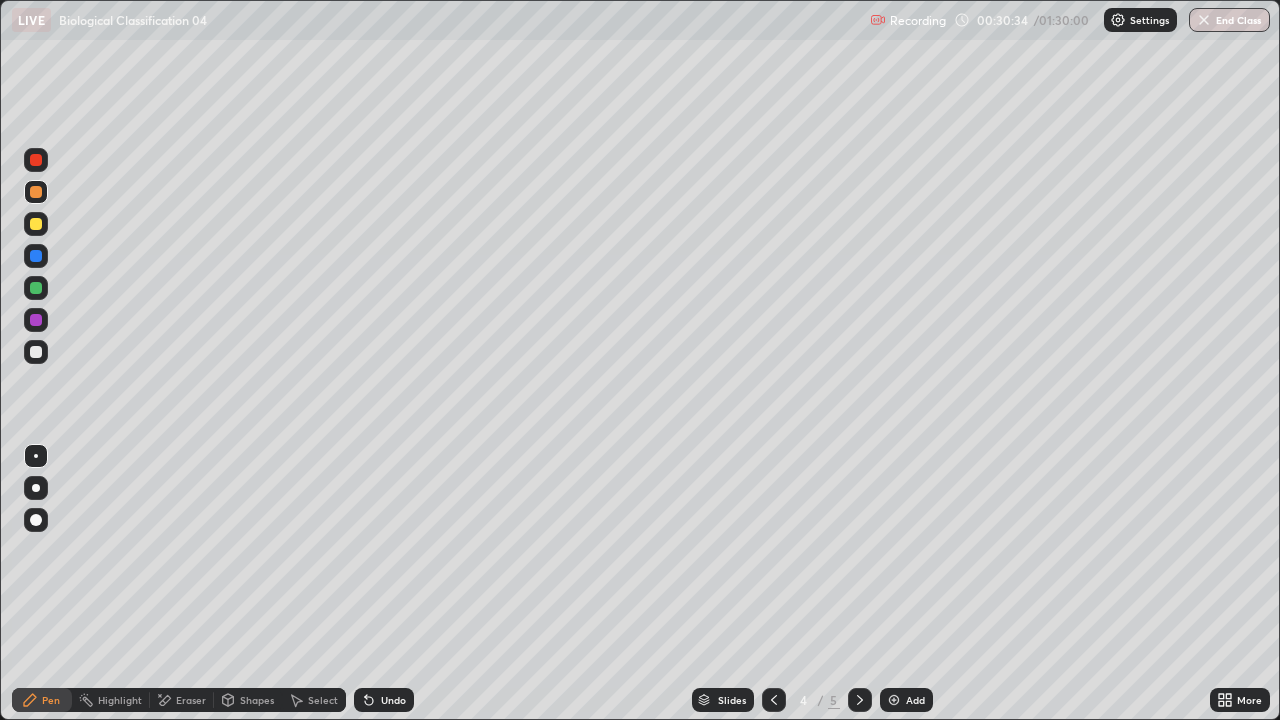 click at bounding box center [36, 352] 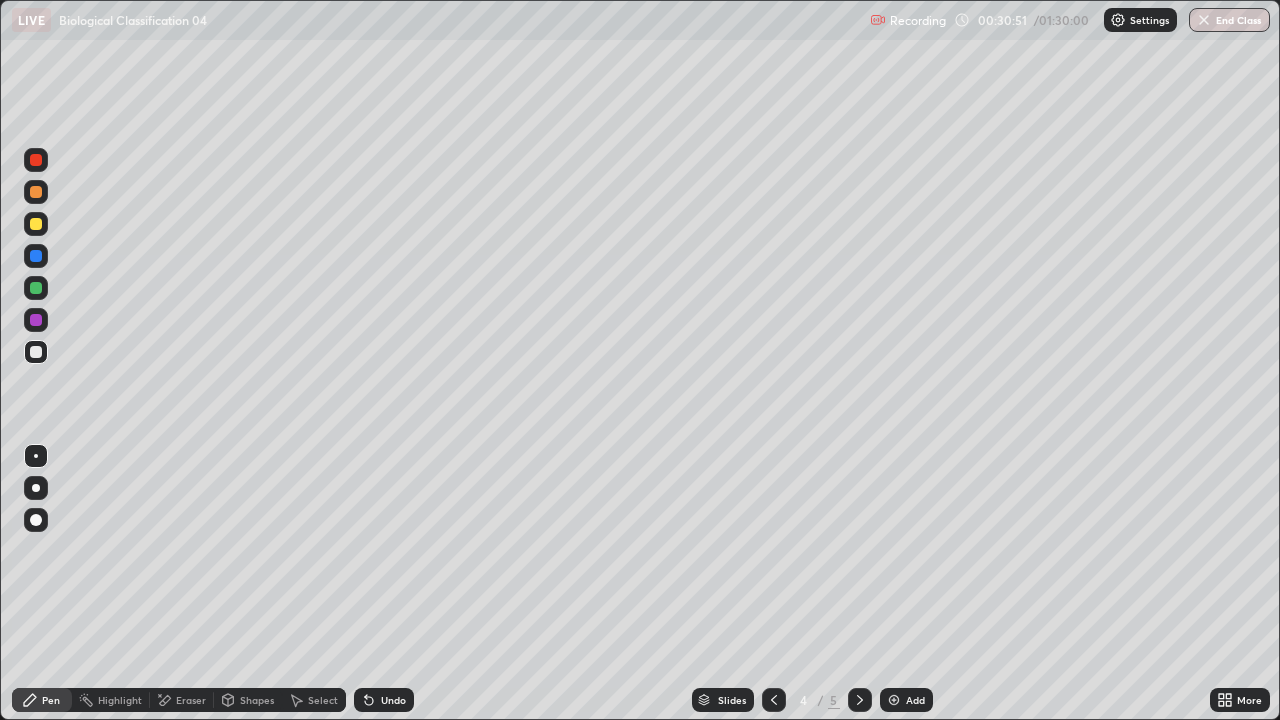 click at bounding box center (36, 224) 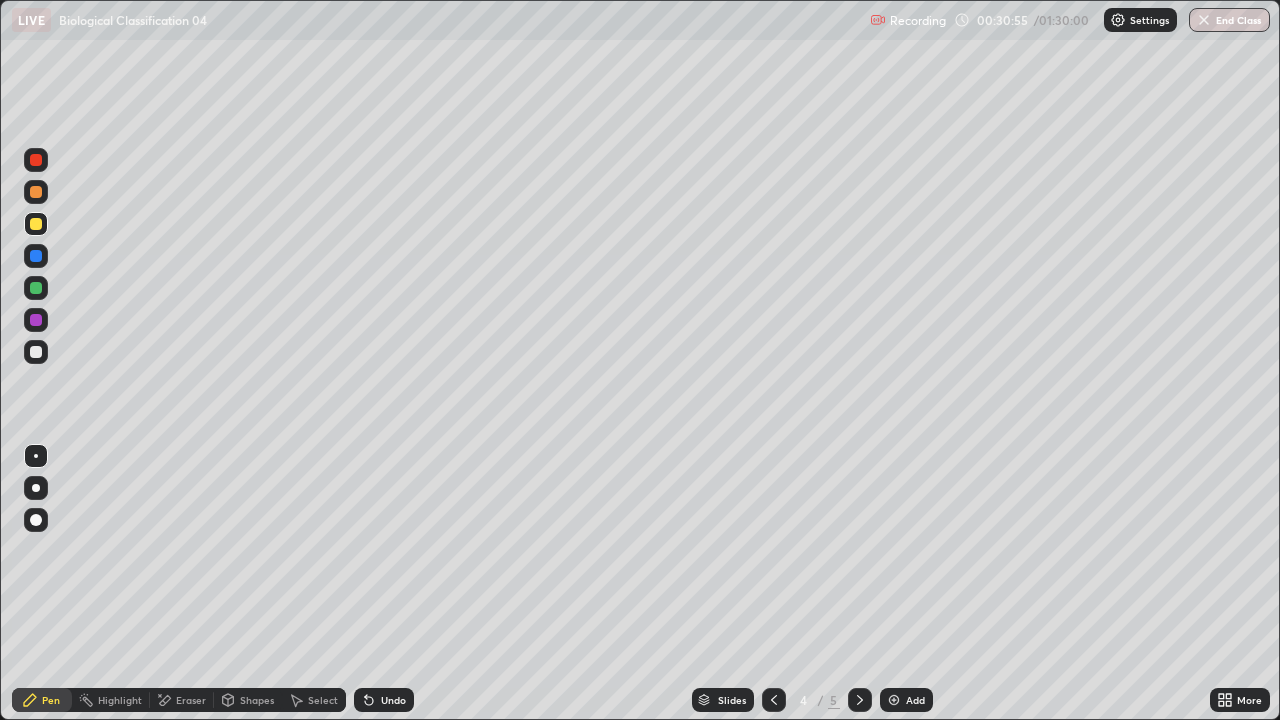 click at bounding box center (36, 192) 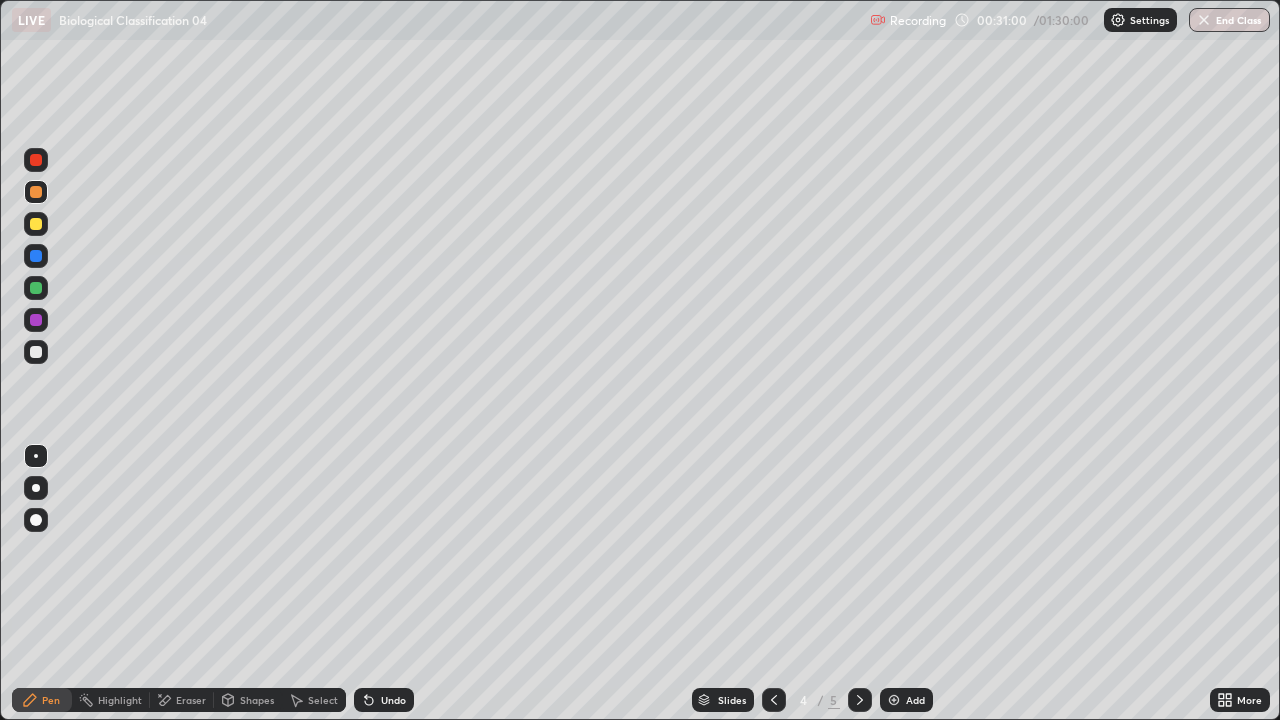 click at bounding box center (36, 352) 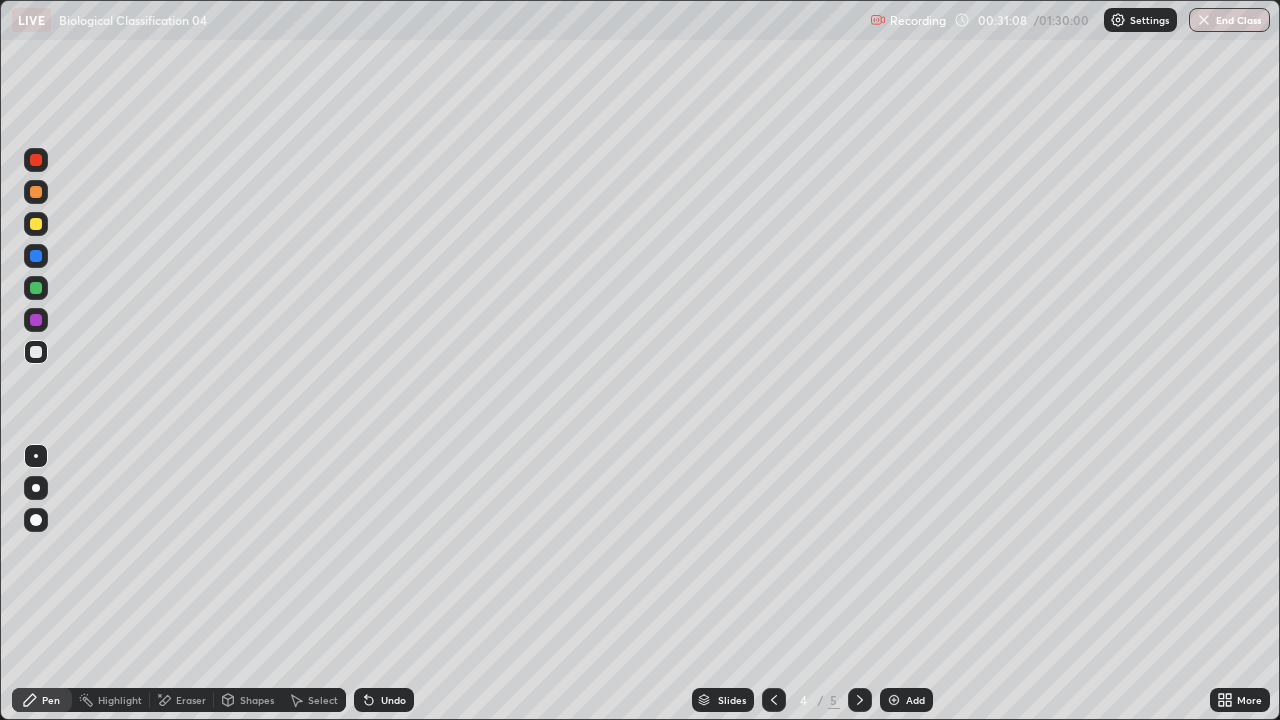 click at bounding box center [36, 224] 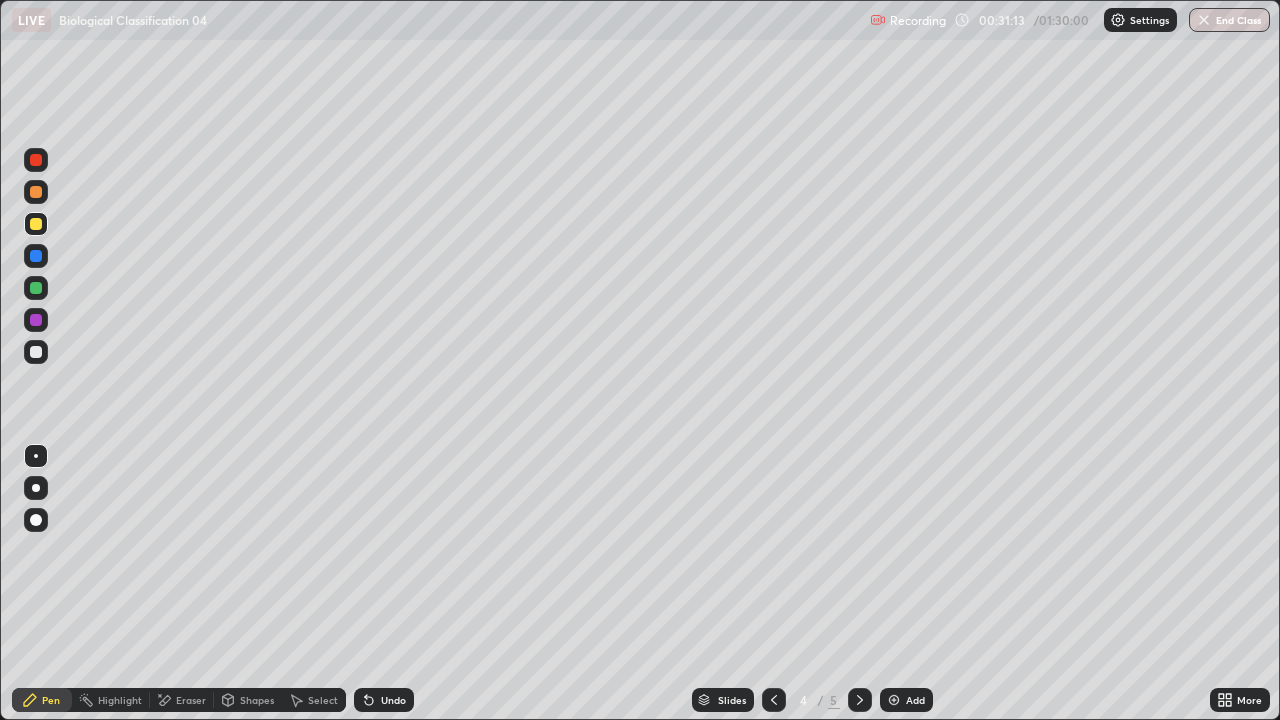 click at bounding box center [36, 192] 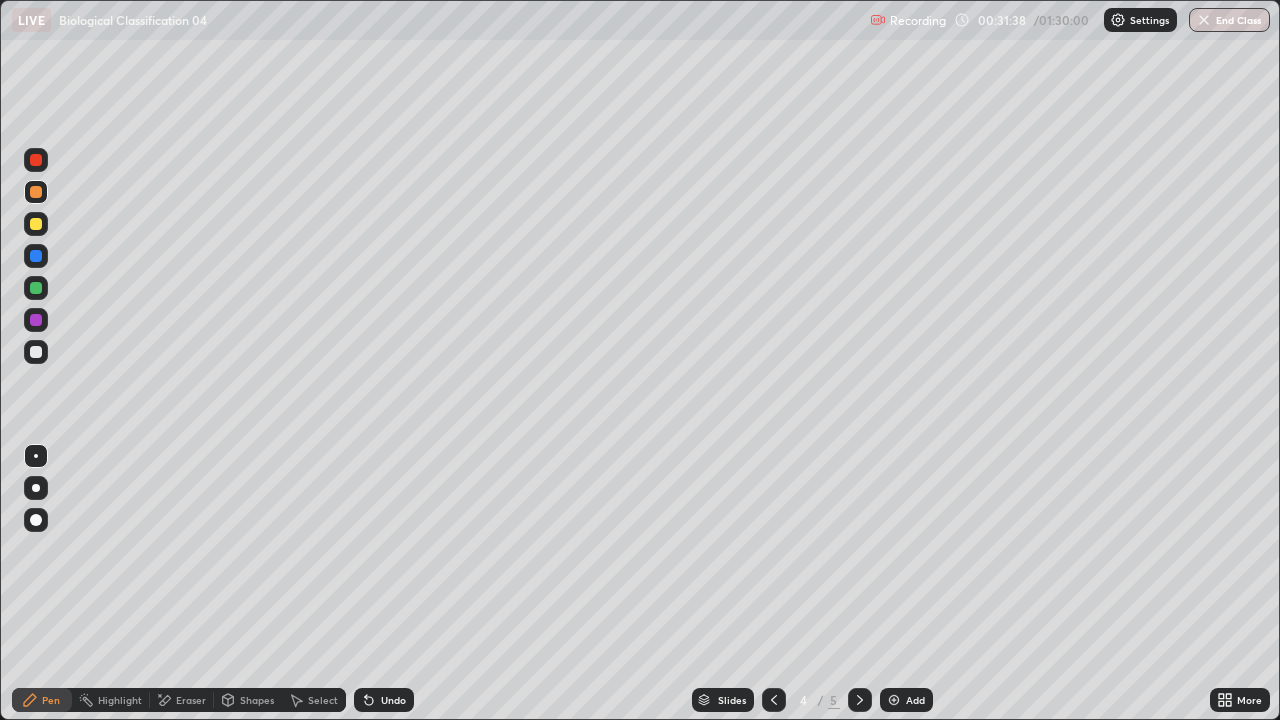 click at bounding box center [36, 224] 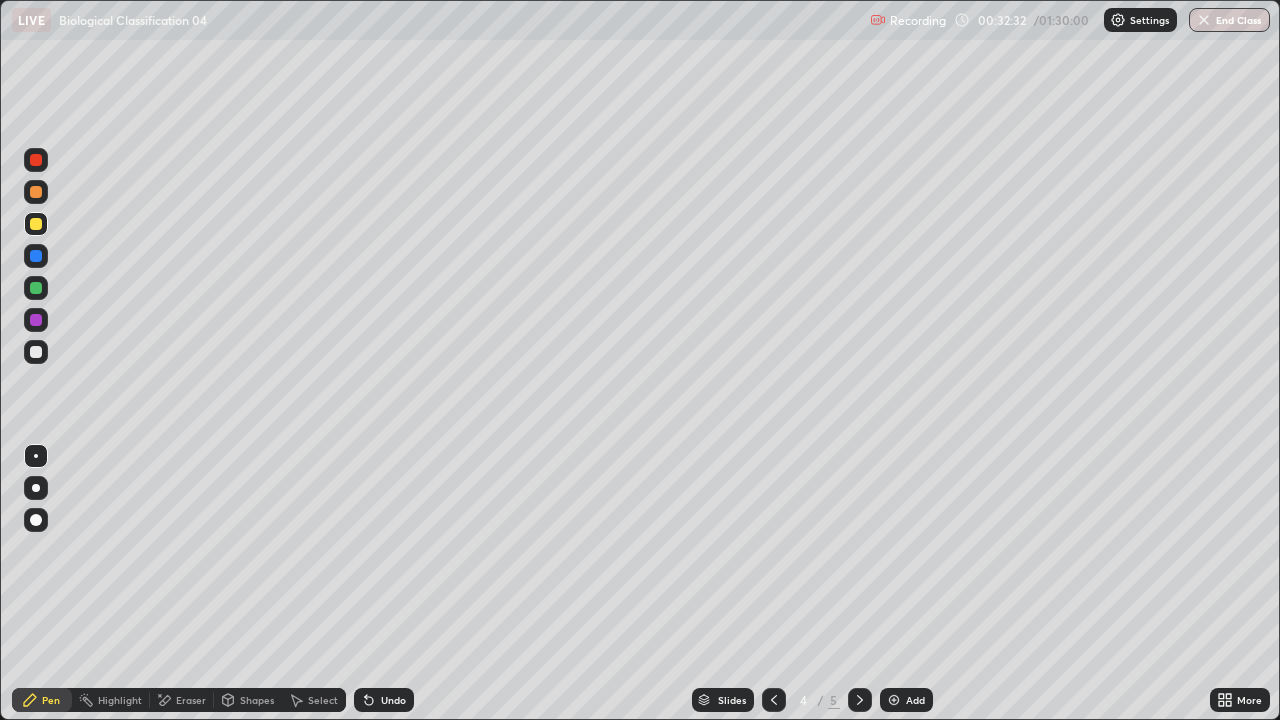 click on "Undo" at bounding box center (393, 700) 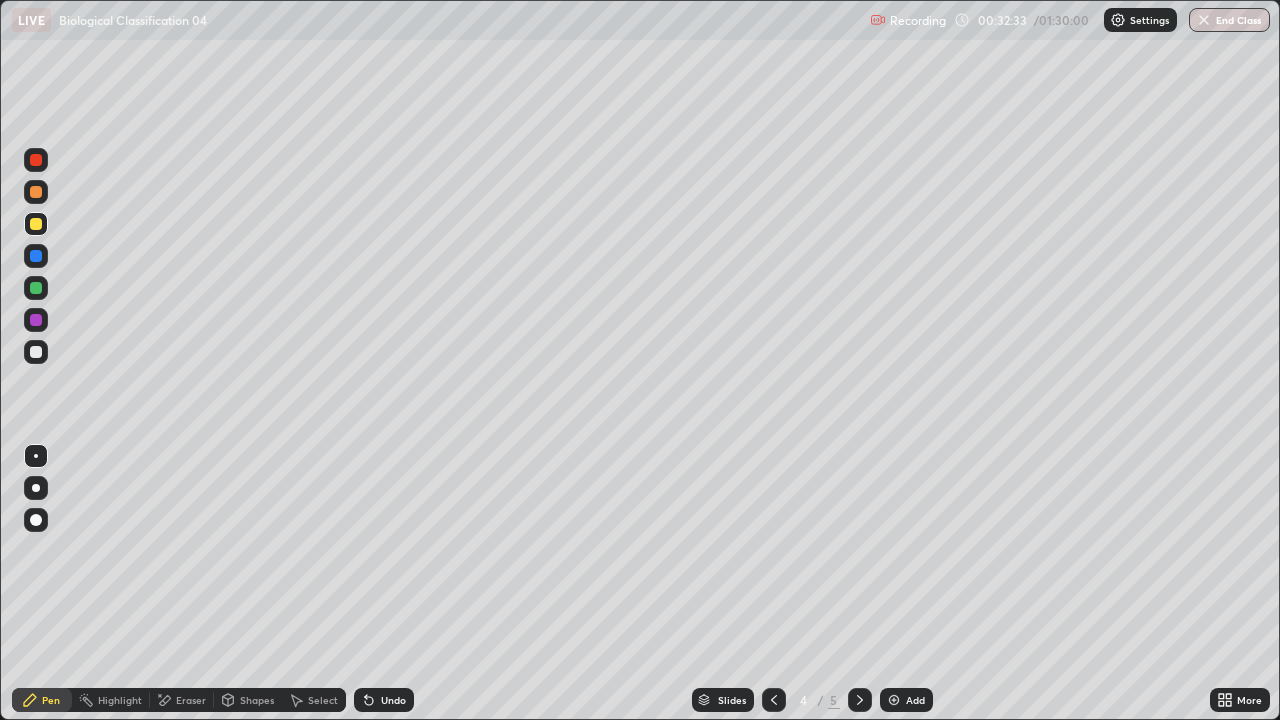 click at bounding box center (36, 352) 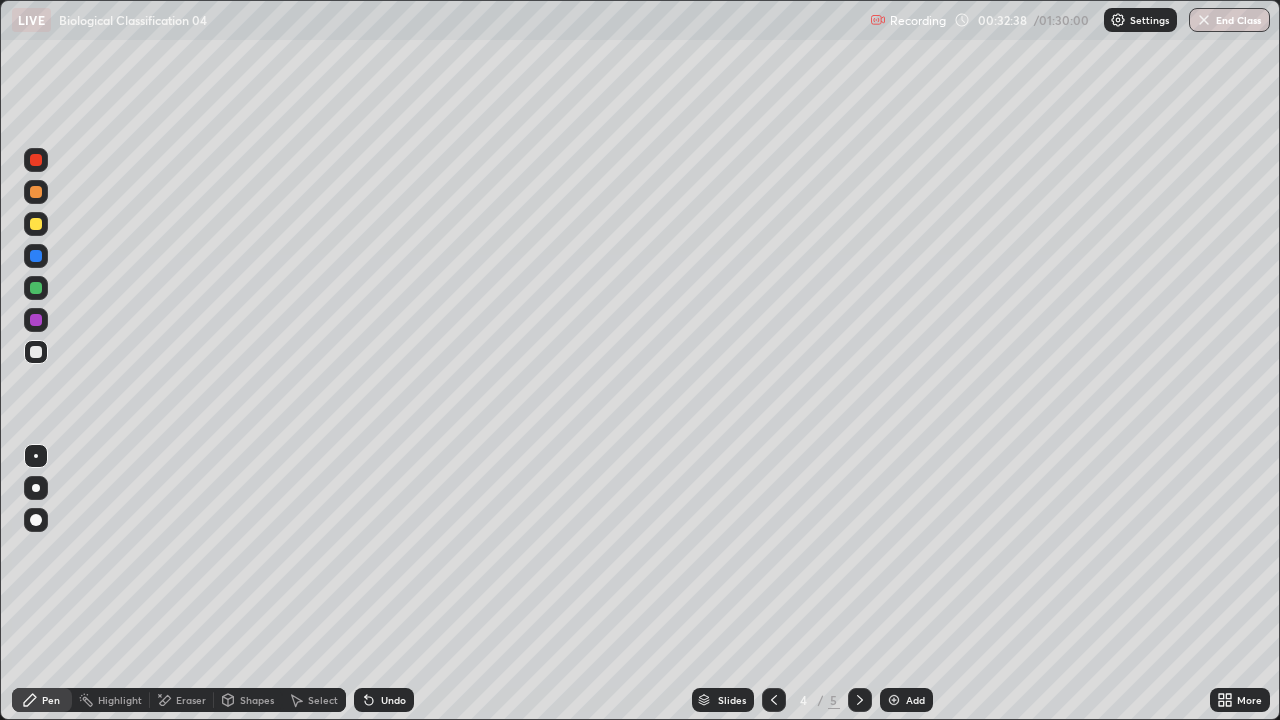 click at bounding box center (36, 224) 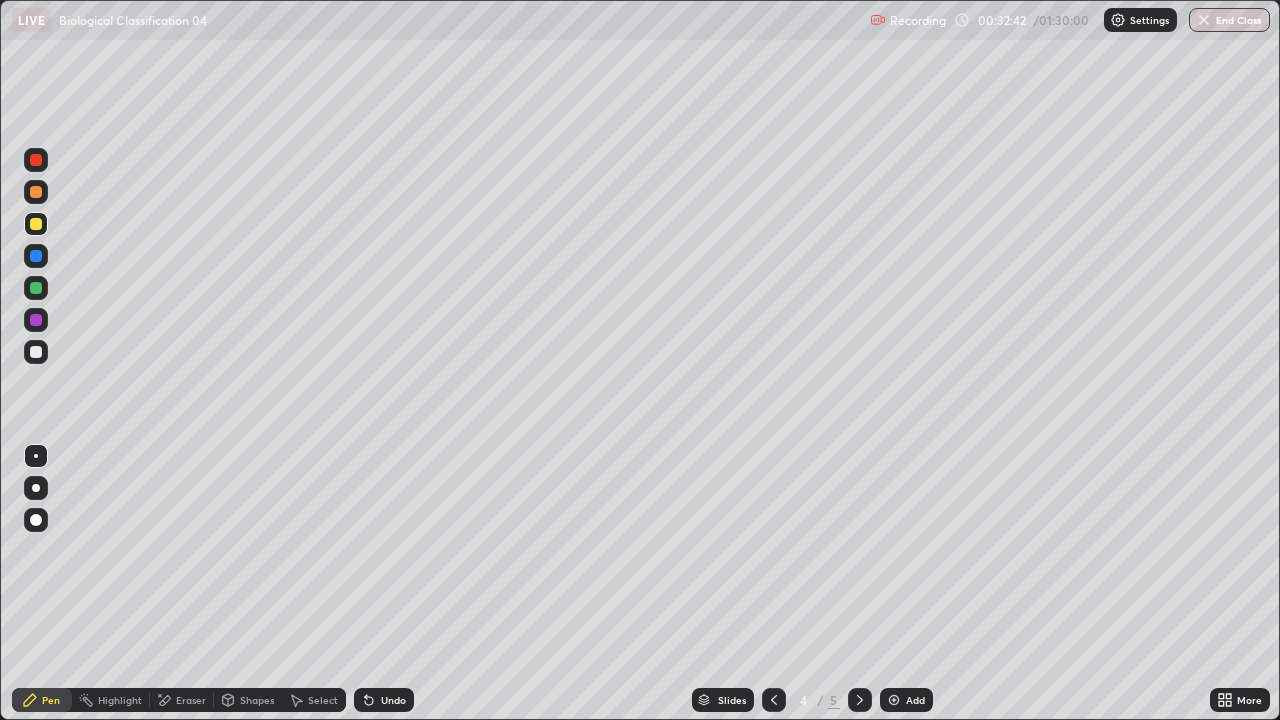 click at bounding box center (36, 192) 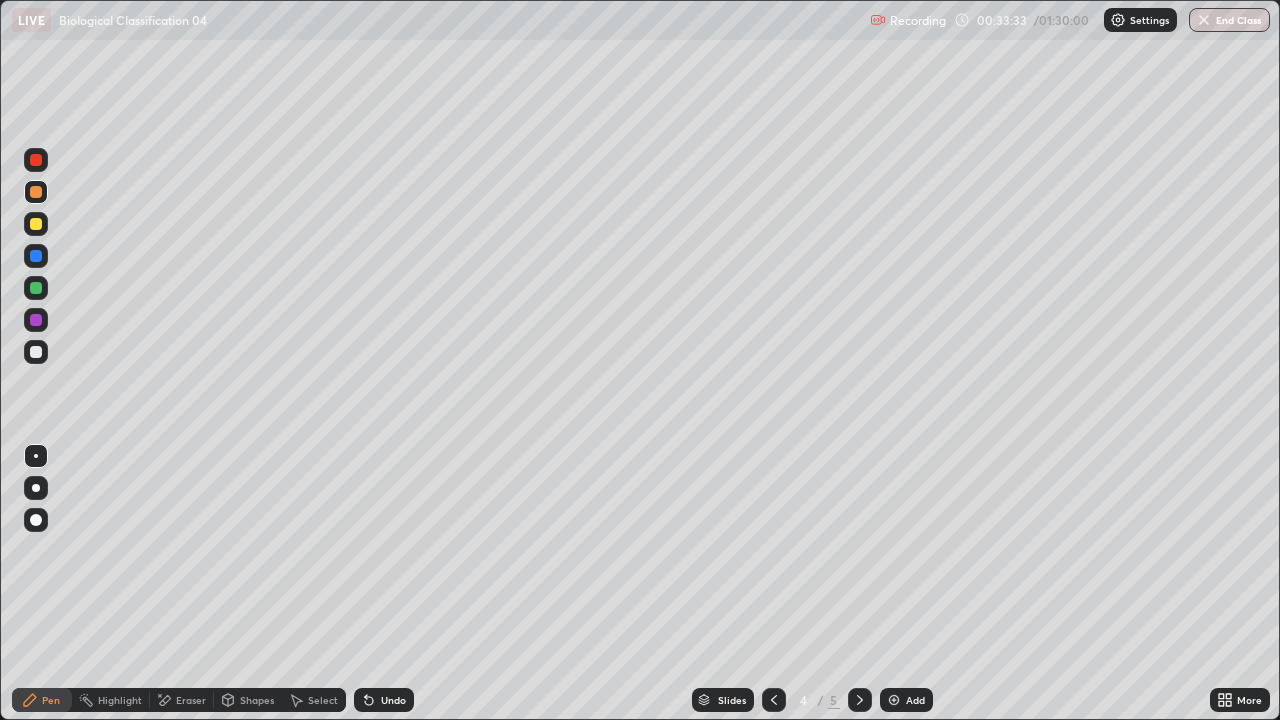 click on "Undo" at bounding box center [393, 700] 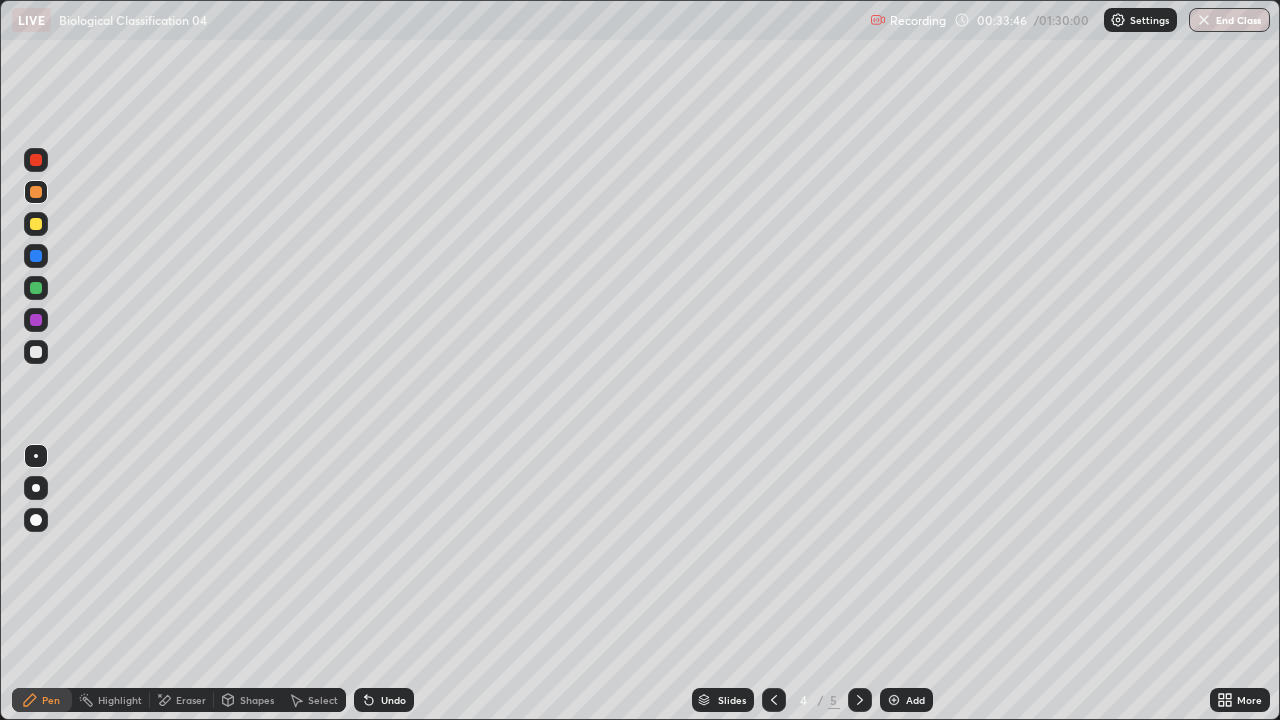 click at bounding box center (36, 224) 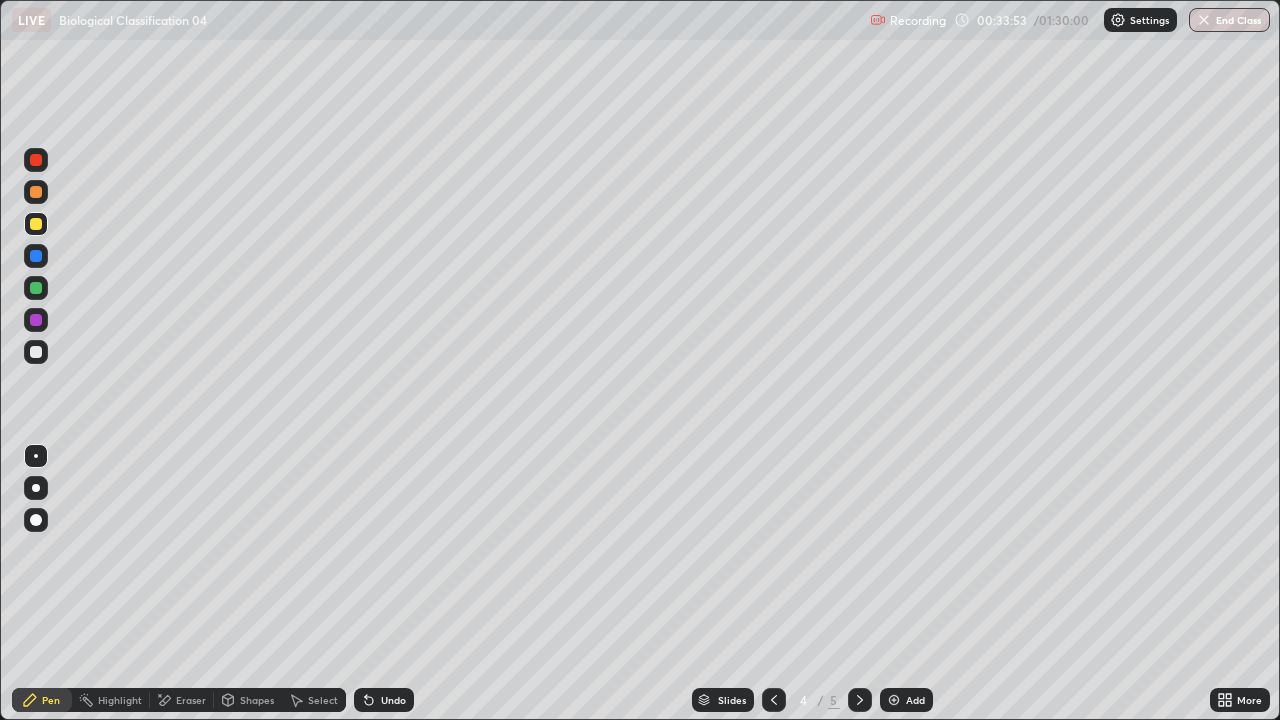 click on "Undo" at bounding box center (393, 700) 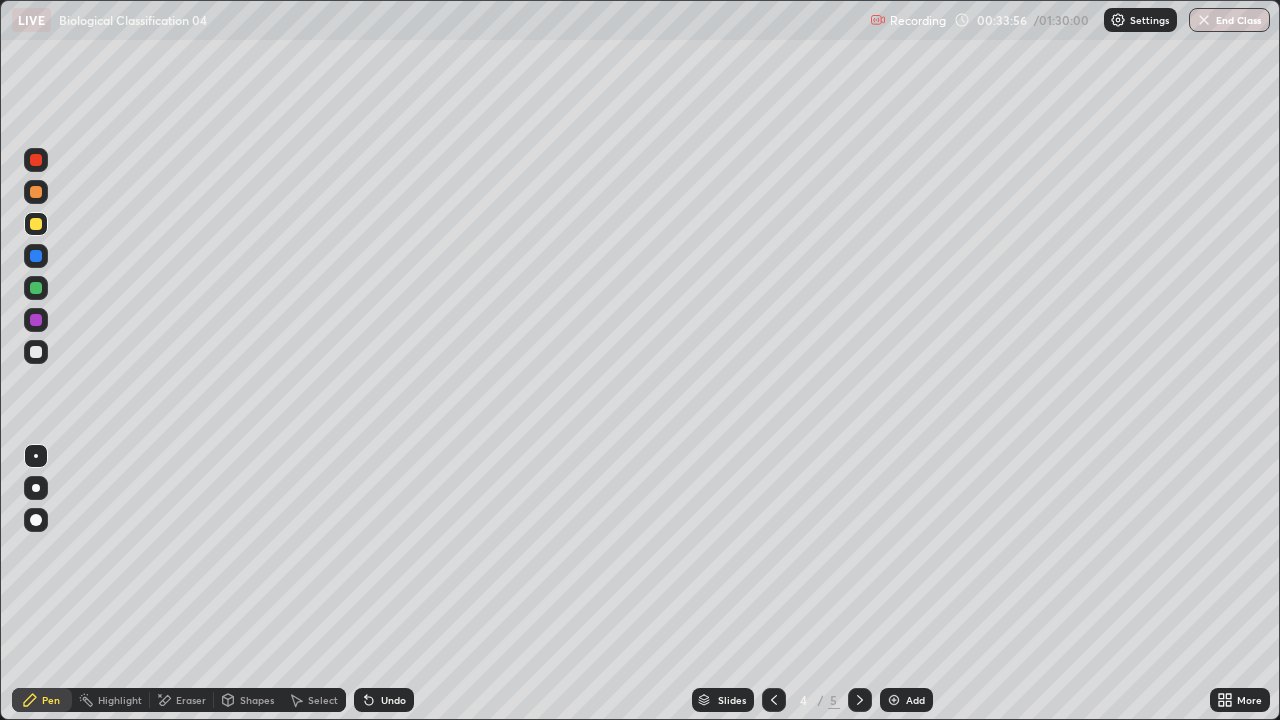 click at bounding box center (36, 352) 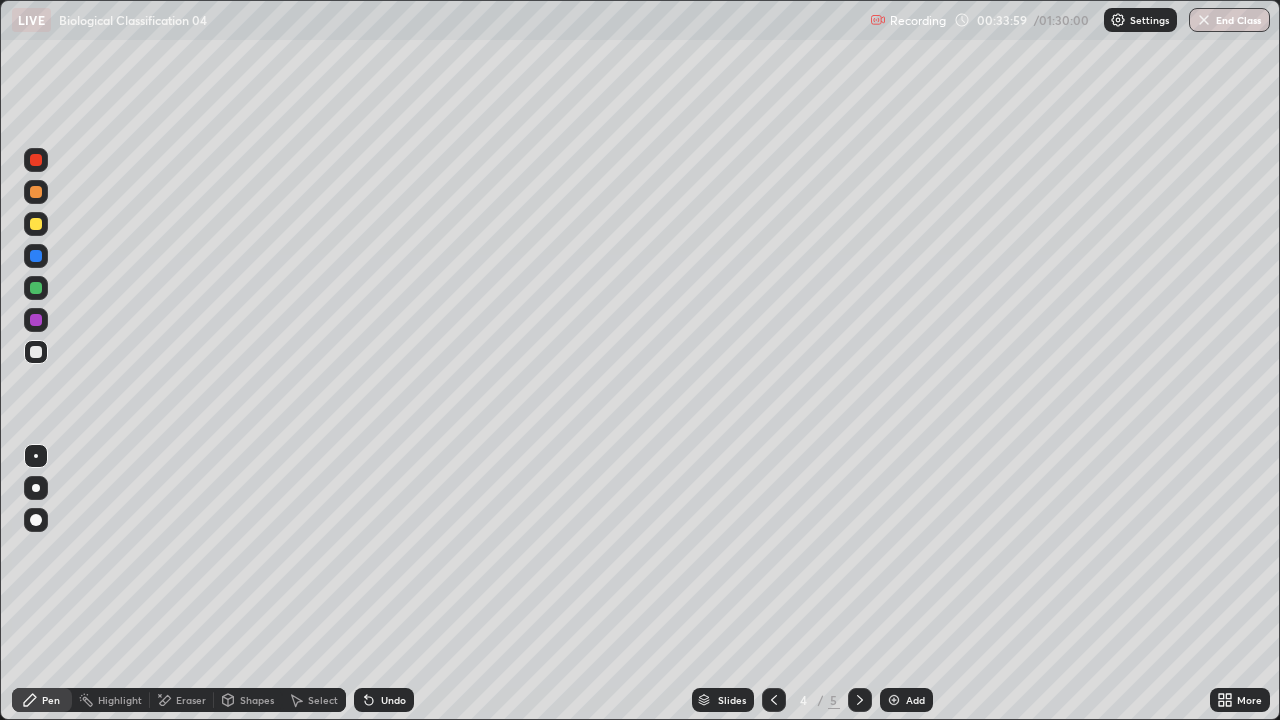 click at bounding box center [36, 192] 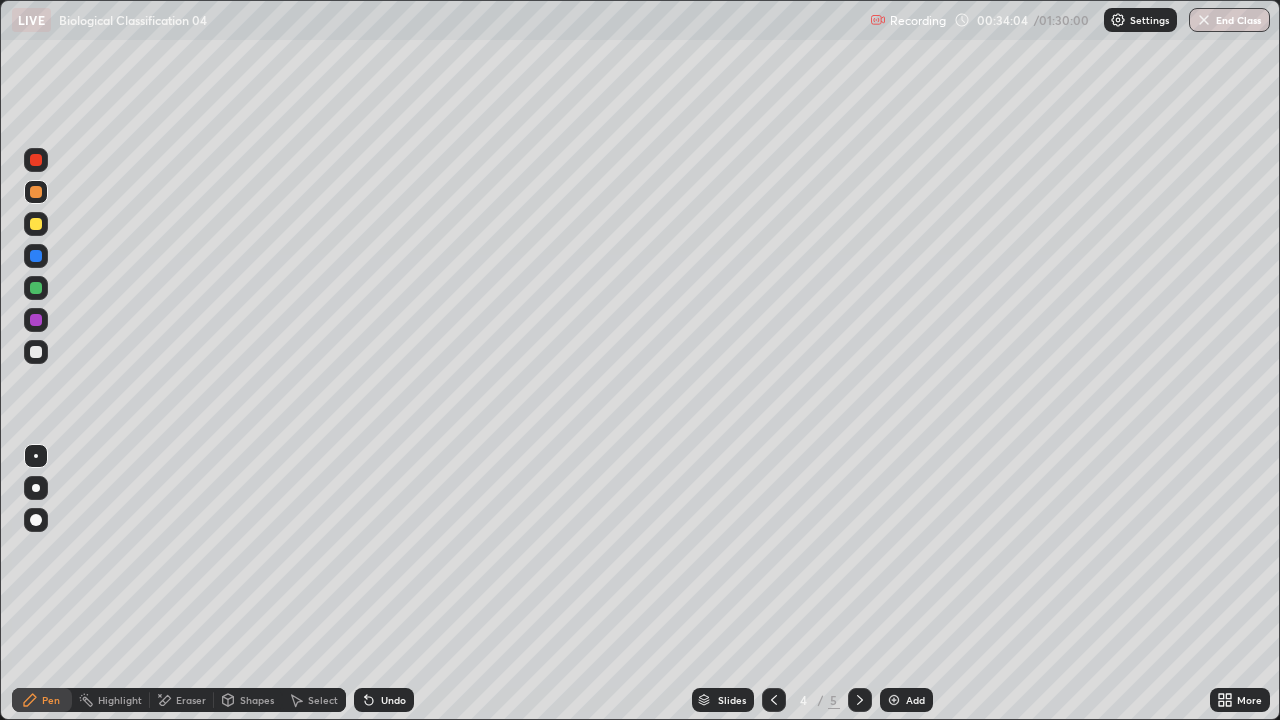 click at bounding box center (36, 224) 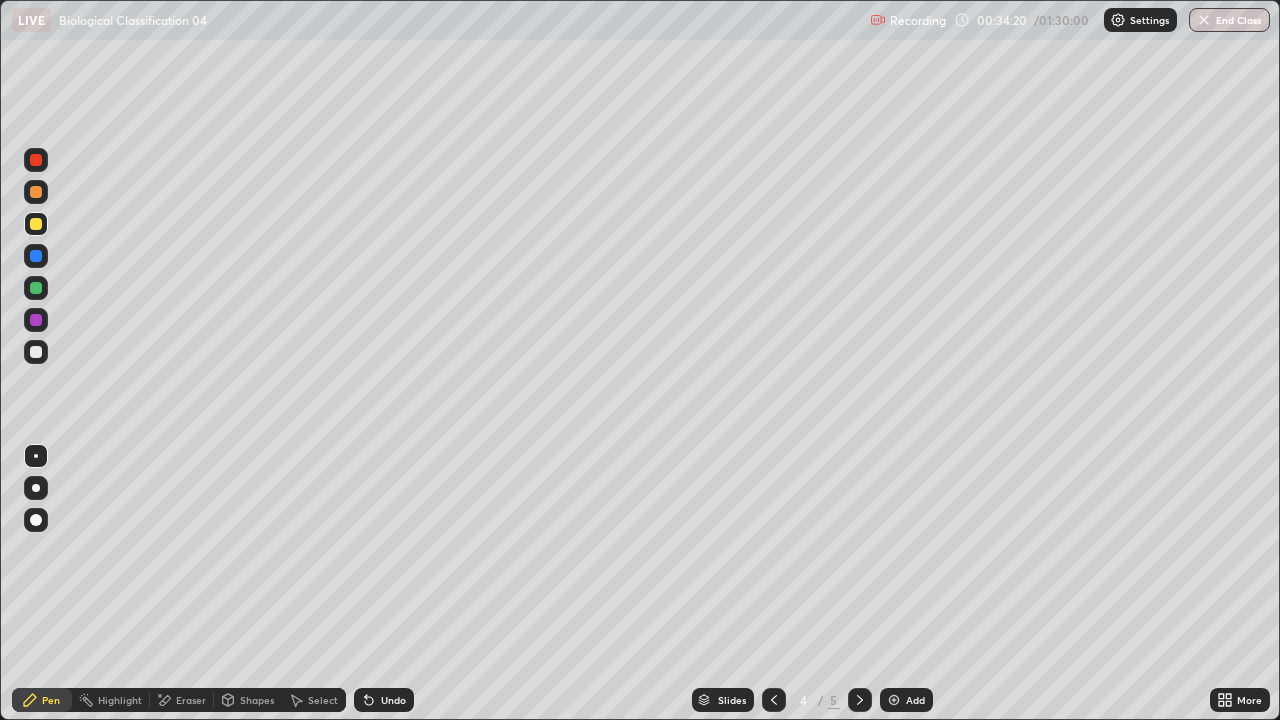 click 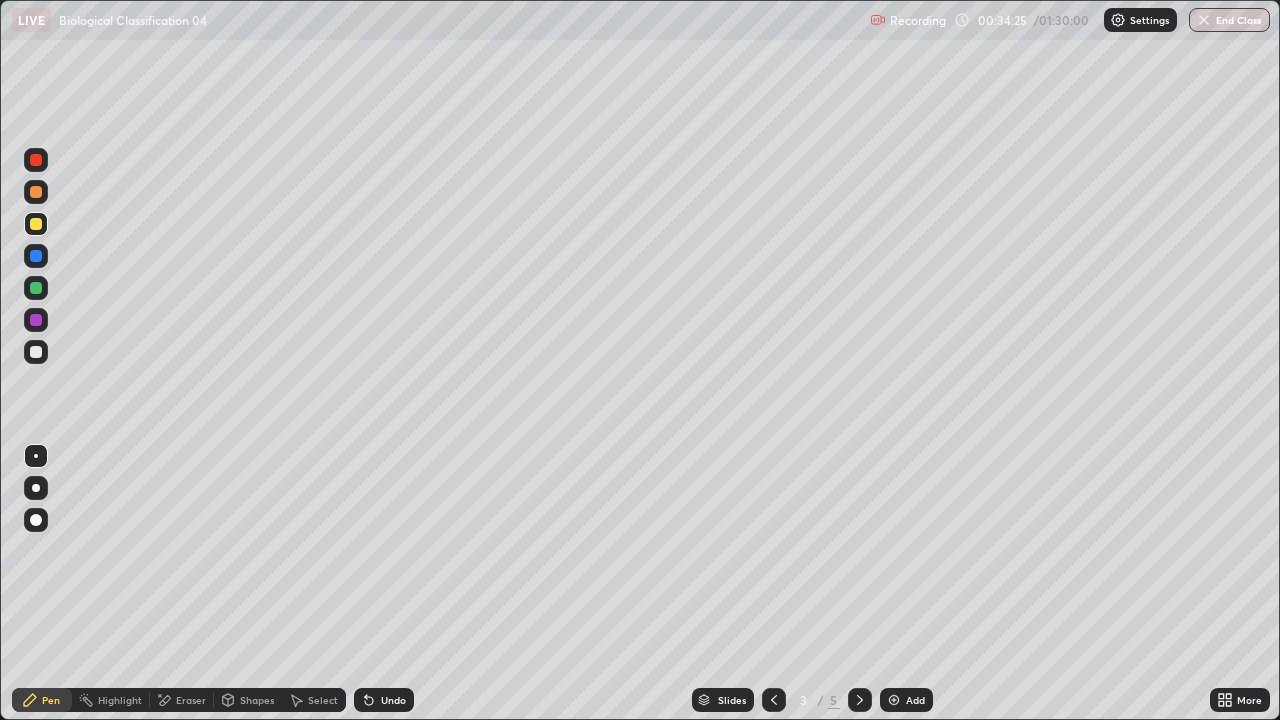 click 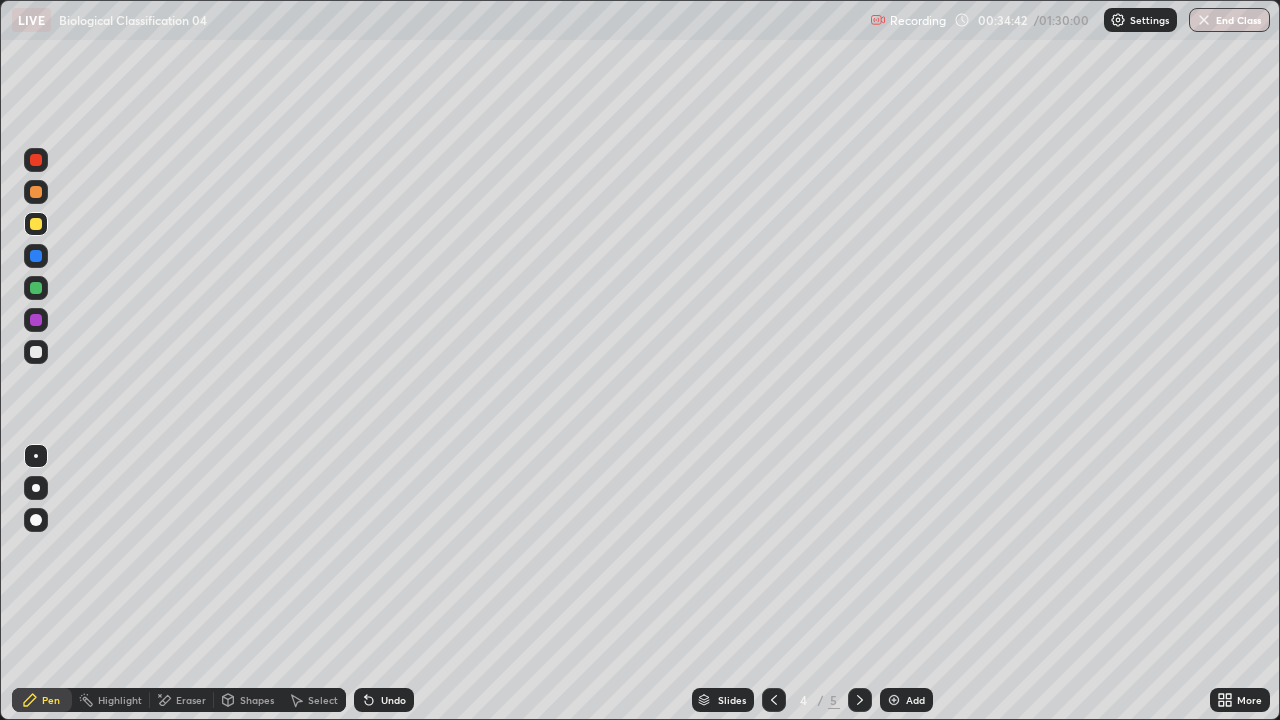 click at bounding box center (36, 352) 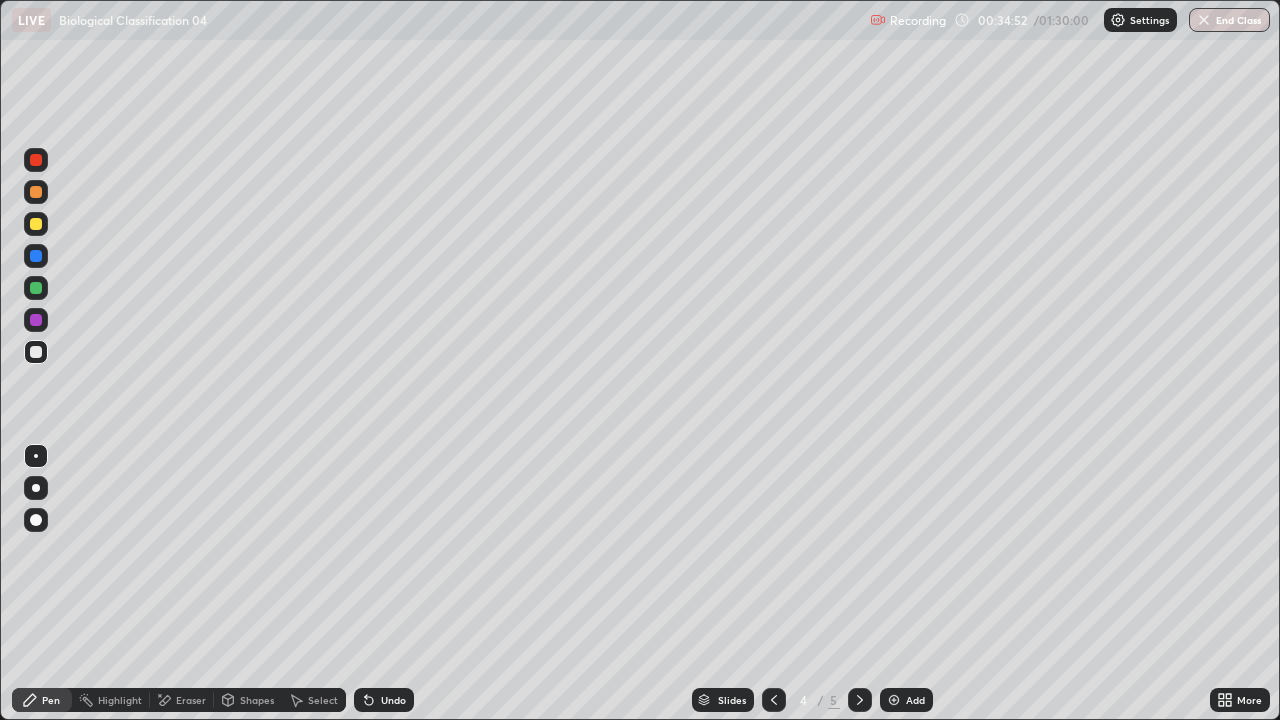 click at bounding box center (36, 224) 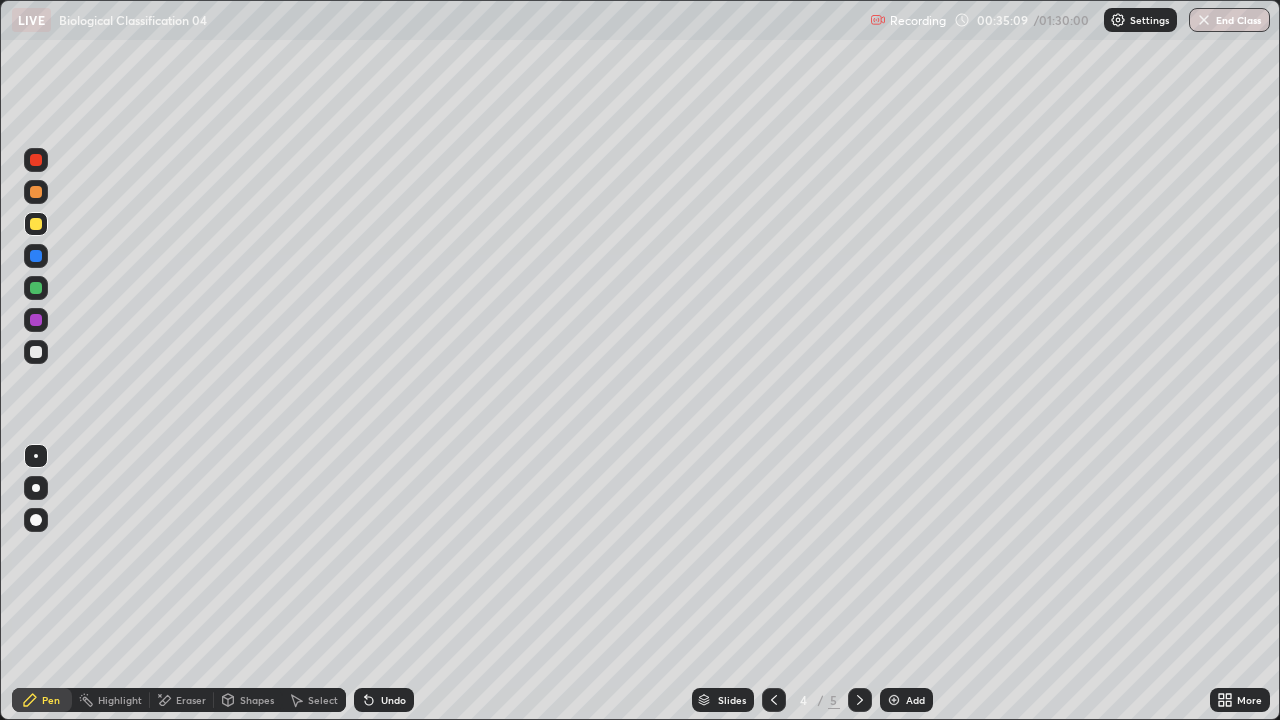 click at bounding box center (36, 192) 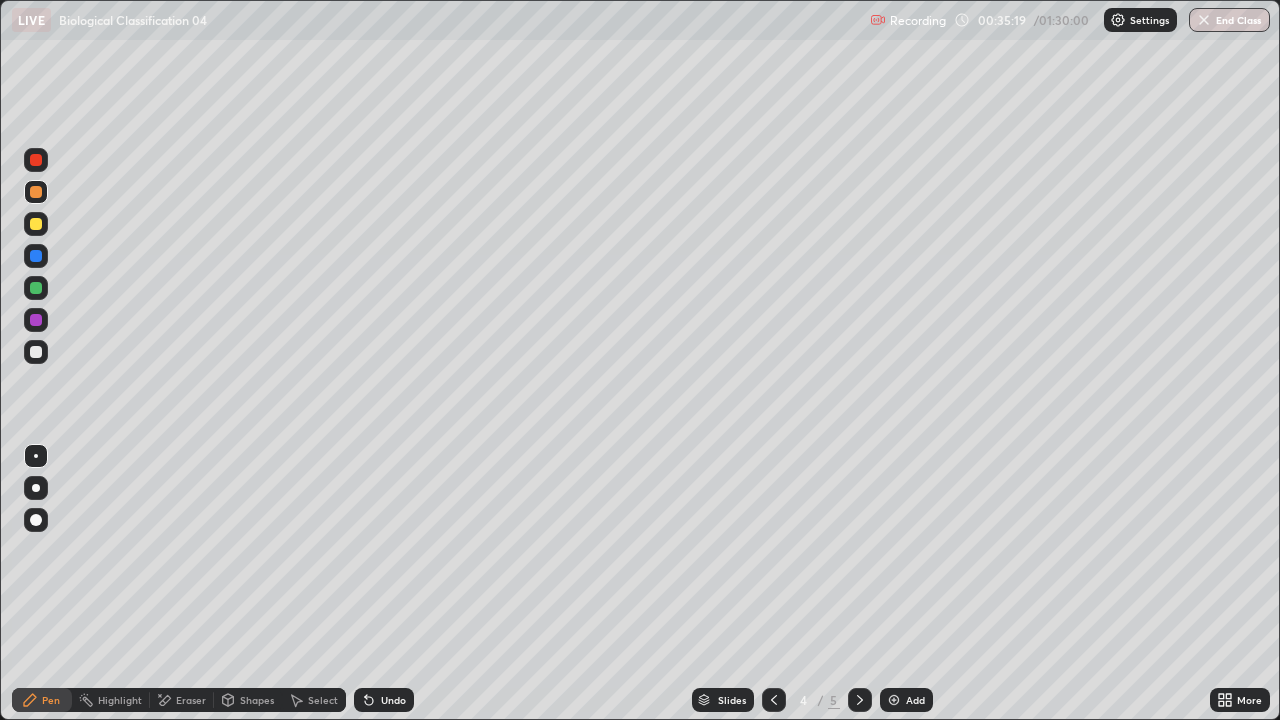 click on "Eraser" at bounding box center (191, 700) 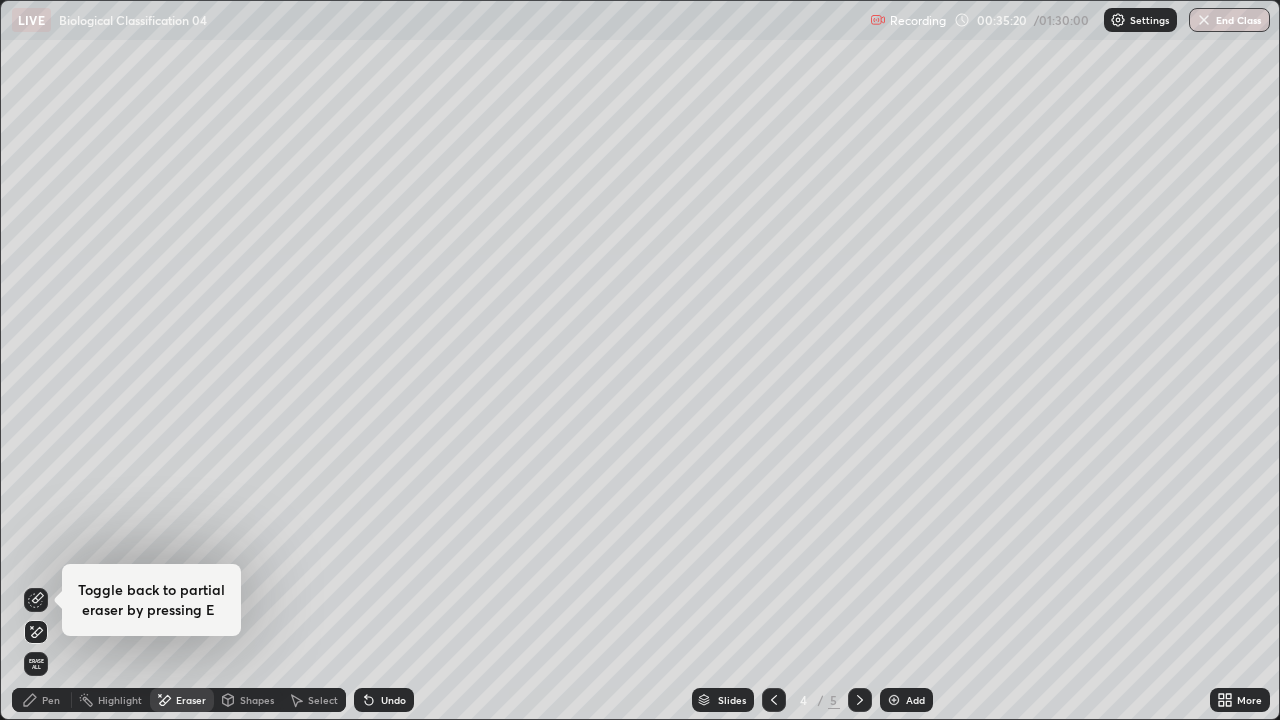 click 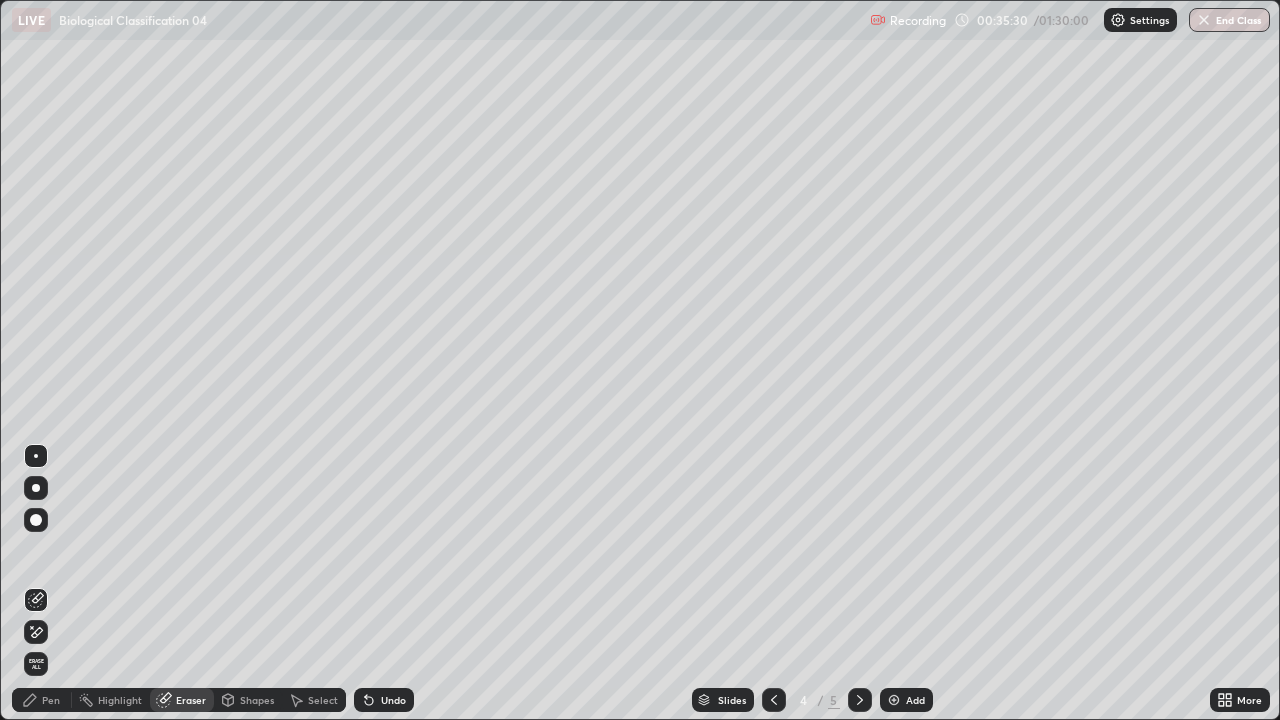 click on "Pen" at bounding box center [42, 700] 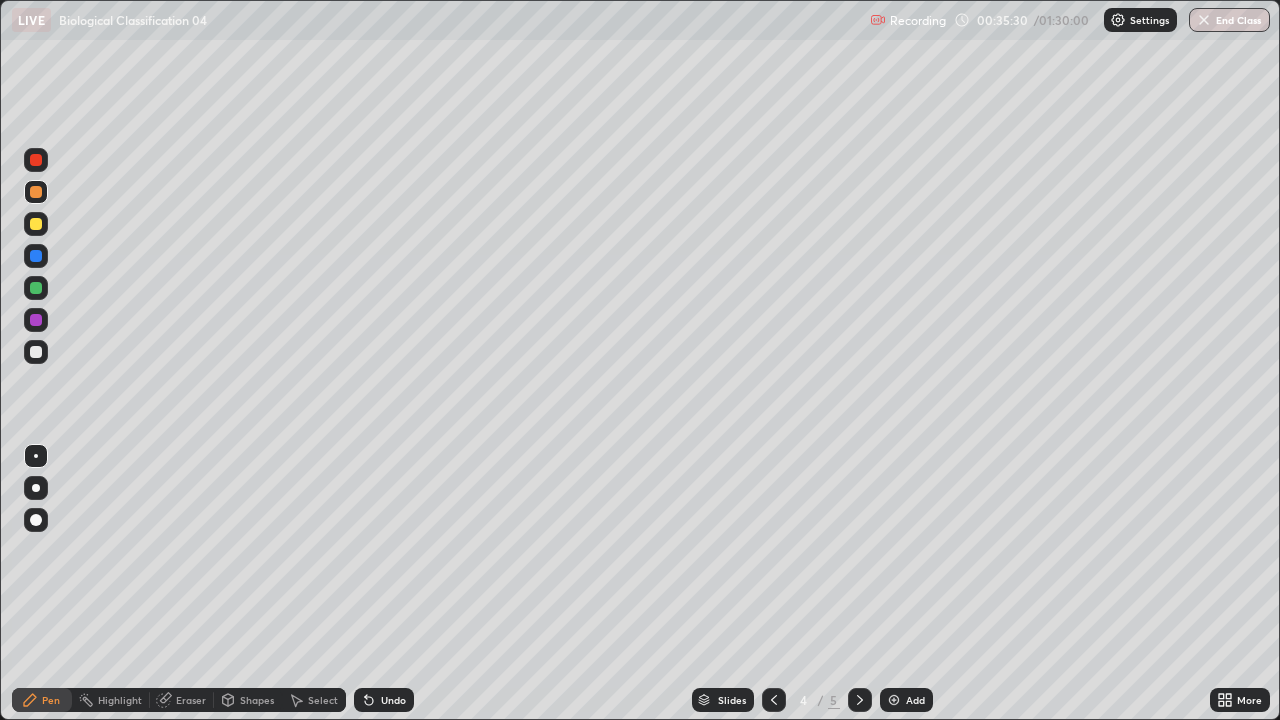 click at bounding box center (36, 224) 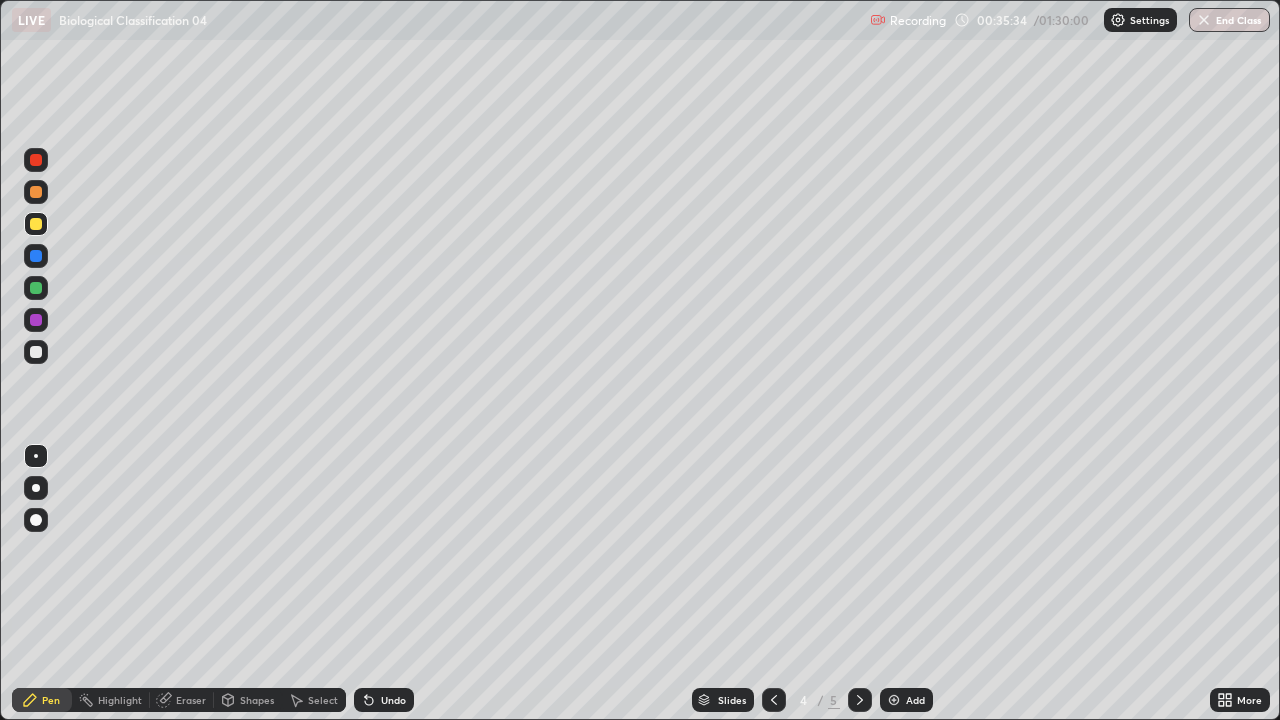 click at bounding box center (36, 192) 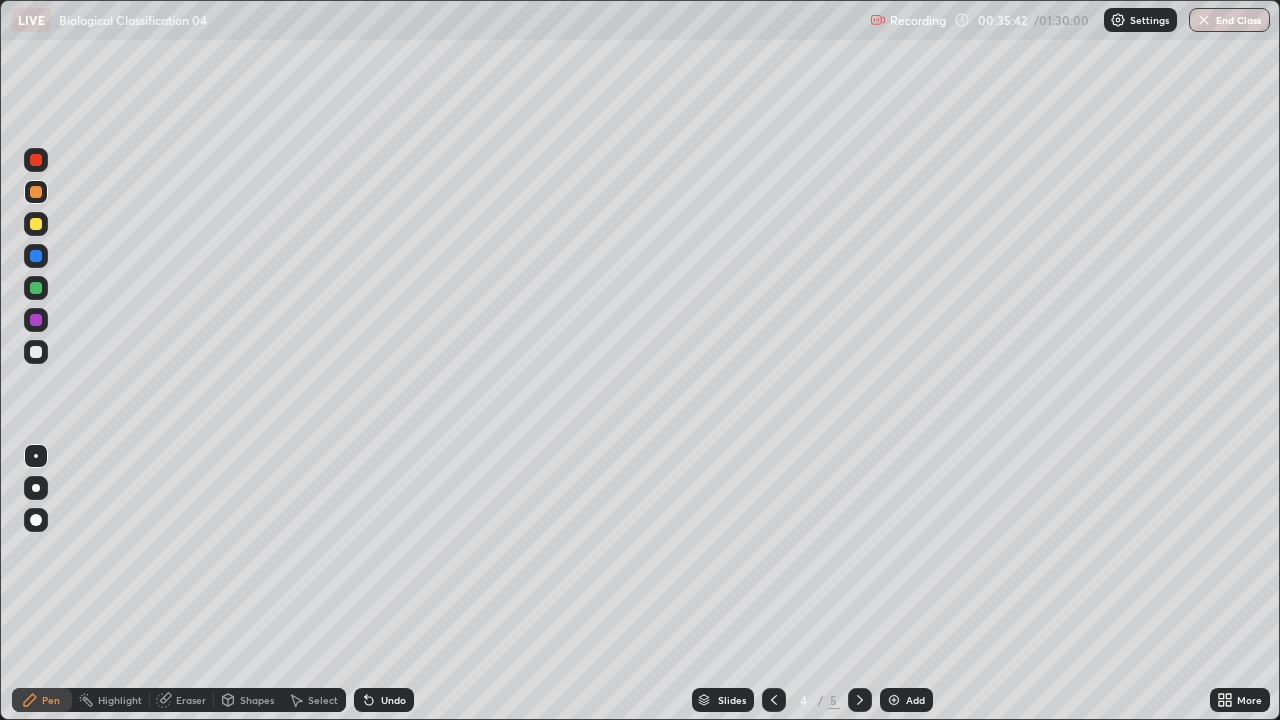 click at bounding box center [36, 224] 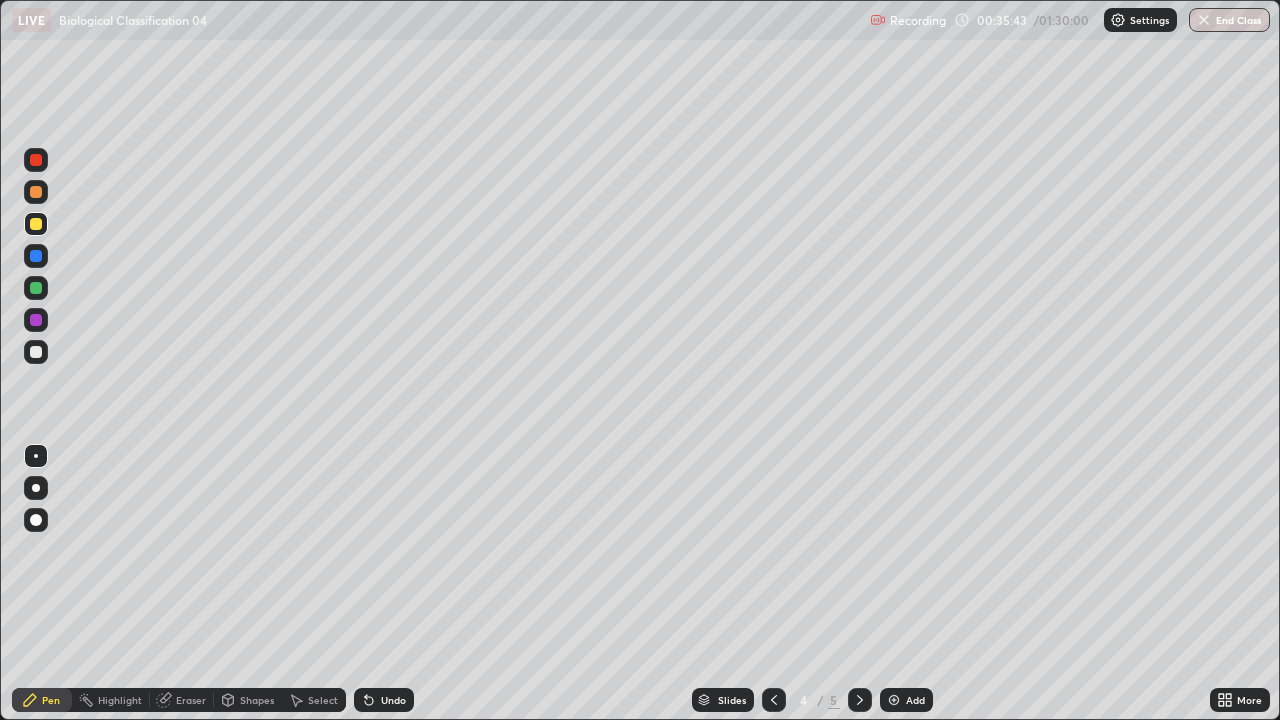 click at bounding box center (36, 352) 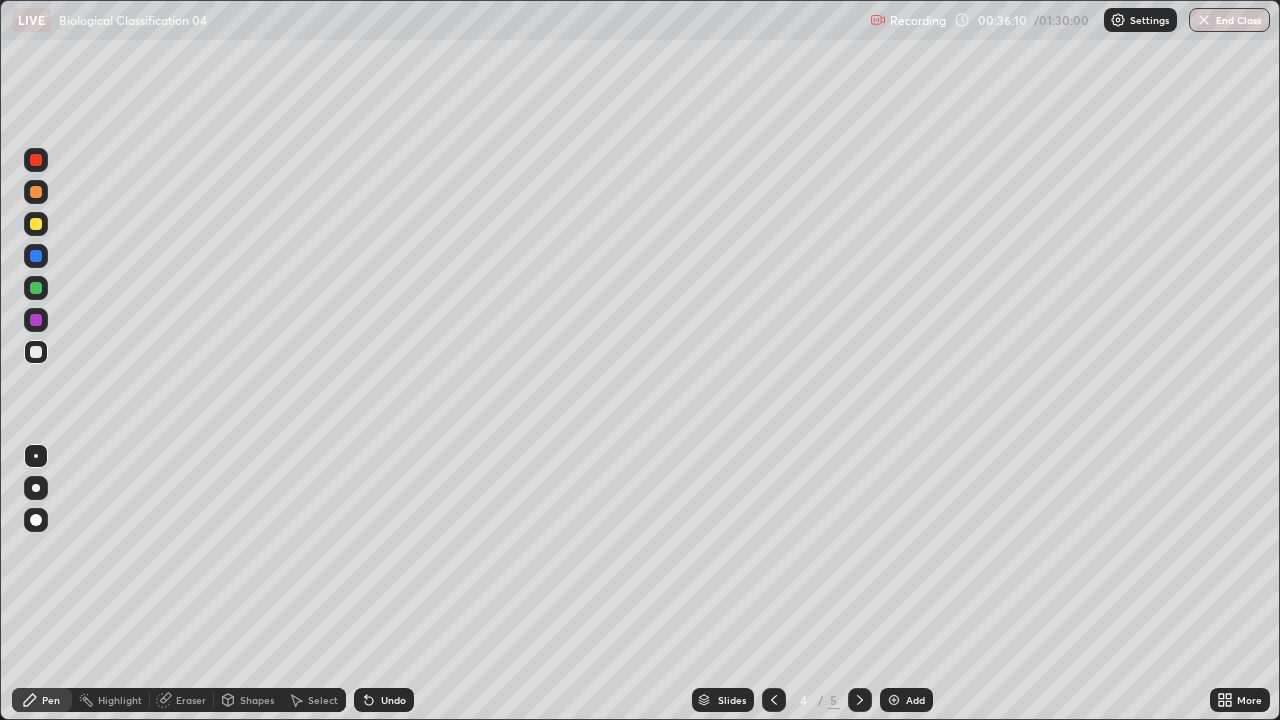 click at bounding box center (36, 352) 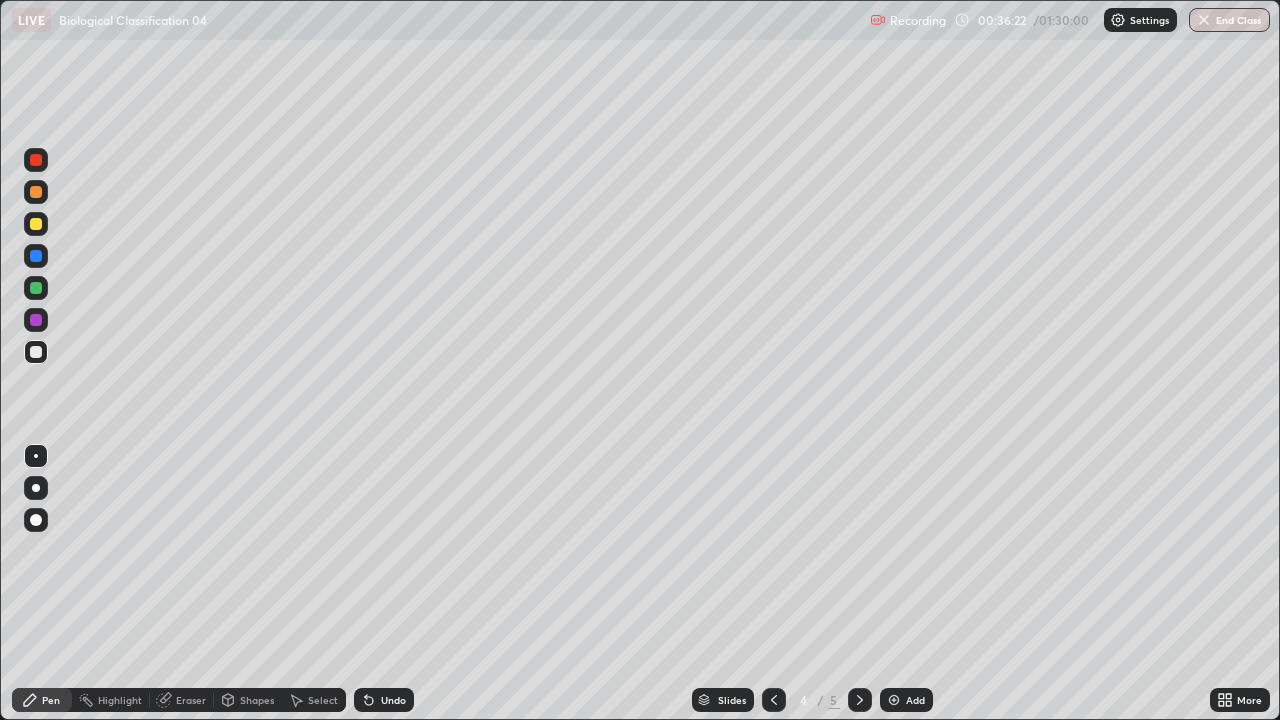 click on "Undo" at bounding box center (393, 700) 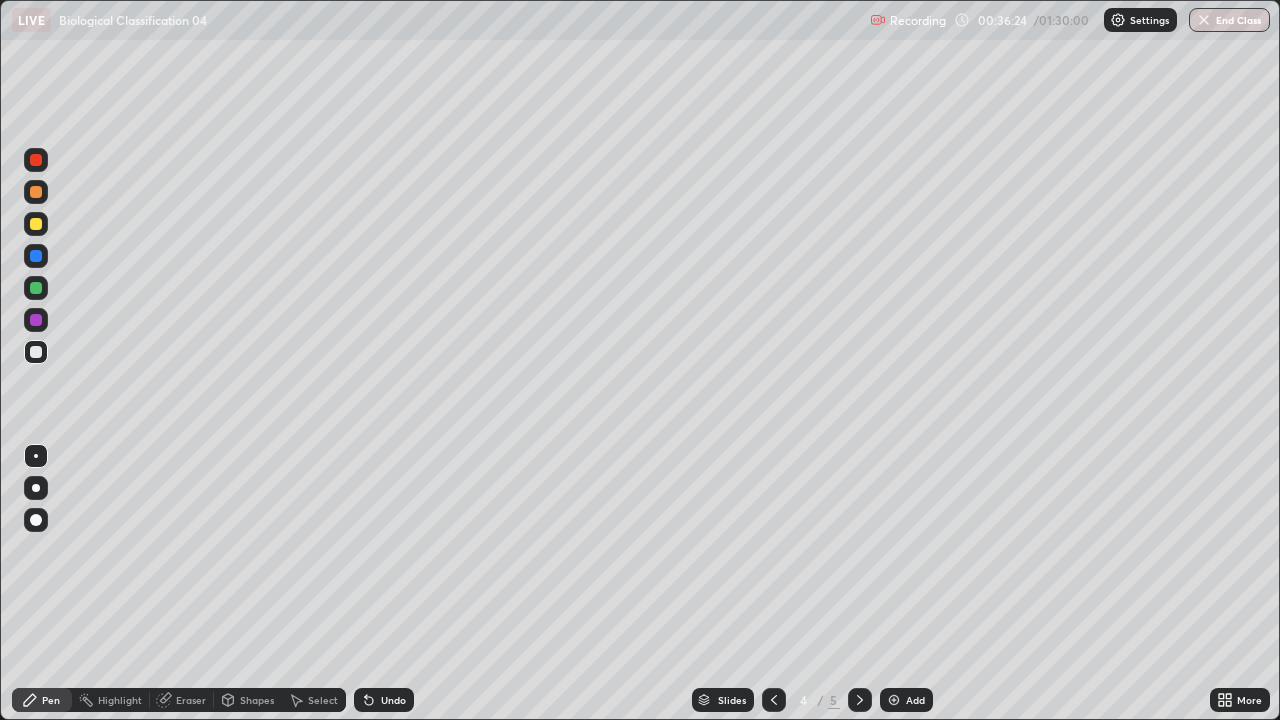 click on "Undo" at bounding box center (393, 700) 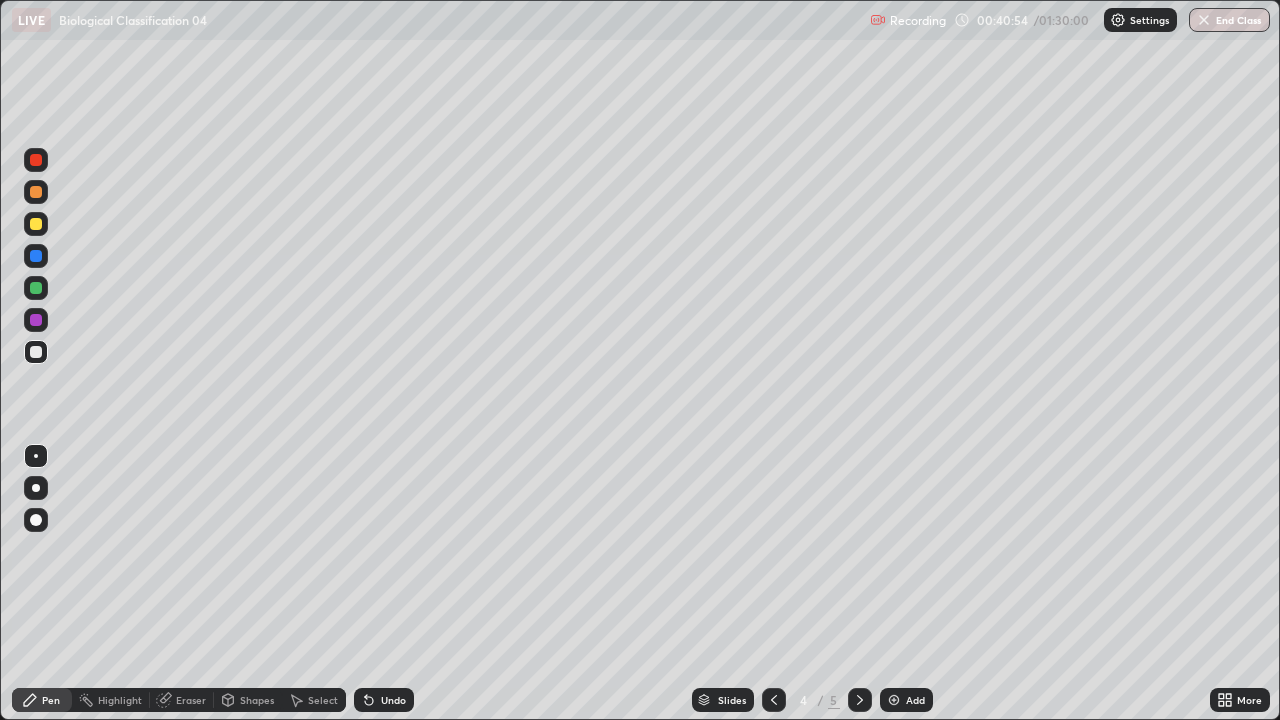 click at bounding box center (774, 700) 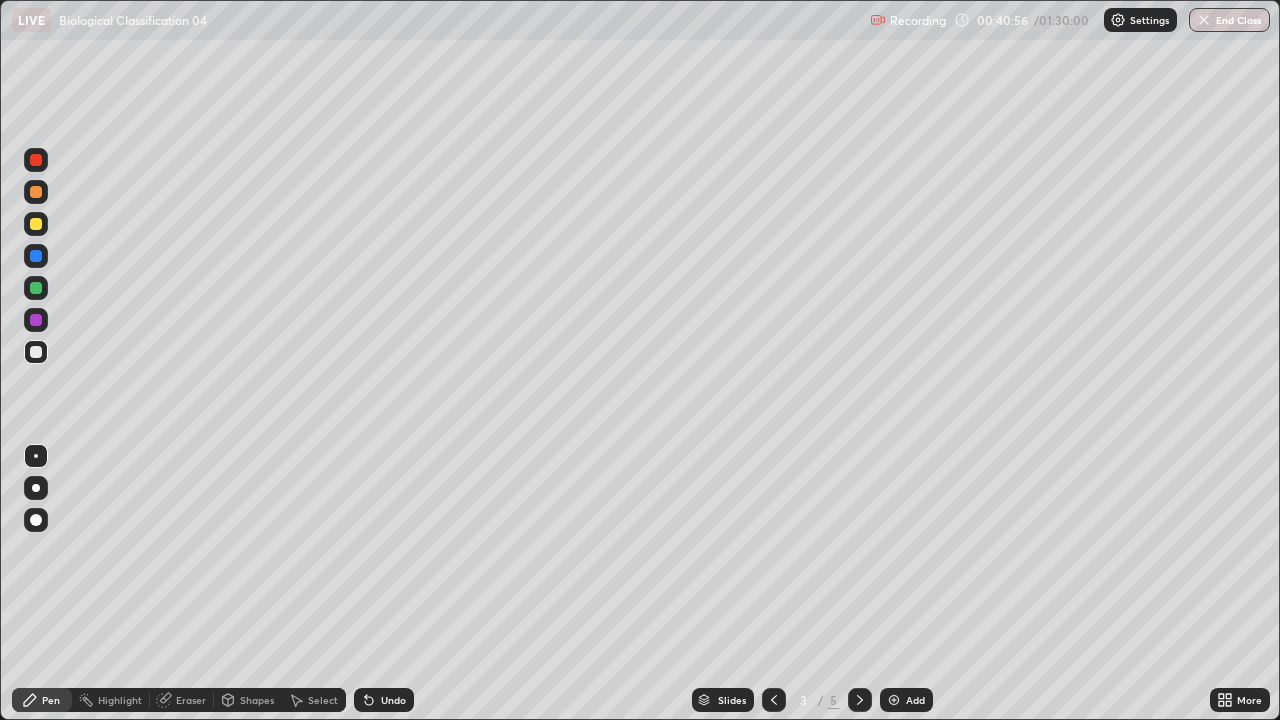 click at bounding box center (36, 224) 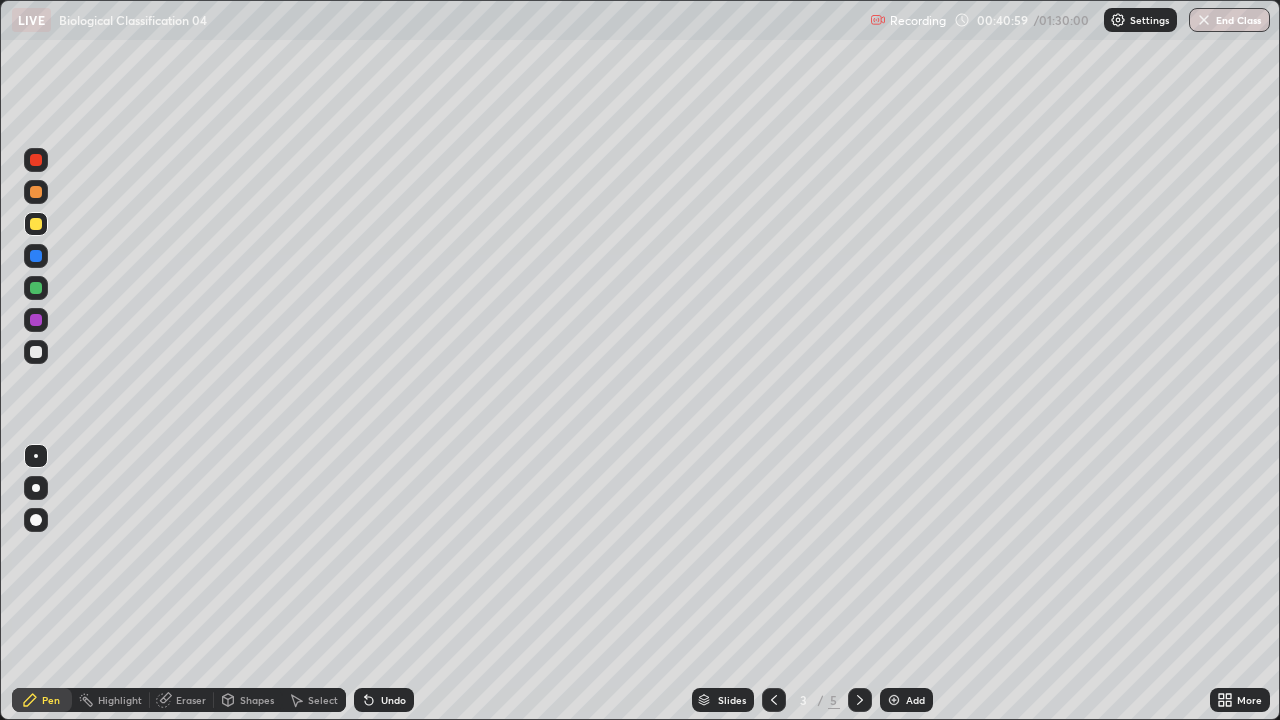 click 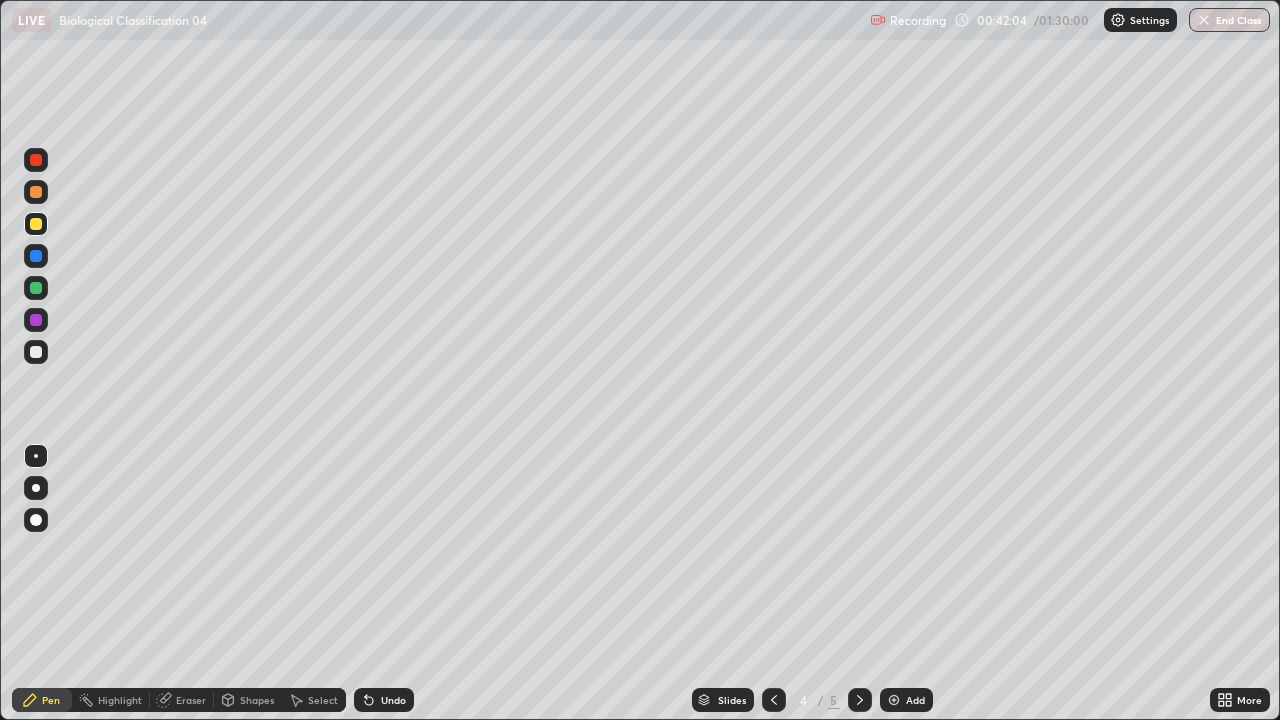 click at bounding box center (894, 700) 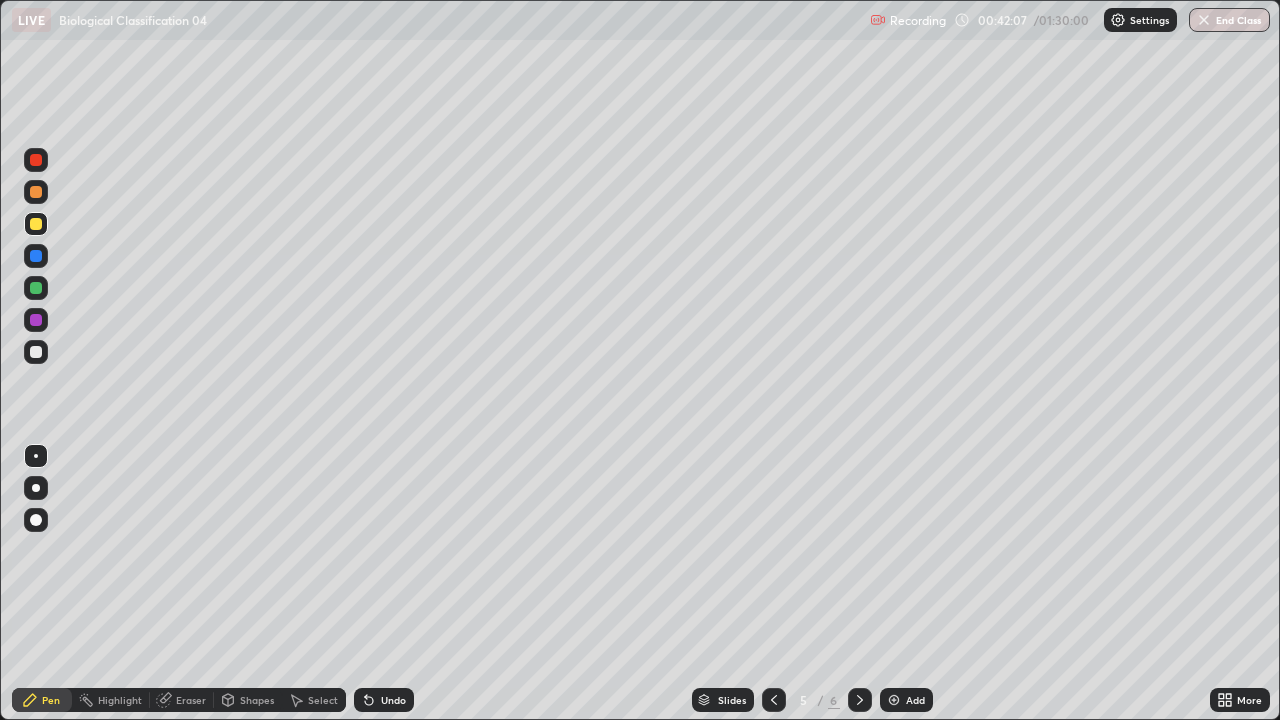 click at bounding box center (36, 488) 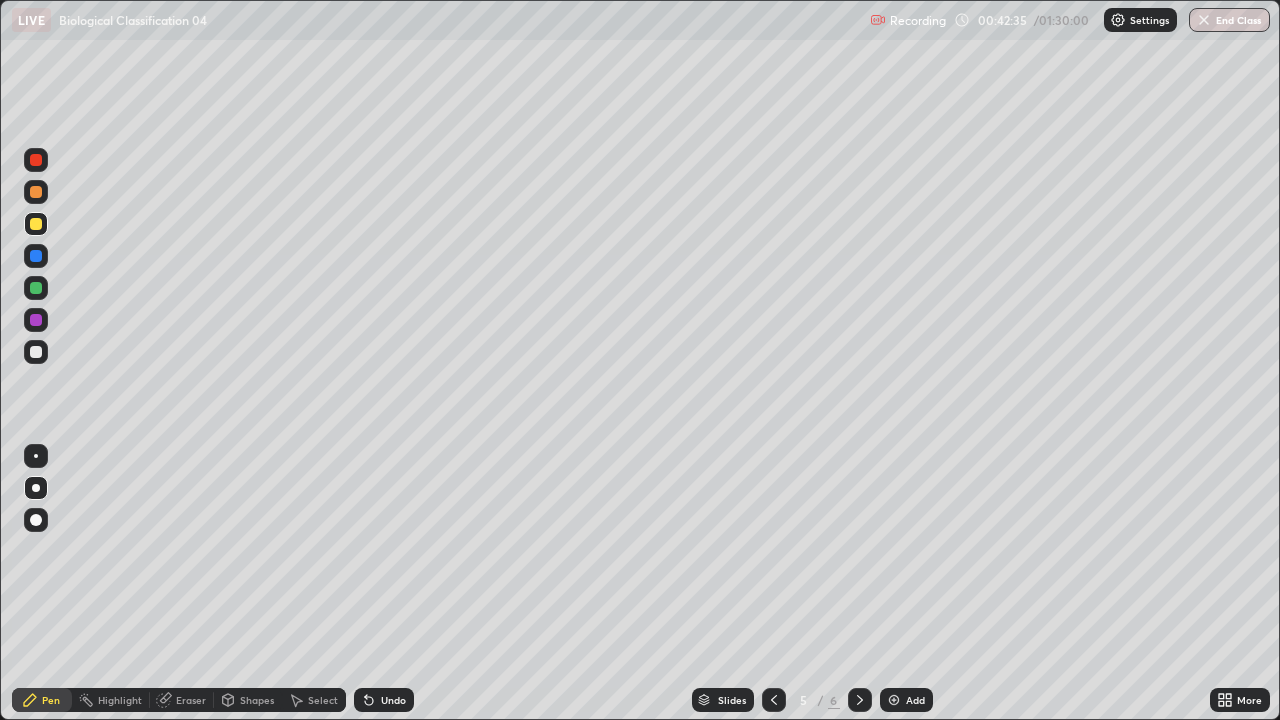 click at bounding box center (36, 352) 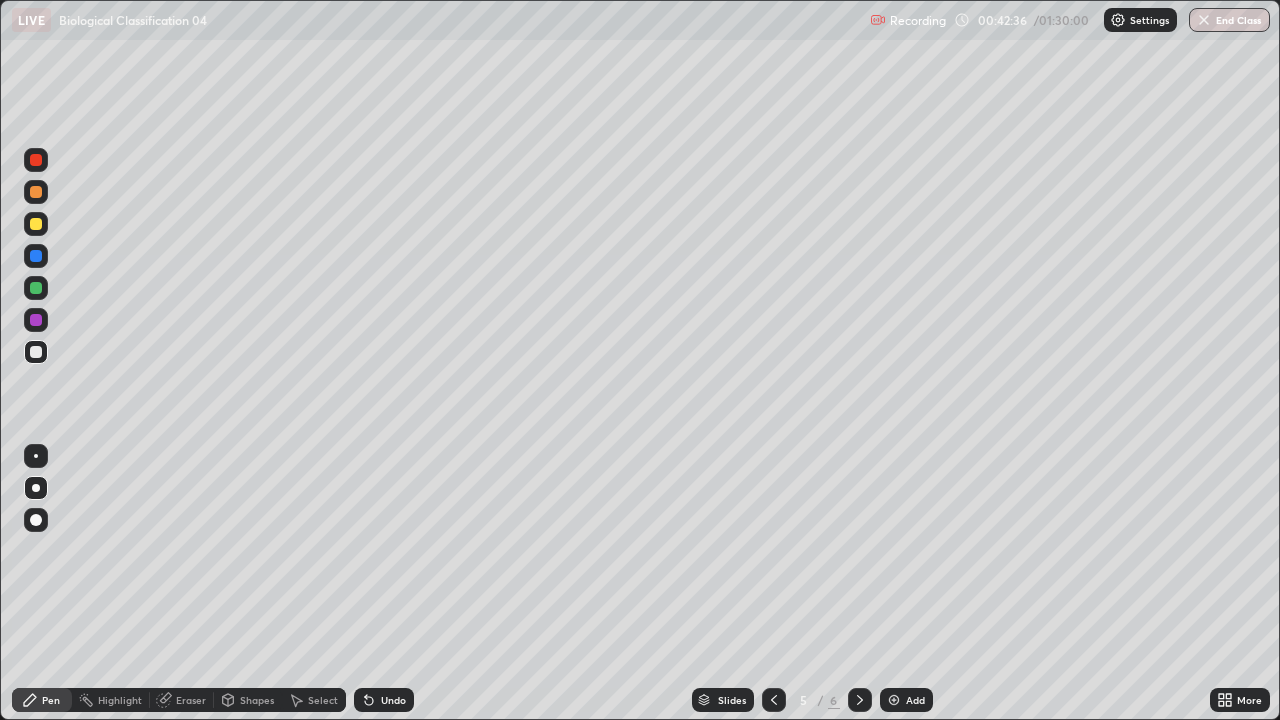 click at bounding box center (36, 224) 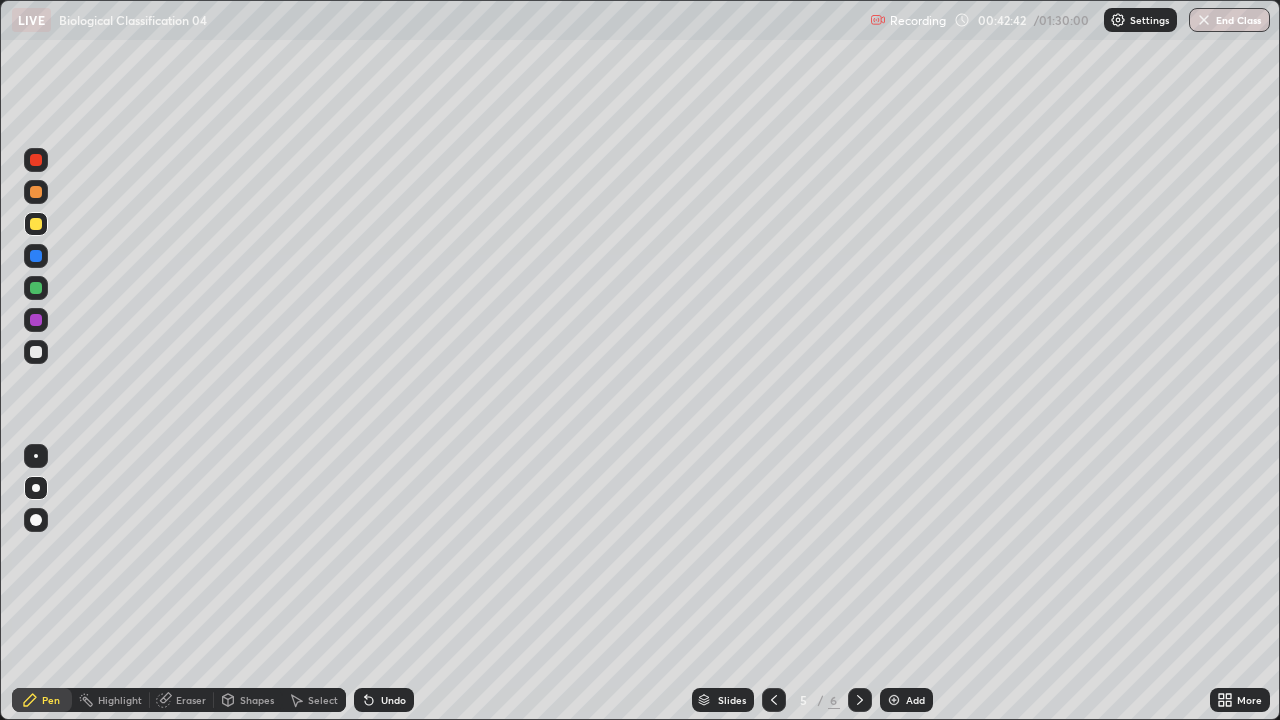 click on "Undo" at bounding box center [393, 700] 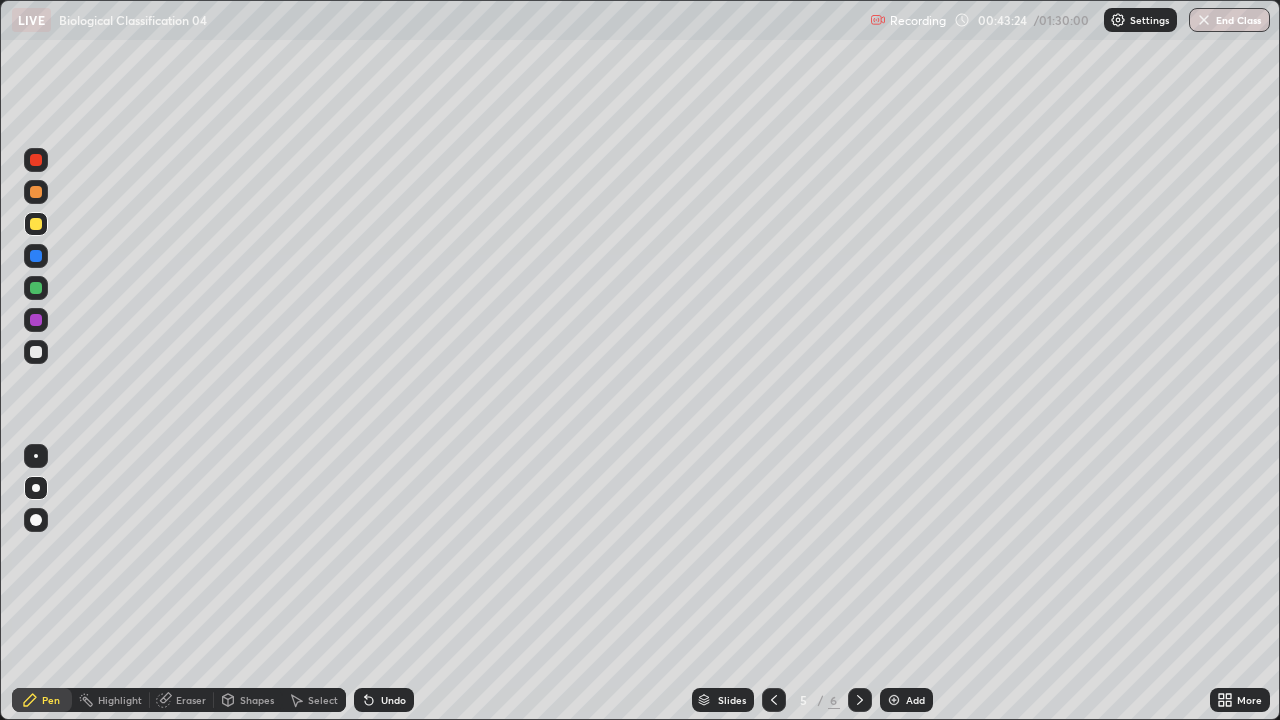 click at bounding box center [36, 352] 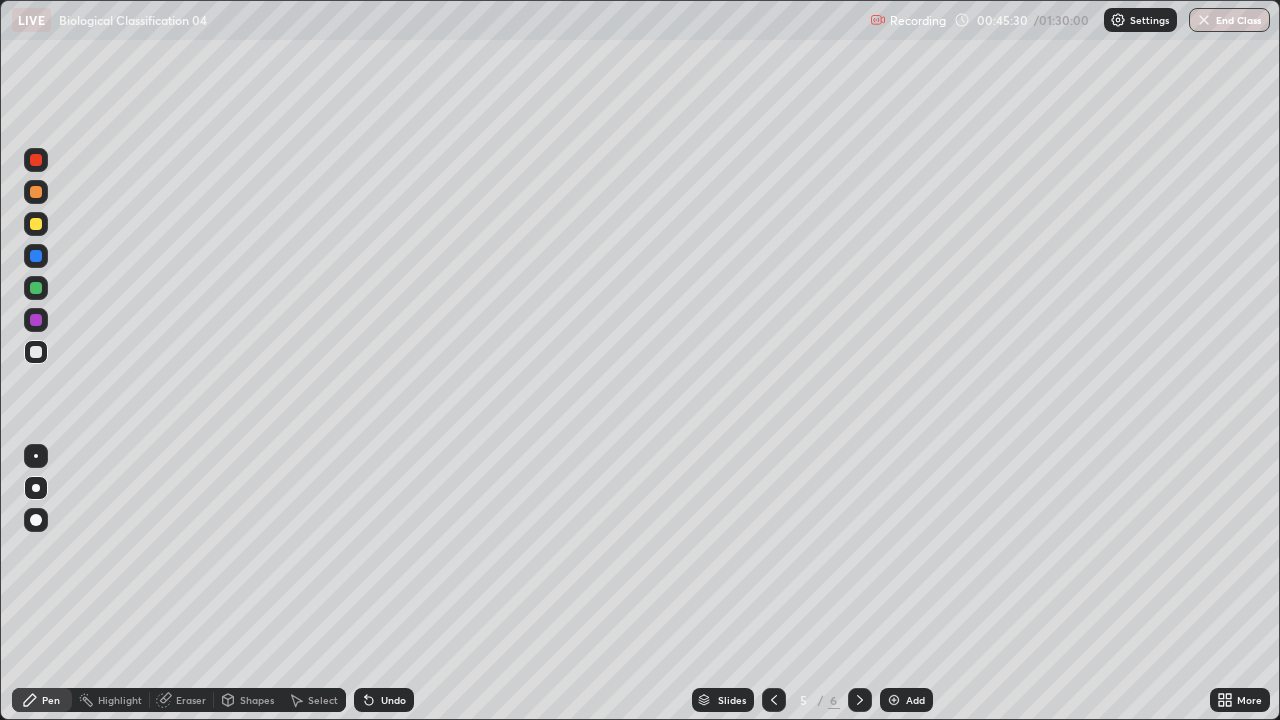 click on "Undo" at bounding box center [384, 700] 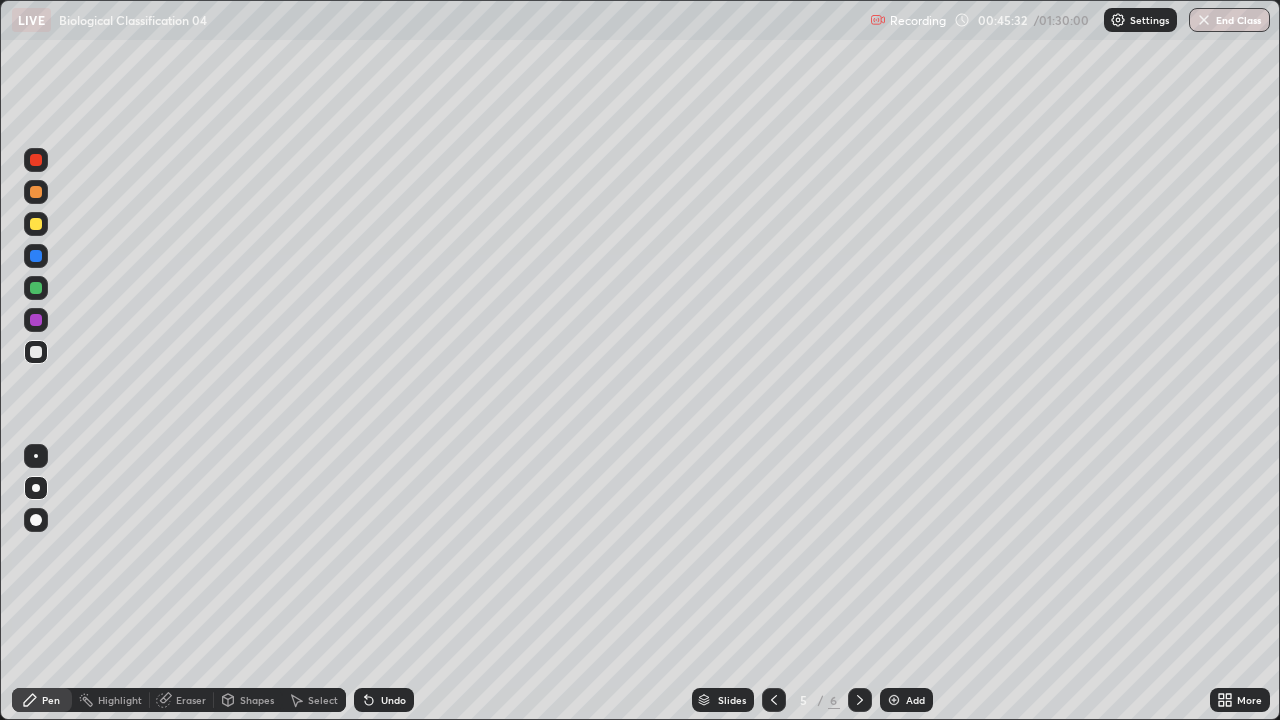click on "Undo" at bounding box center [384, 700] 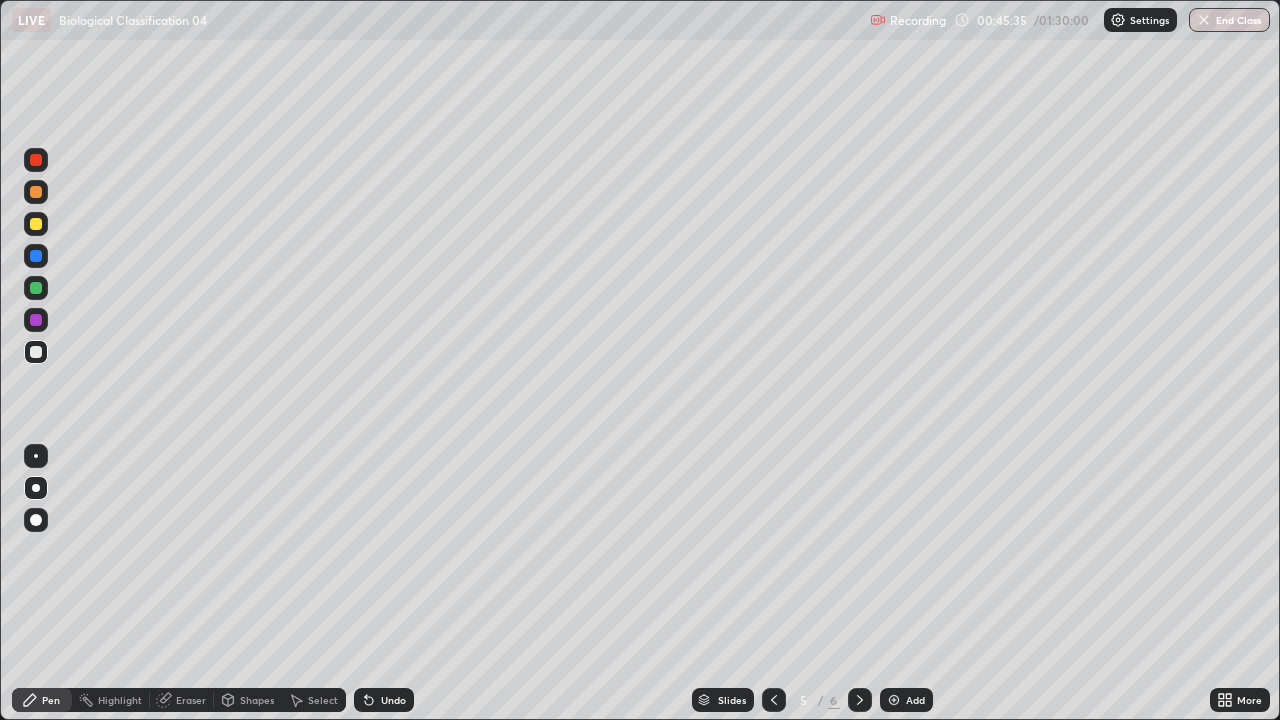 click on "Undo" at bounding box center [393, 700] 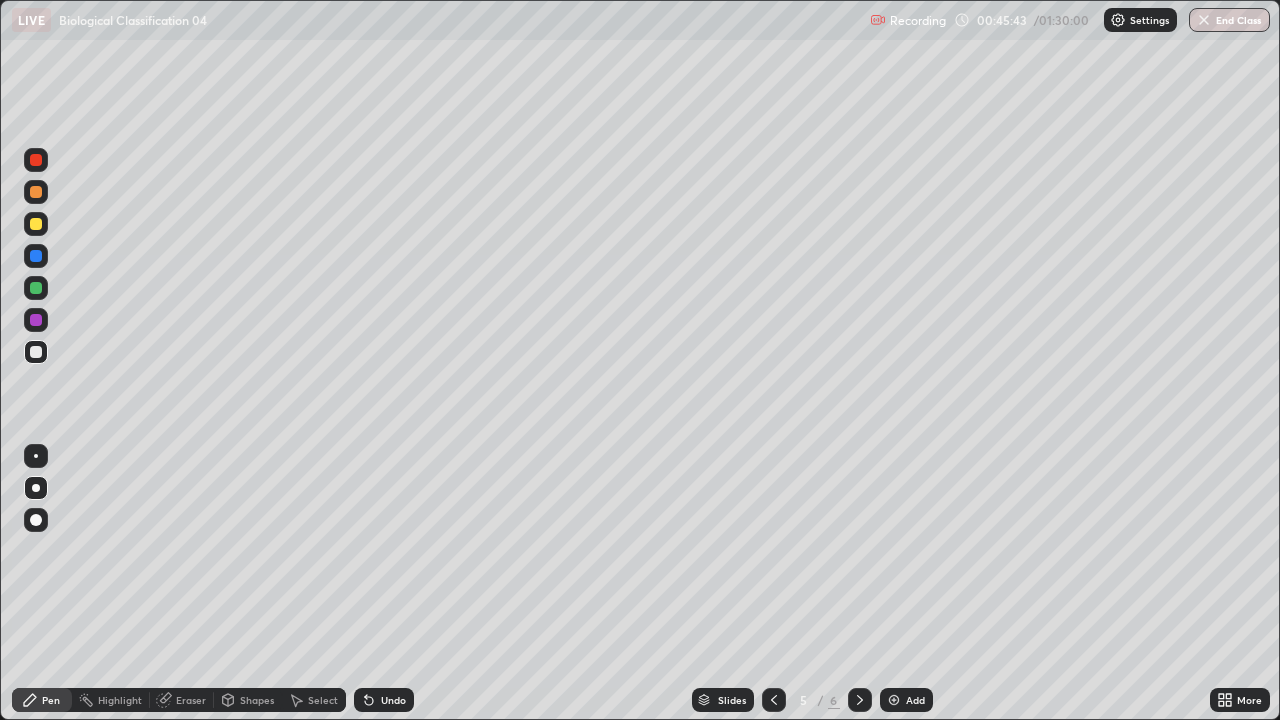 click on "Undo" at bounding box center [393, 700] 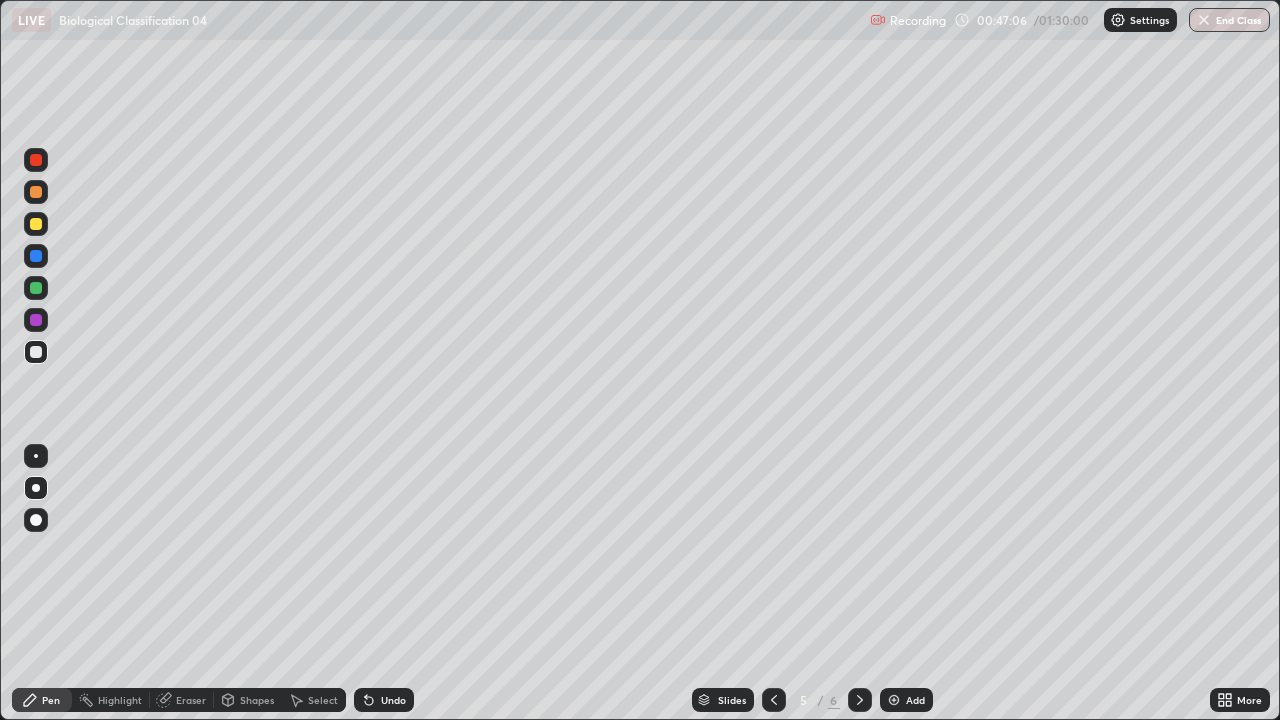 click at bounding box center (894, 700) 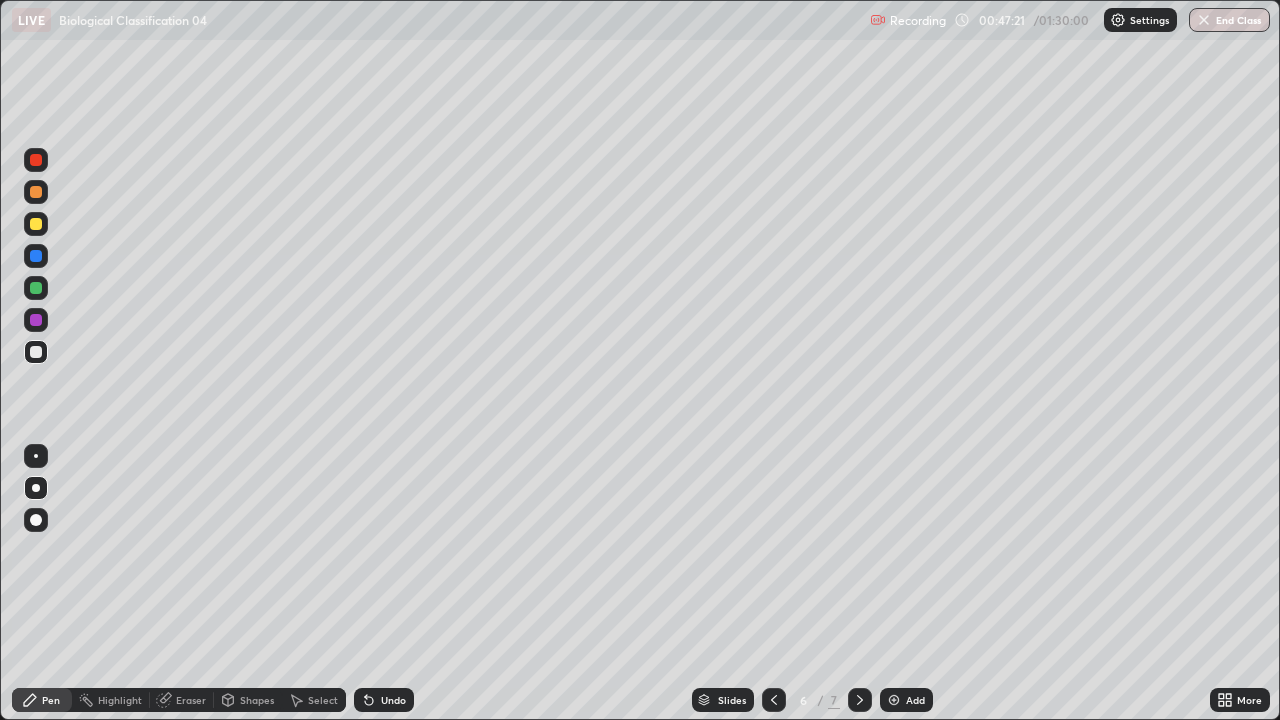 click 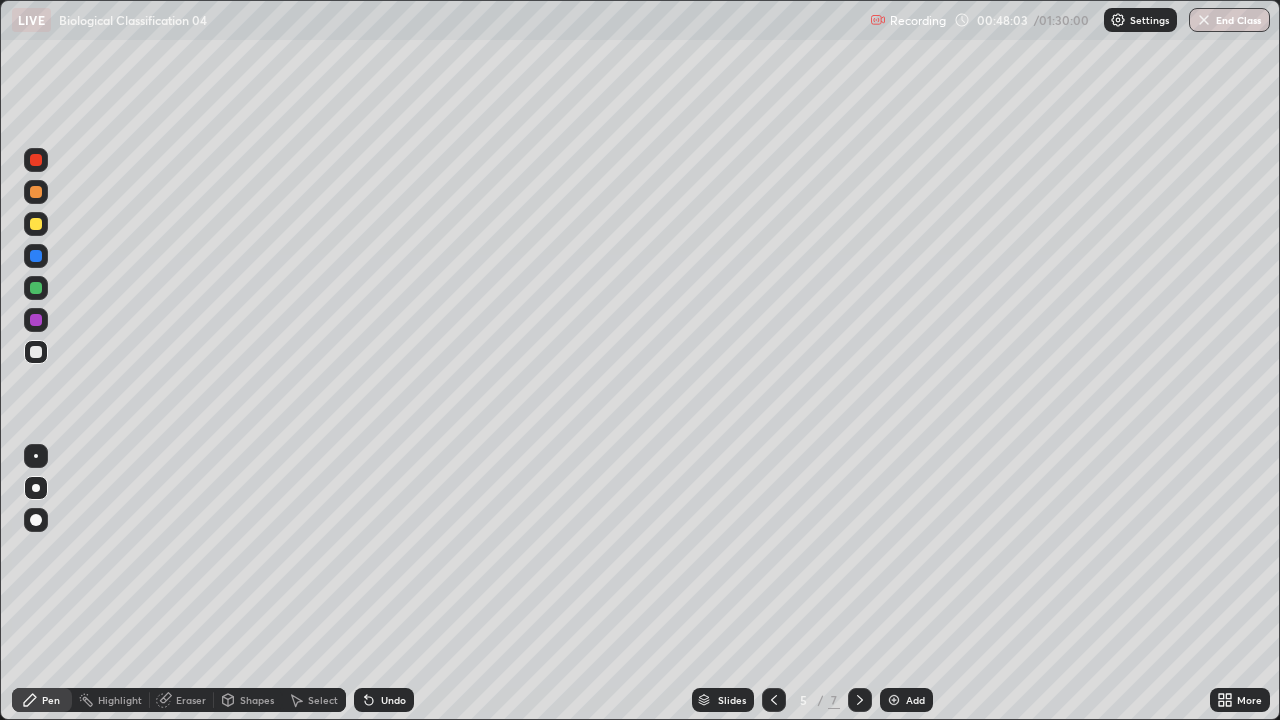 click at bounding box center (860, 700) 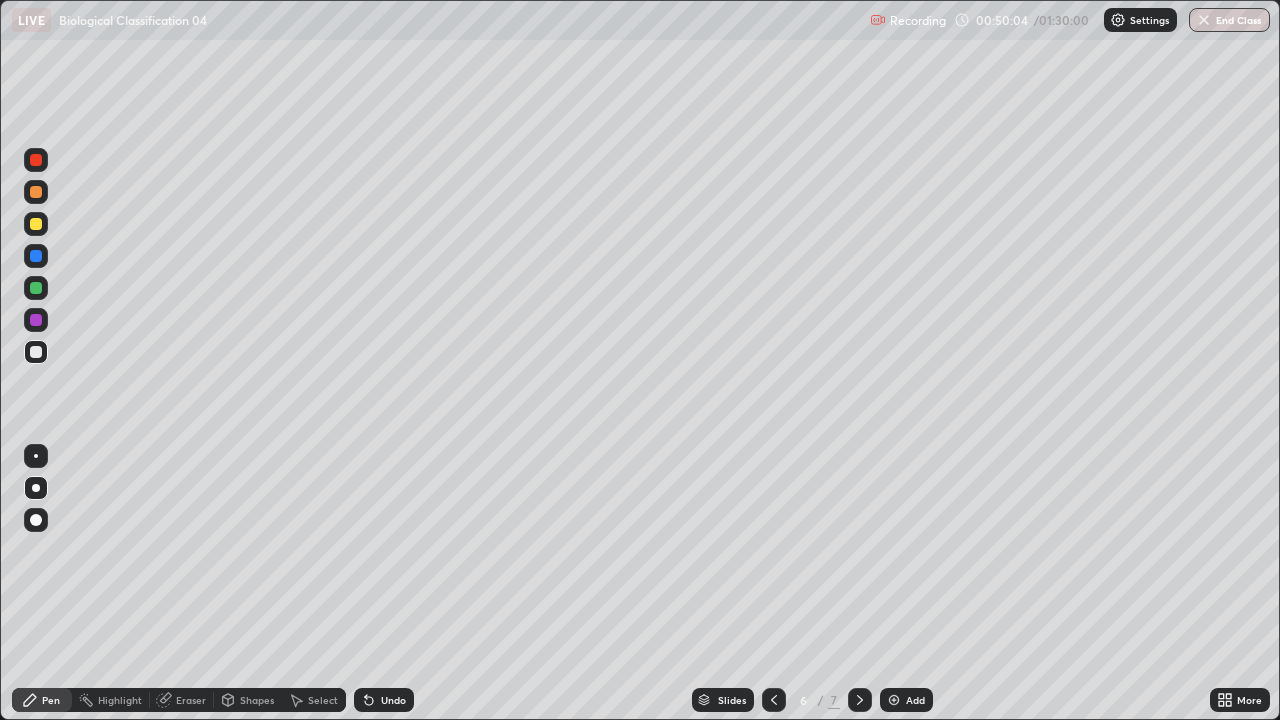 click on "Undo" at bounding box center (384, 700) 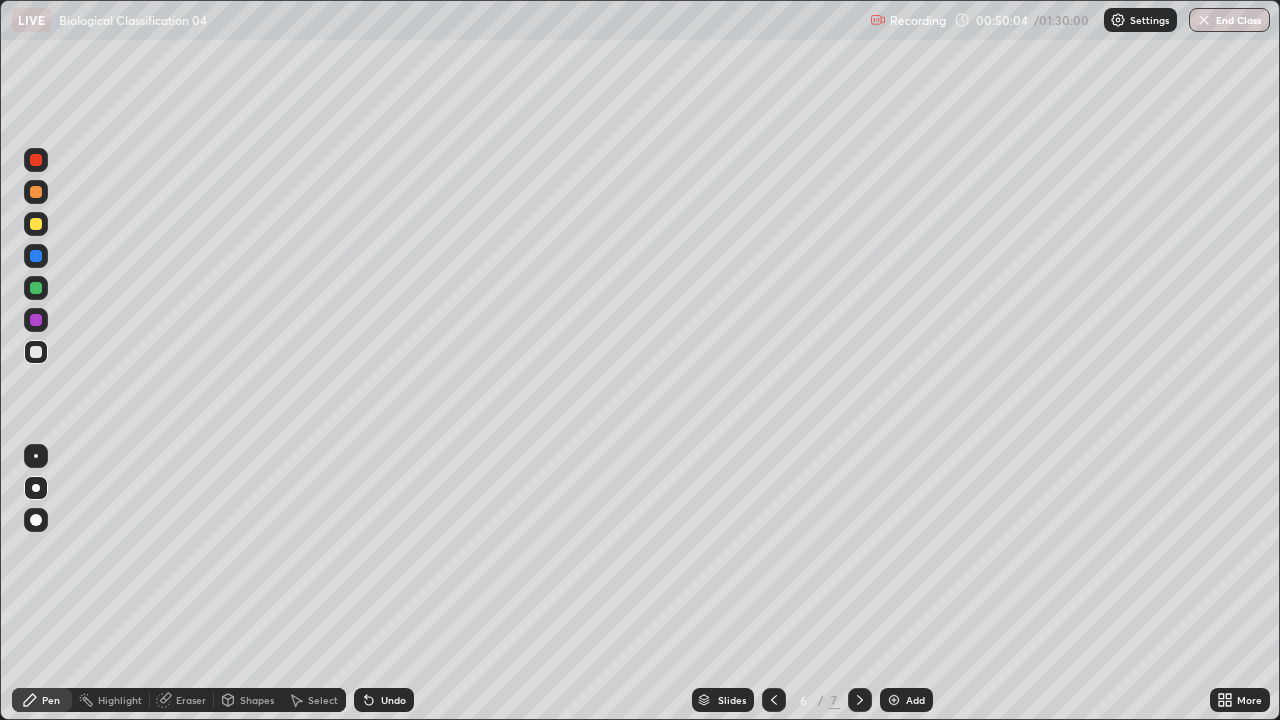 click on "Undo" at bounding box center [384, 700] 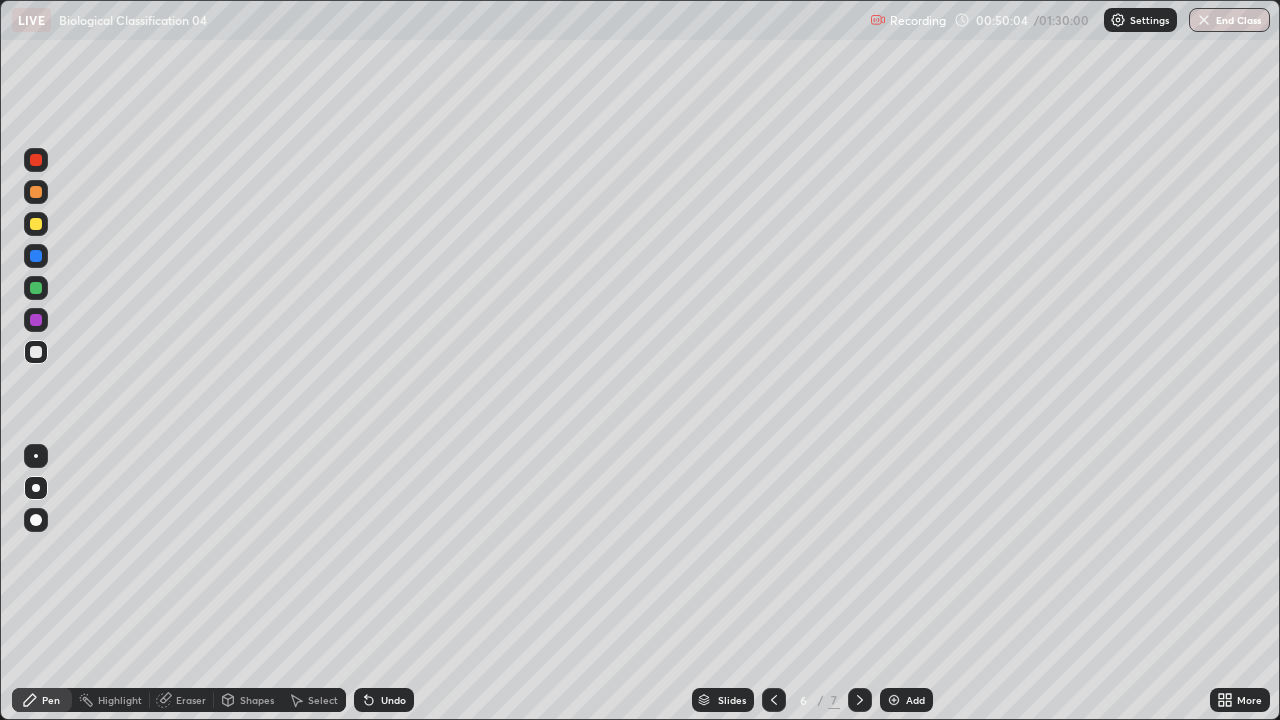 click on "Undo" at bounding box center (384, 700) 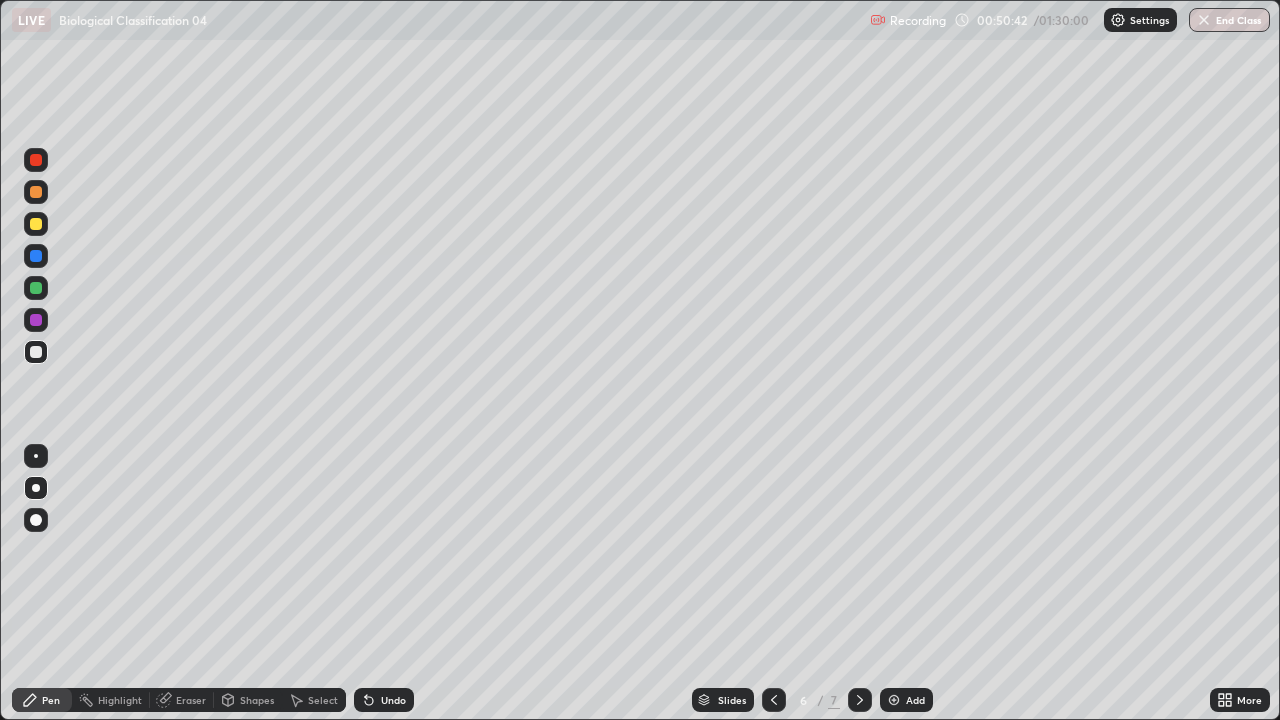 click on "Add" at bounding box center [906, 700] 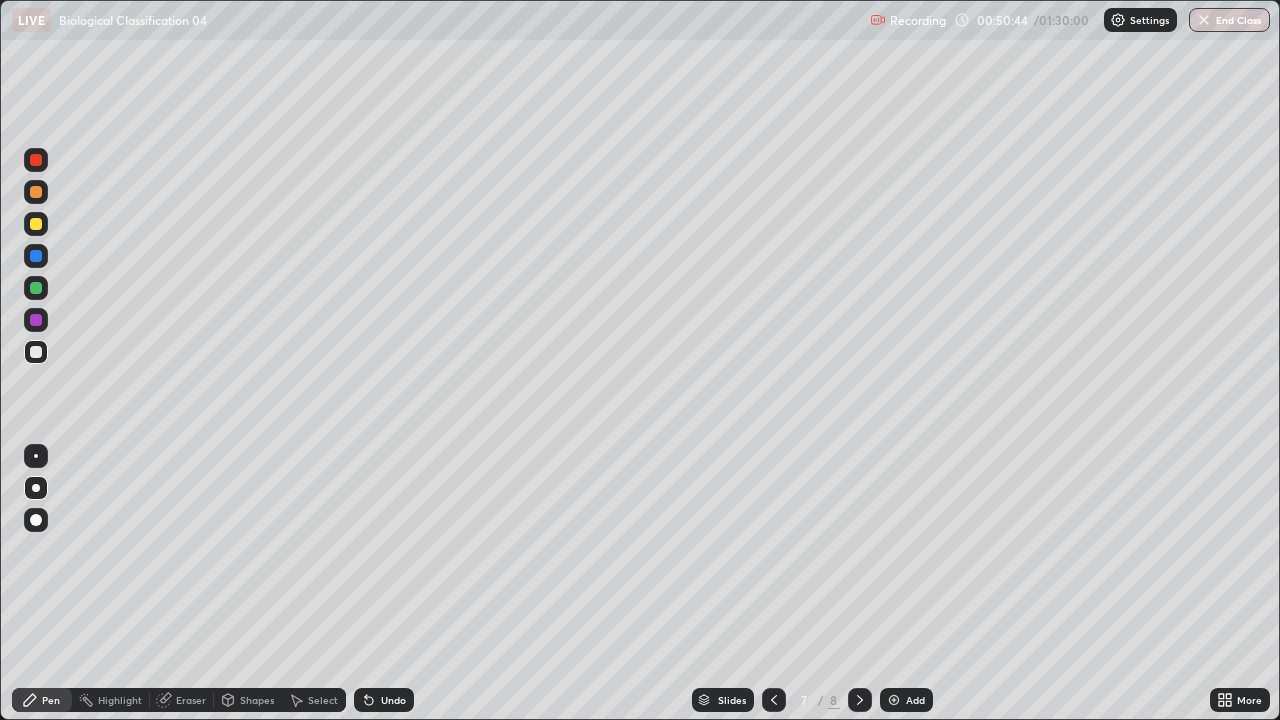 click at bounding box center [774, 700] 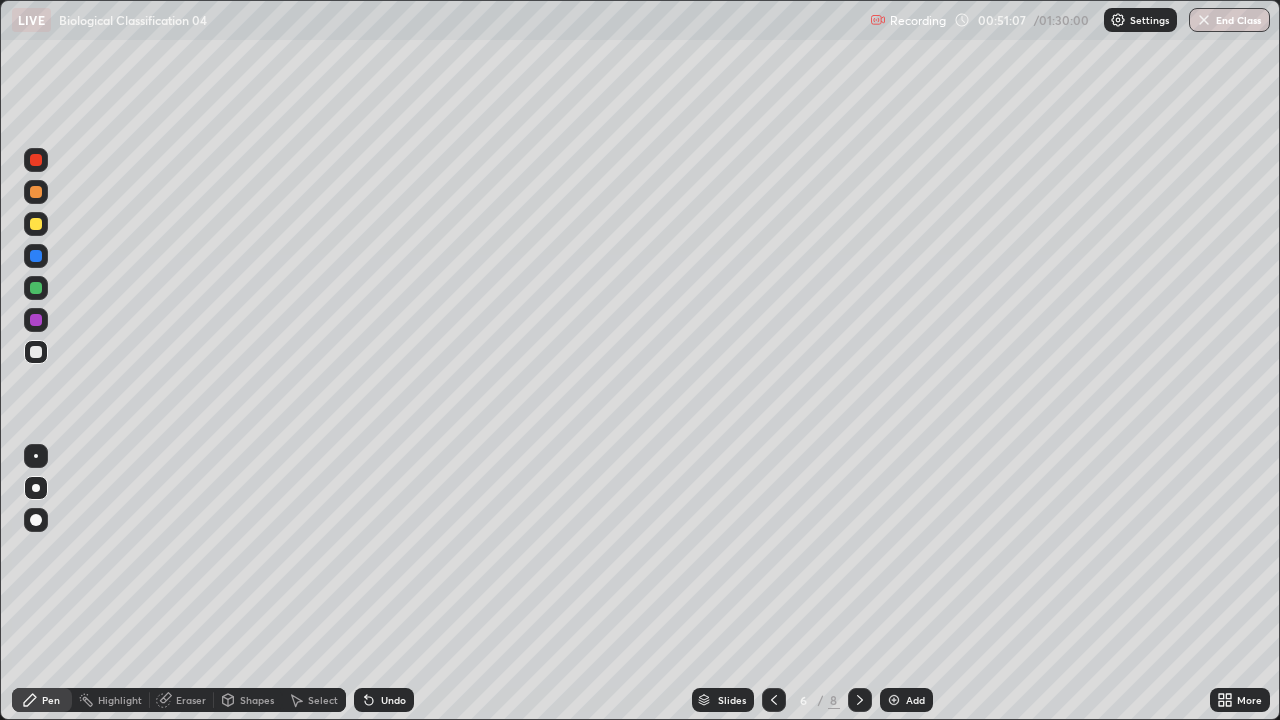 click 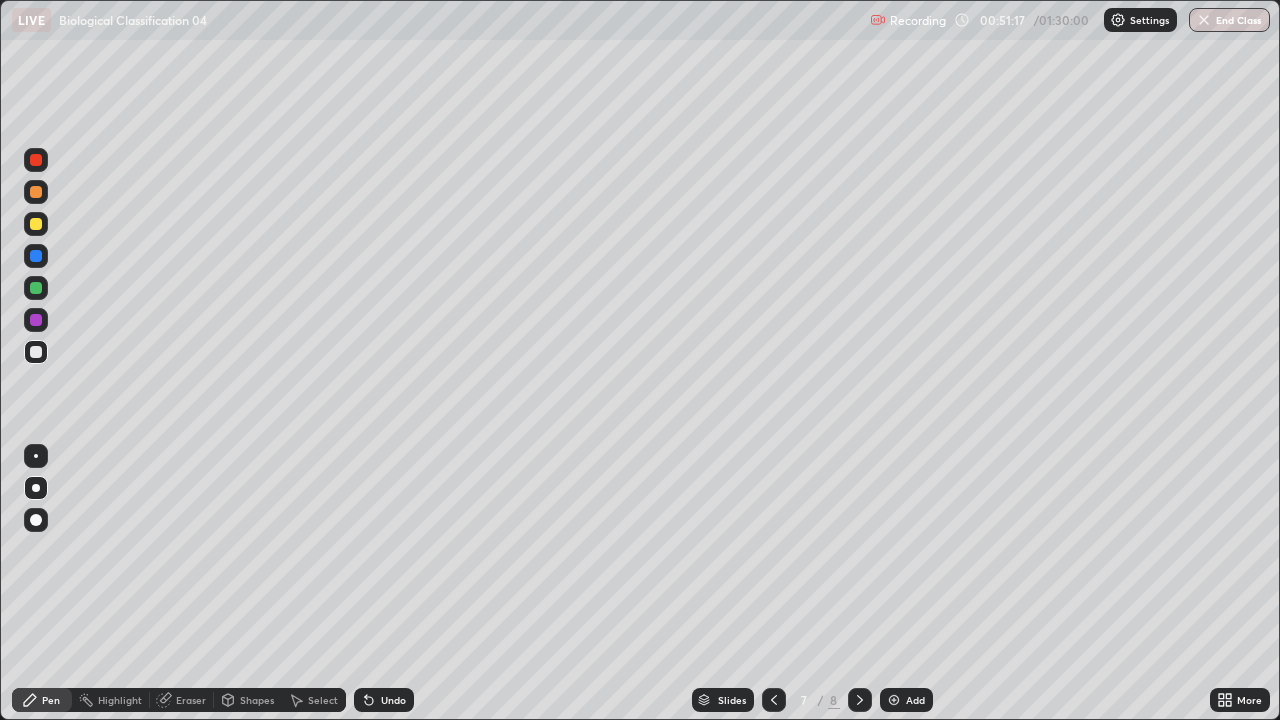click 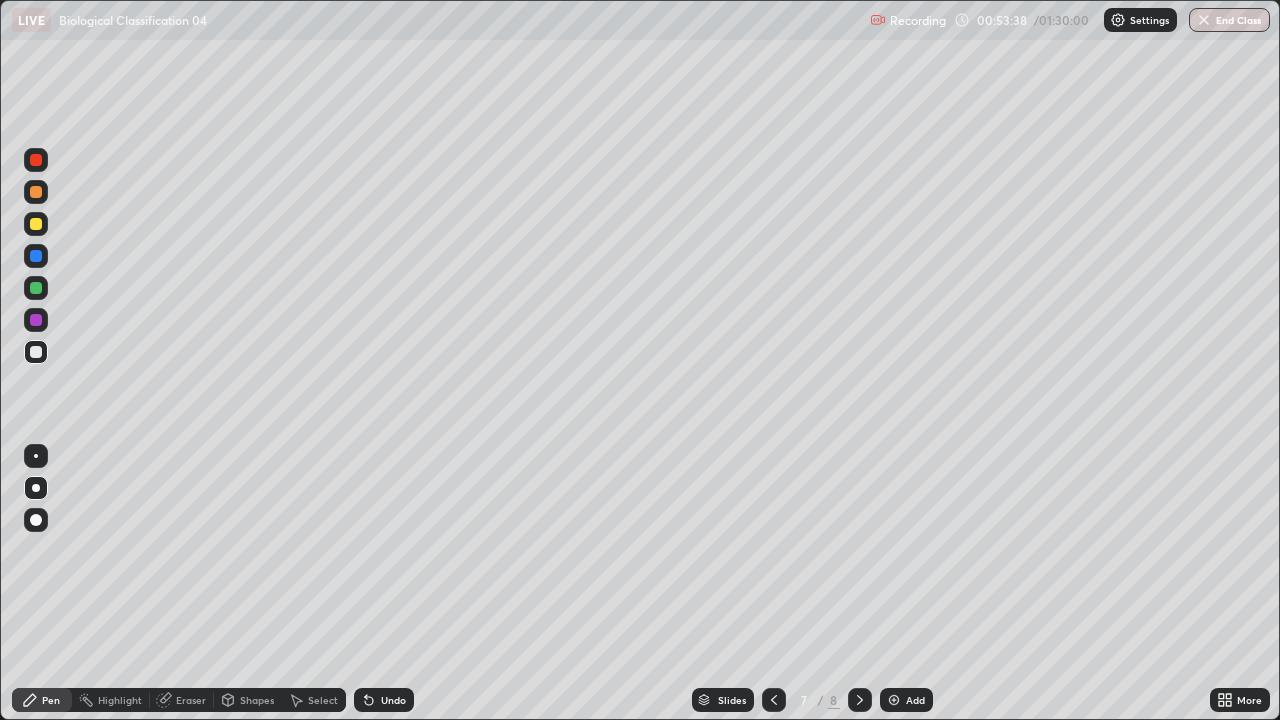 click at bounding box center [36, 224] 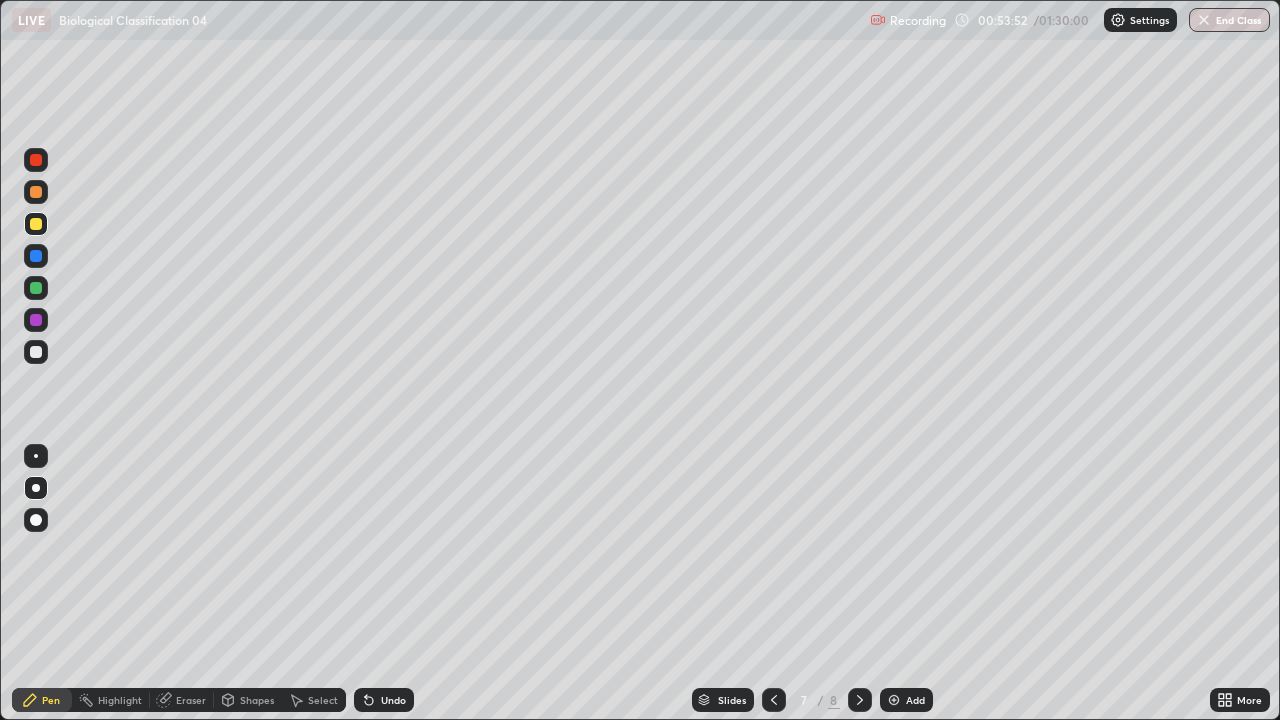 click on "Undo" at bounding box center [393, 700] 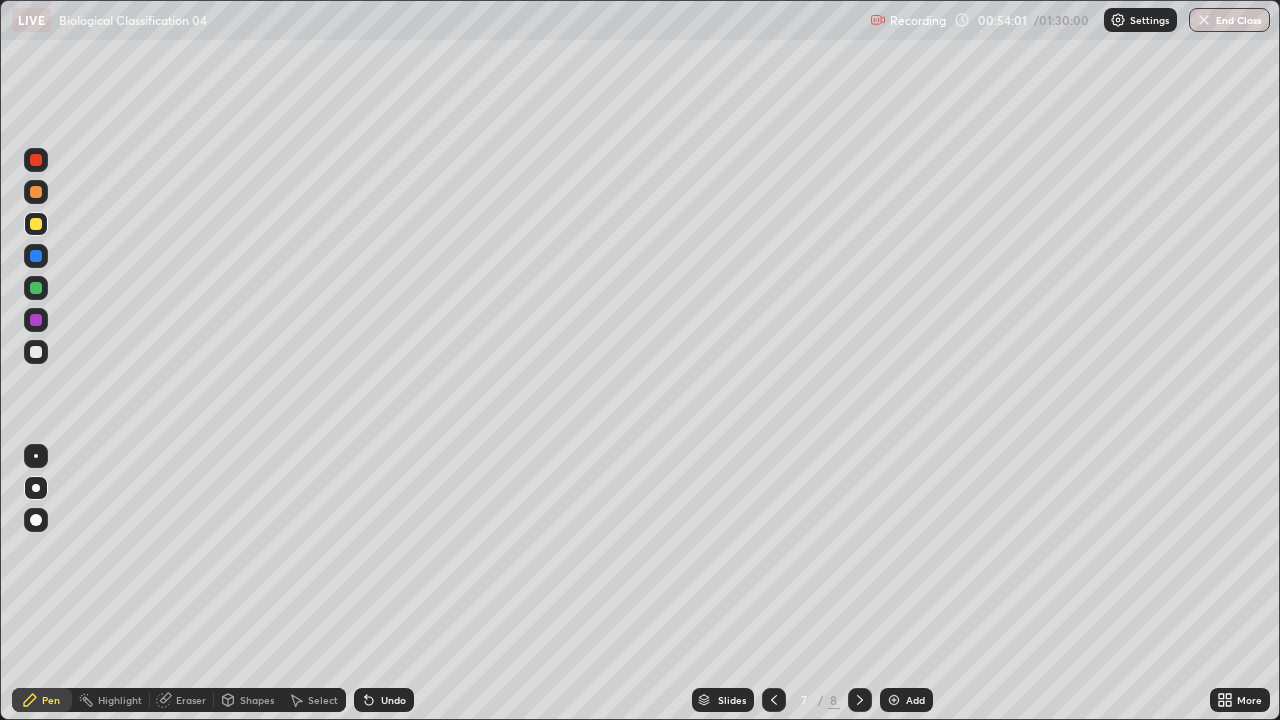 click at bounding box center [36, 352] 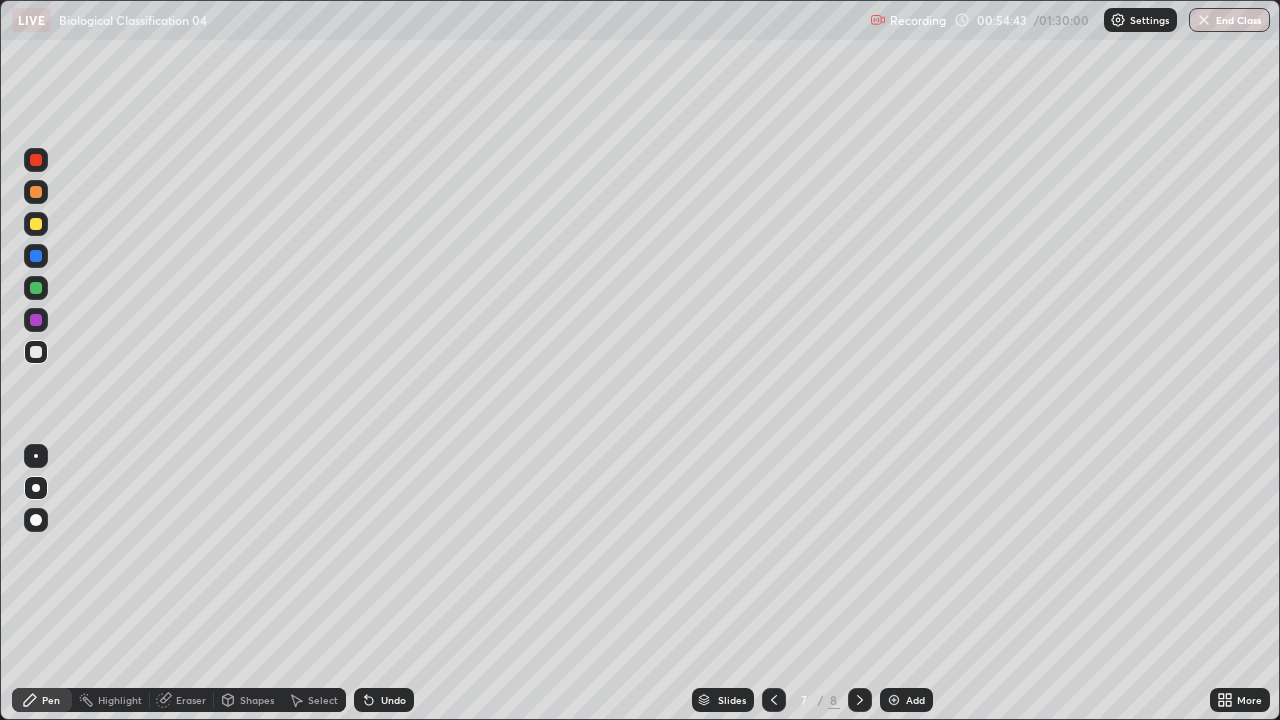 click at bounding box center (36, 224) 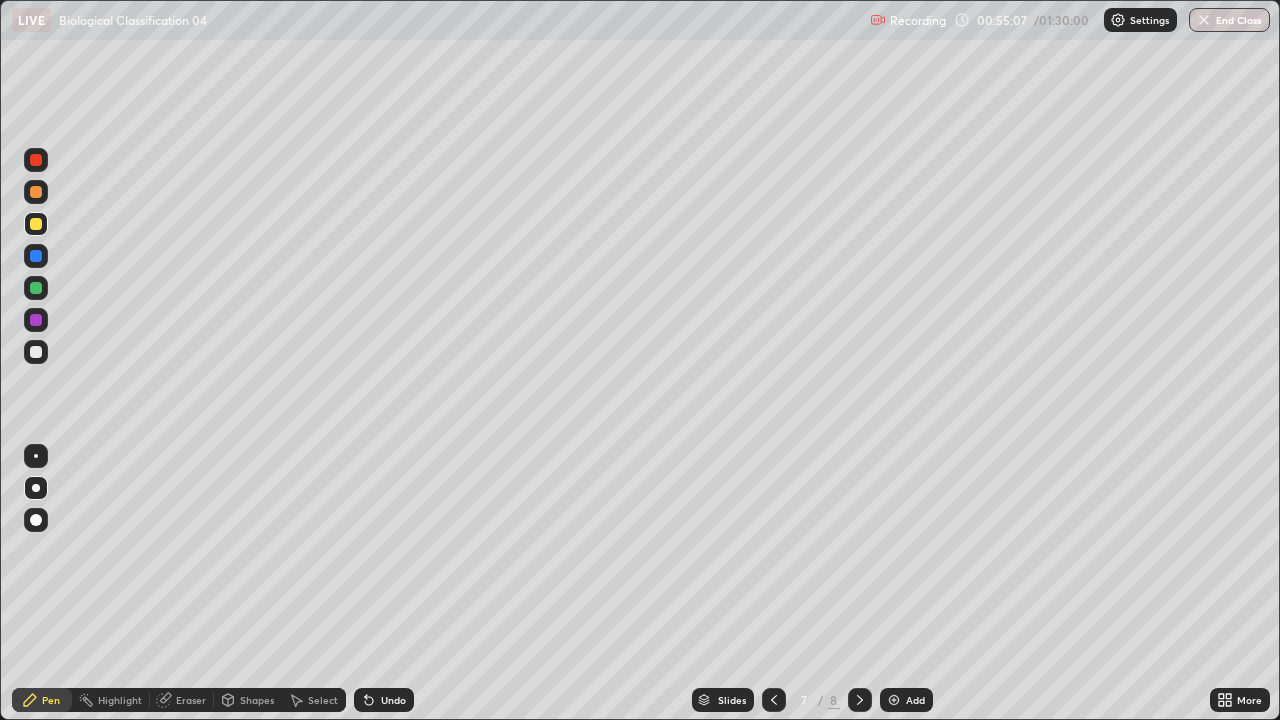 click at bounding box center (36, 352) 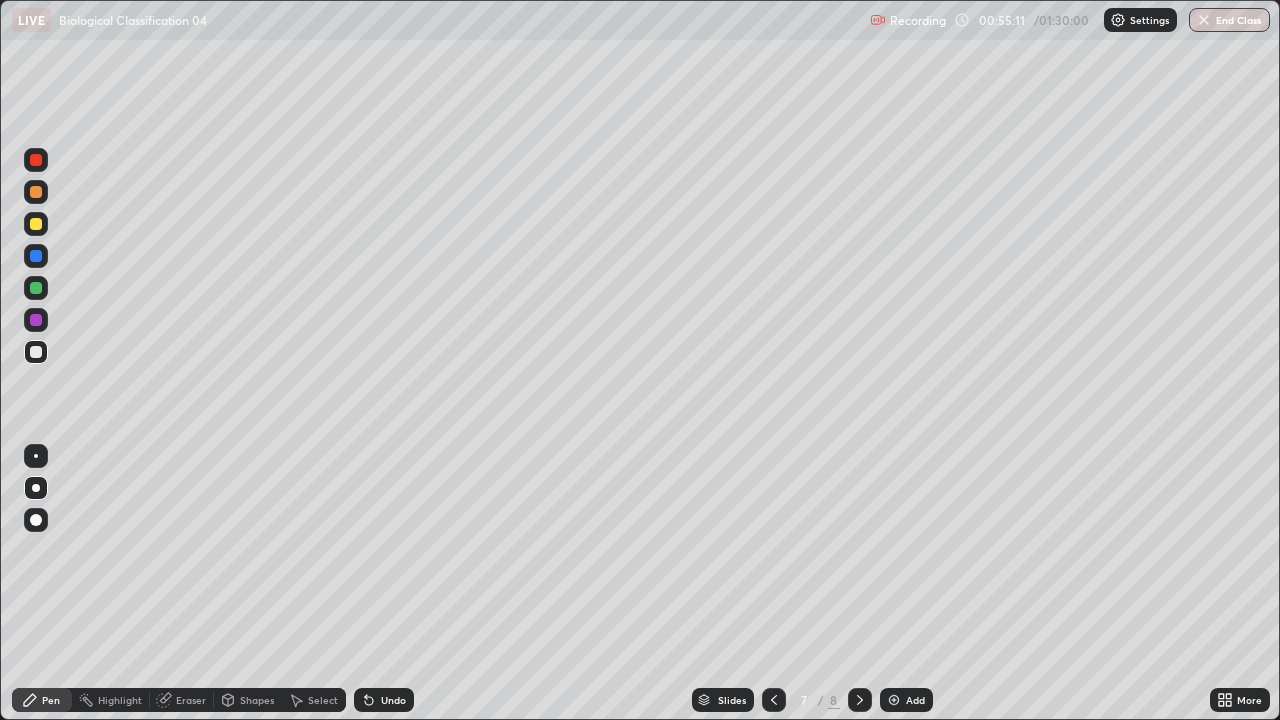 click at bounding box center [36, 224] 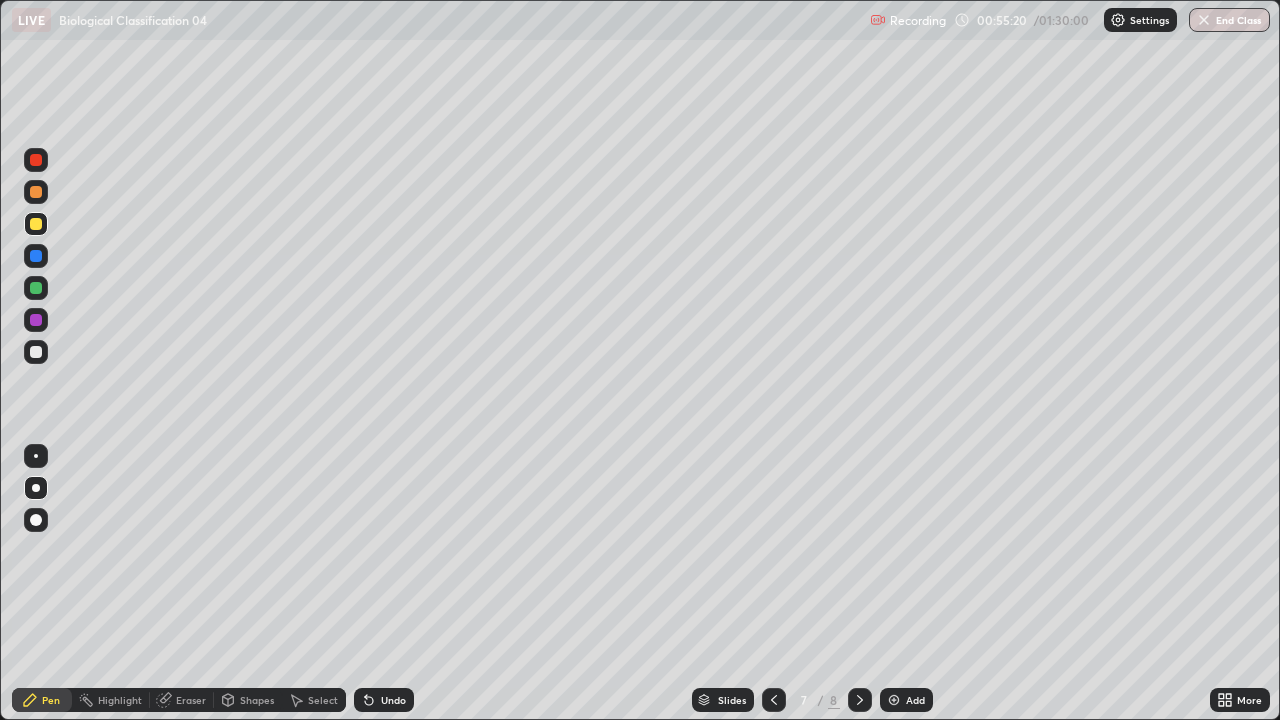 click at bounding box center (36, 352) 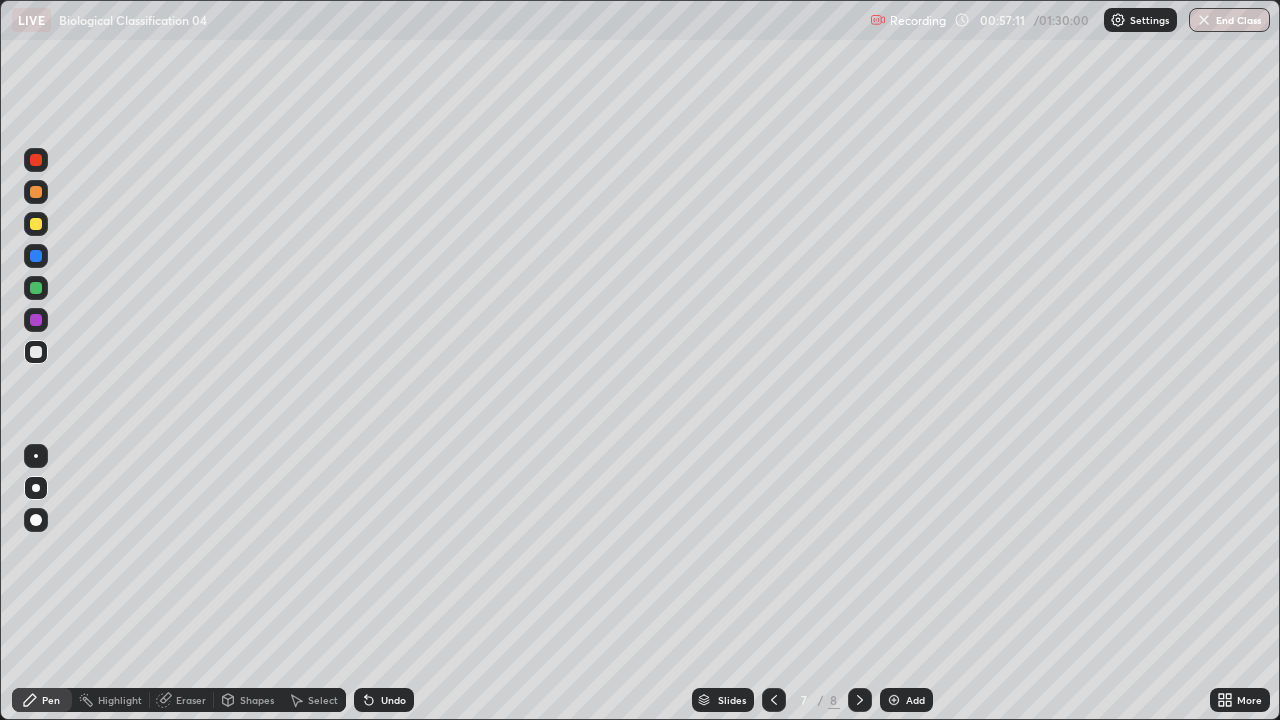 click at bounding box center [894, 700] 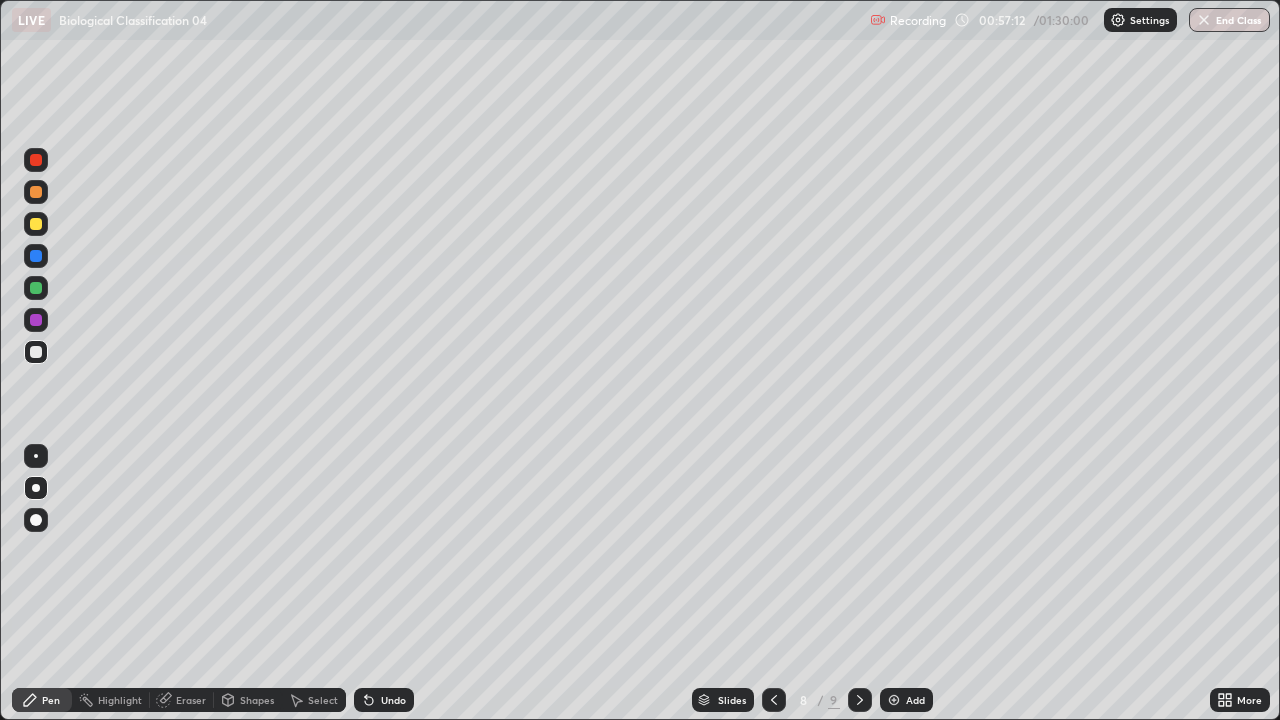 click at bounding box center [36, 224] 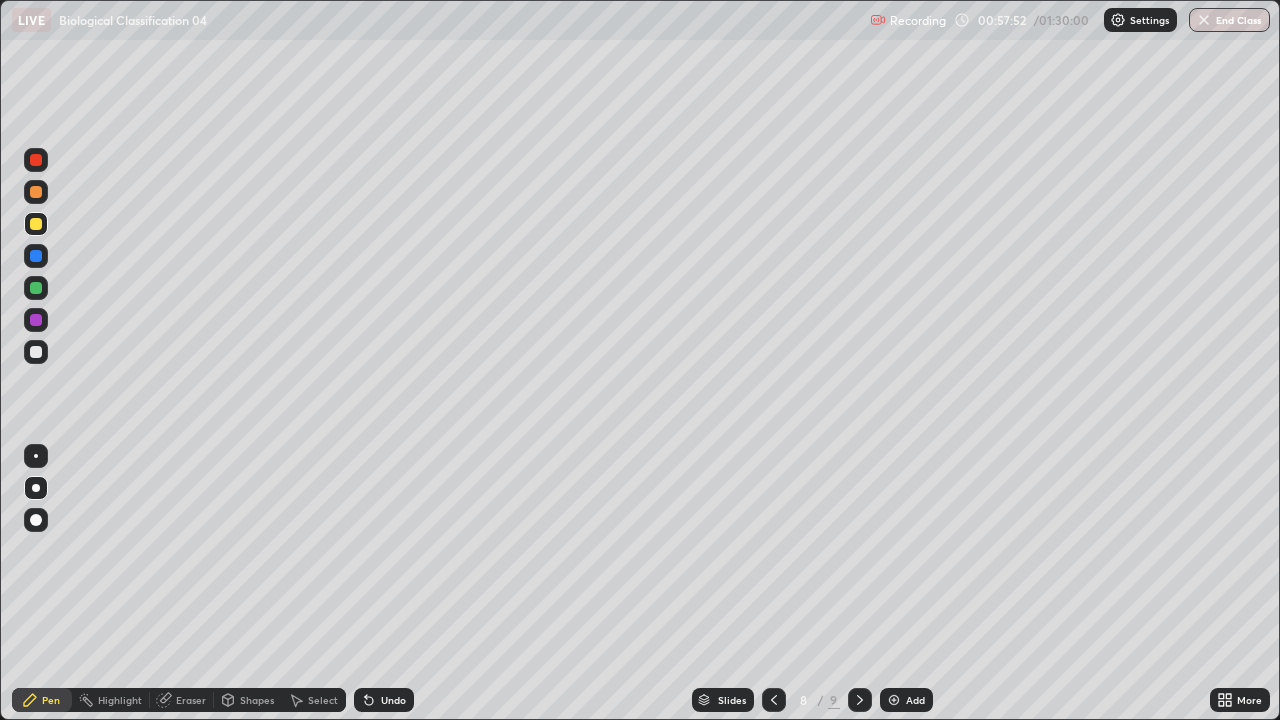 click at bounding box center [36, 352] 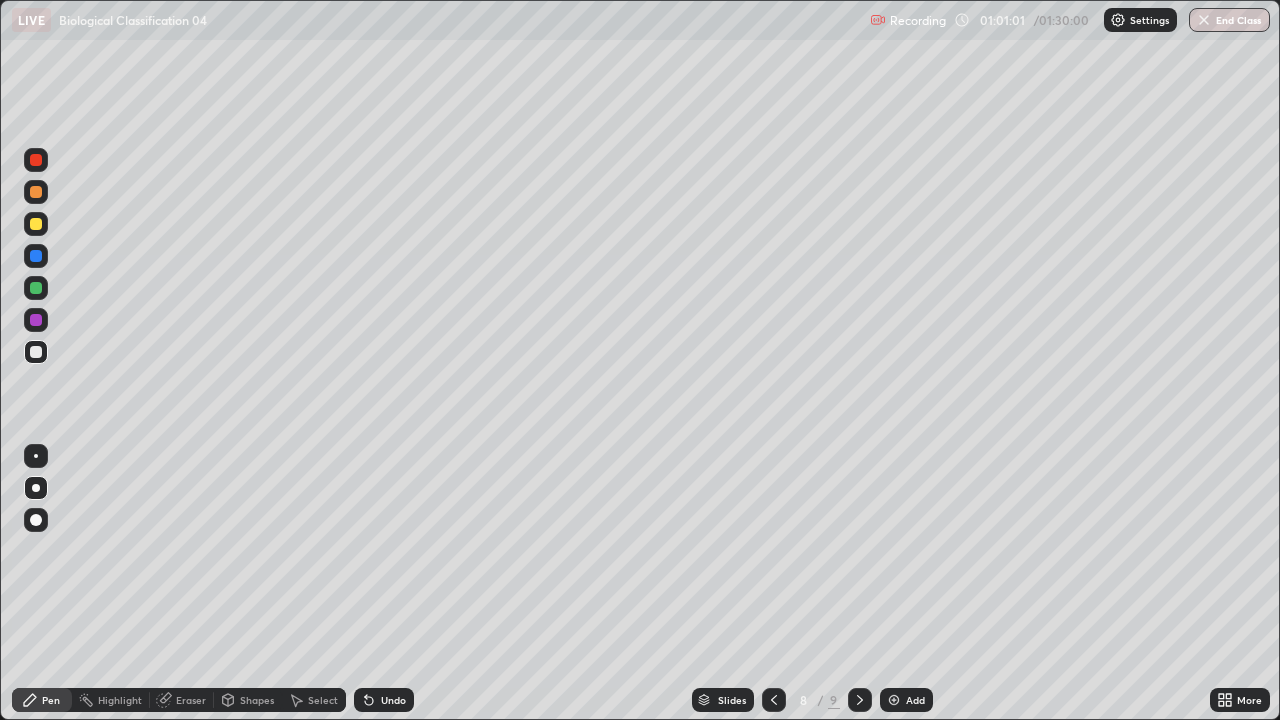 click at bounding box center [36, 224] 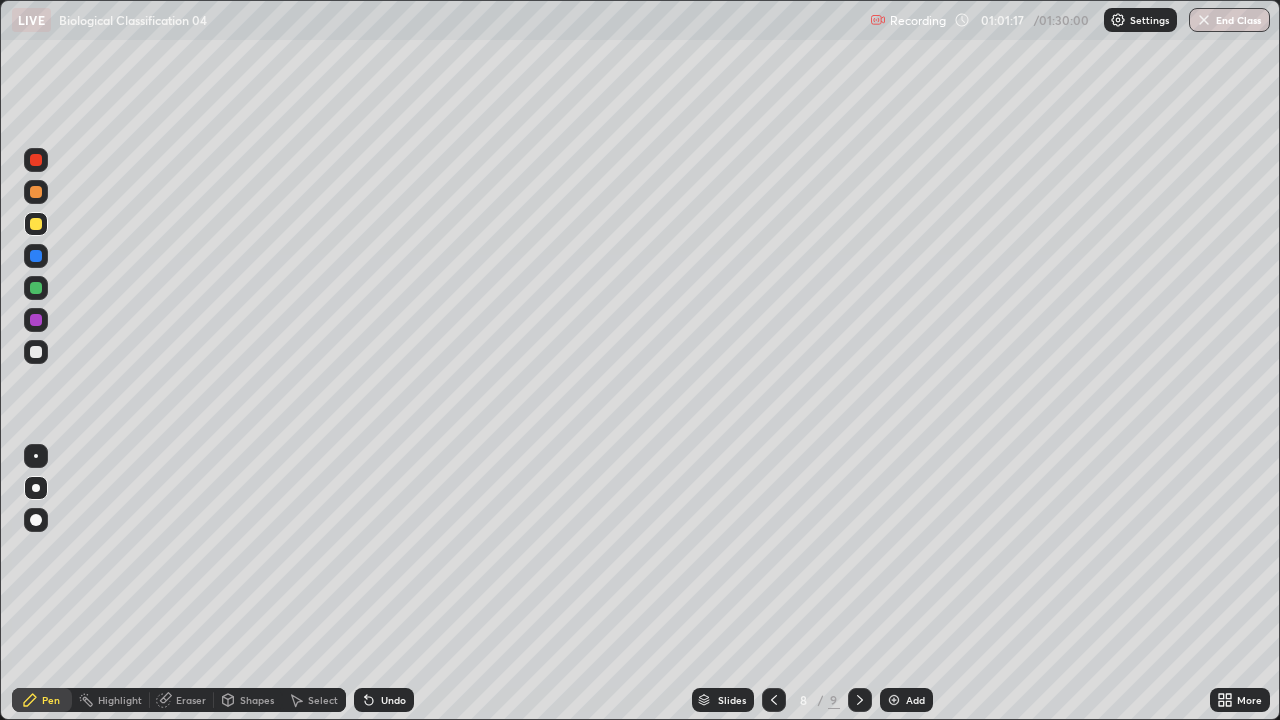 click at bounding box center [36, 352] 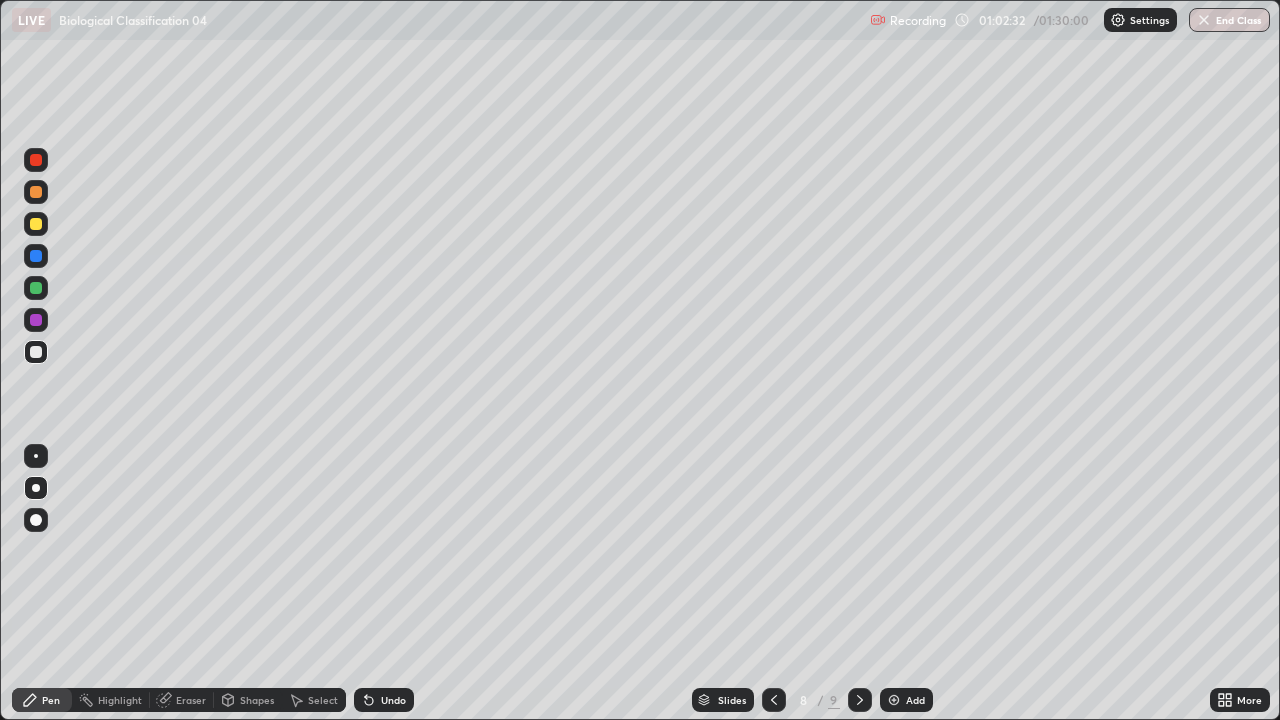click at bounding box center [36, 224] 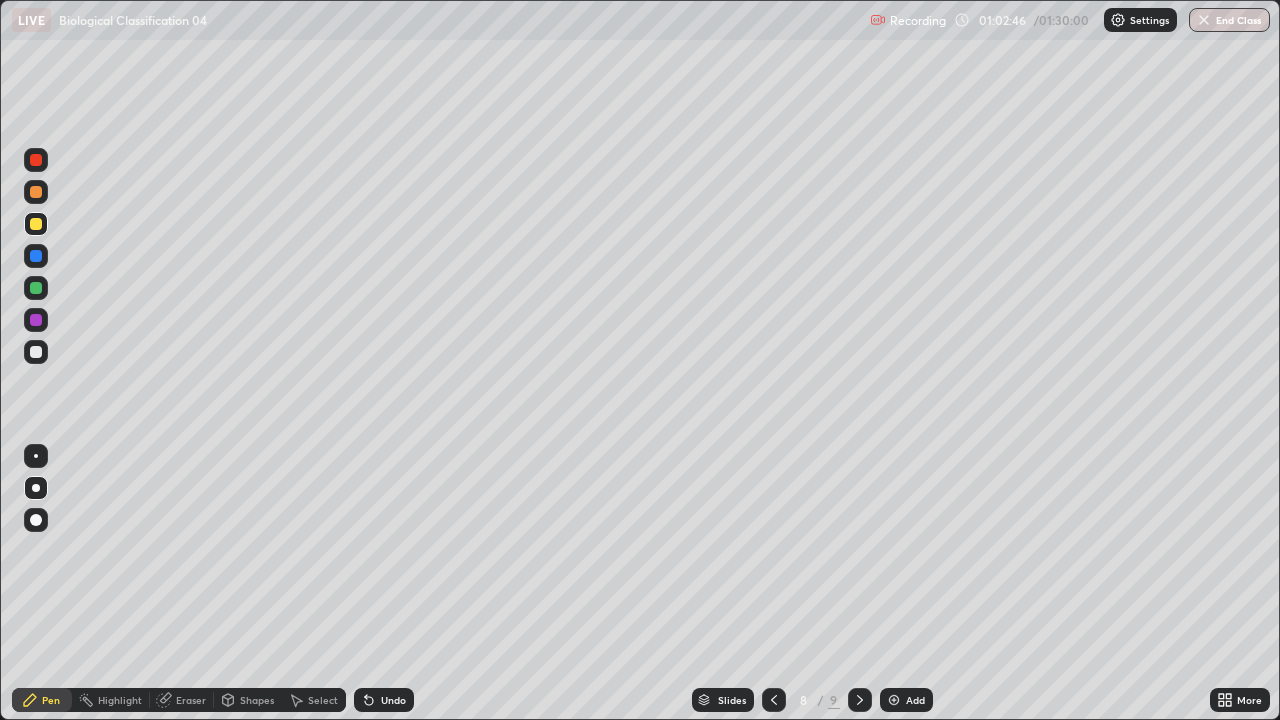 click at bounding box center (36, 352) 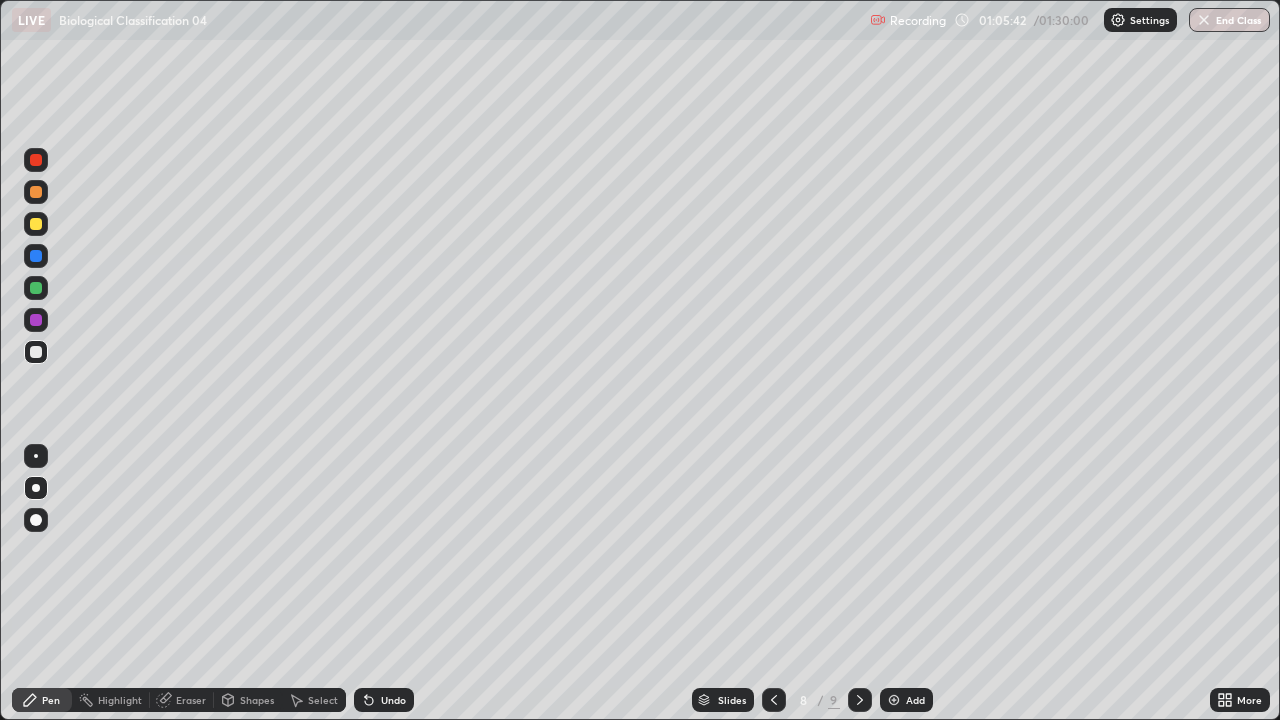 click at bounding box center [36, 224] 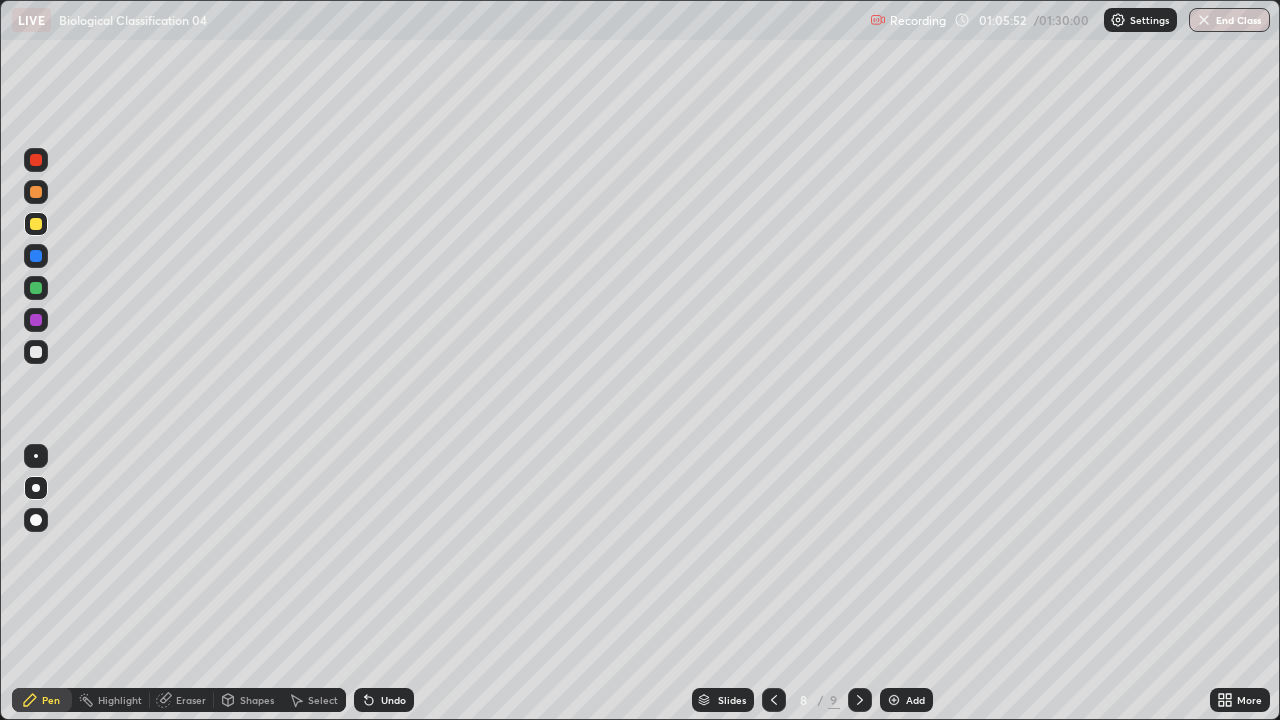 click at bounding box center [36, 352] 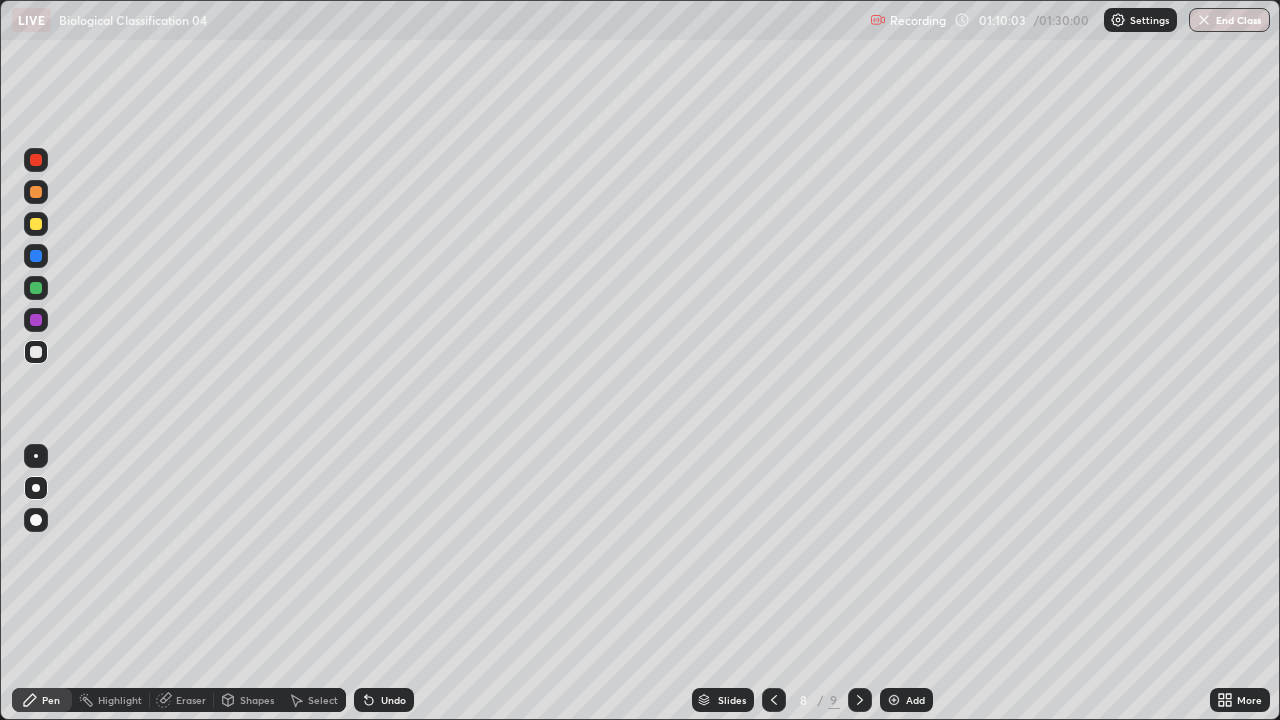click at bounding box center (894, 700) 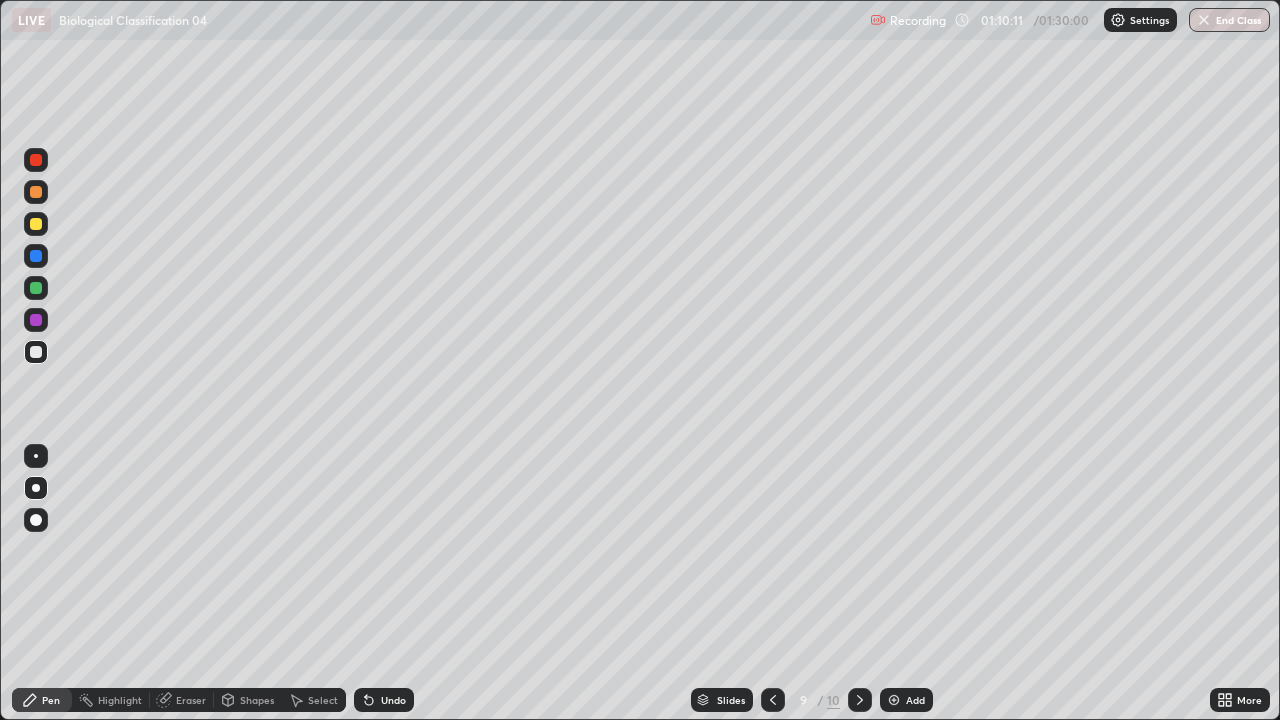 click at bounding box center (36, 224) 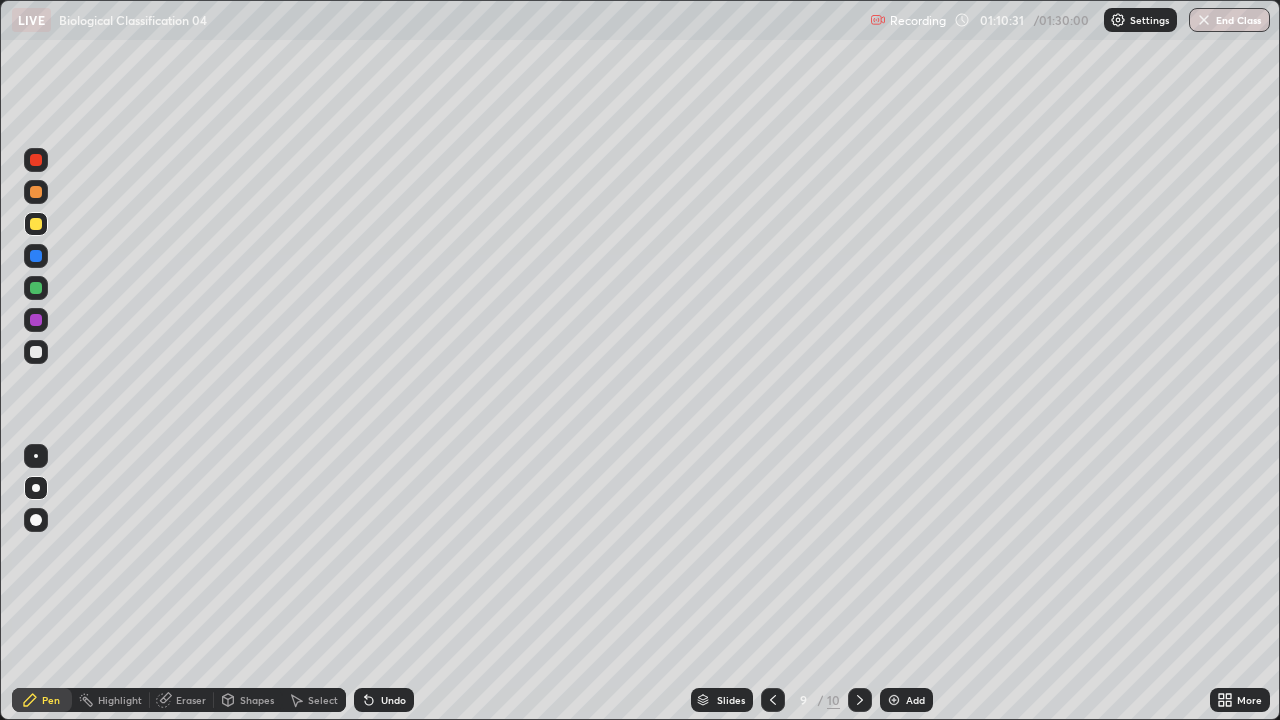 click at bounding box center (36, 352) 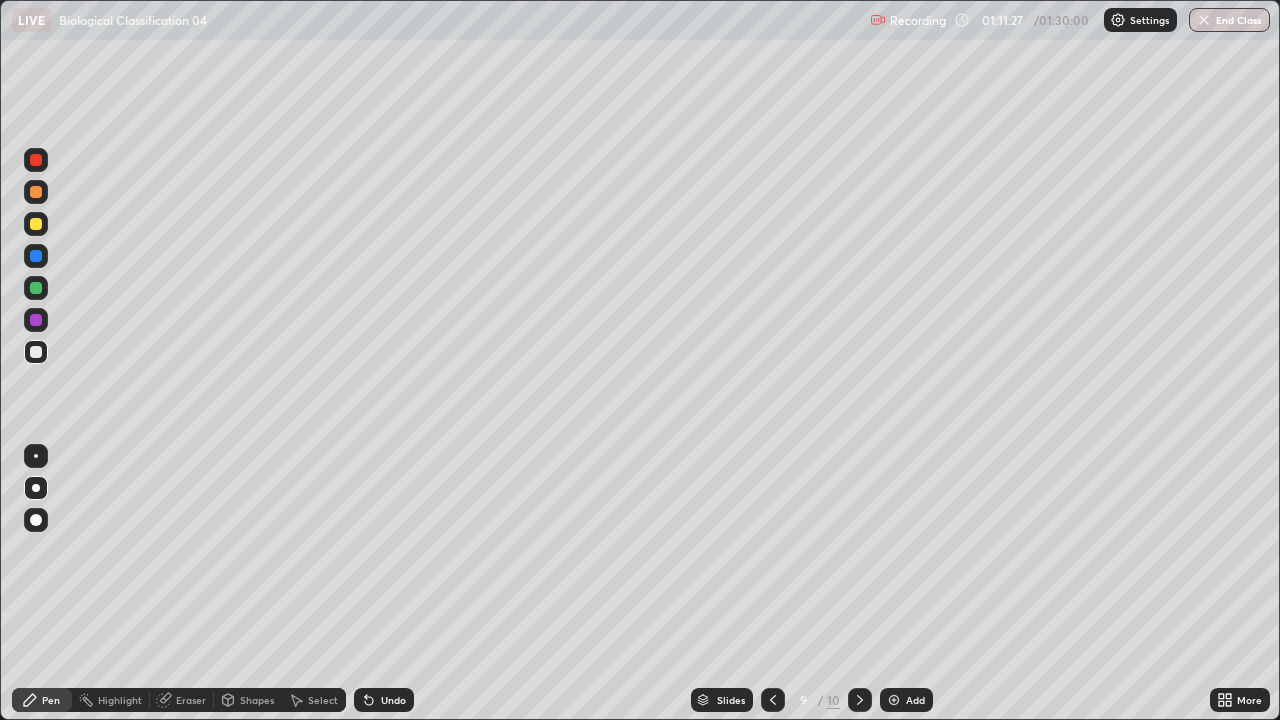 click on "Undo" at bounding box center [393, 700] 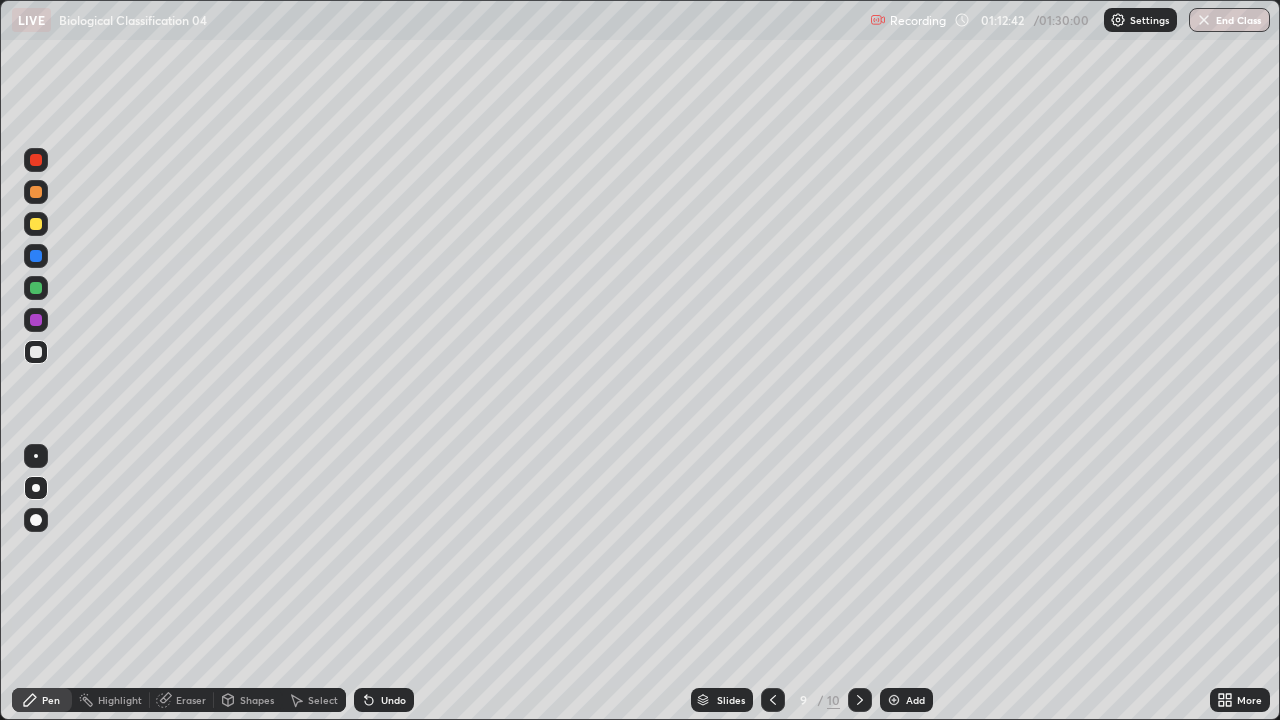 click on "Add" at bounding box center [915, 700] 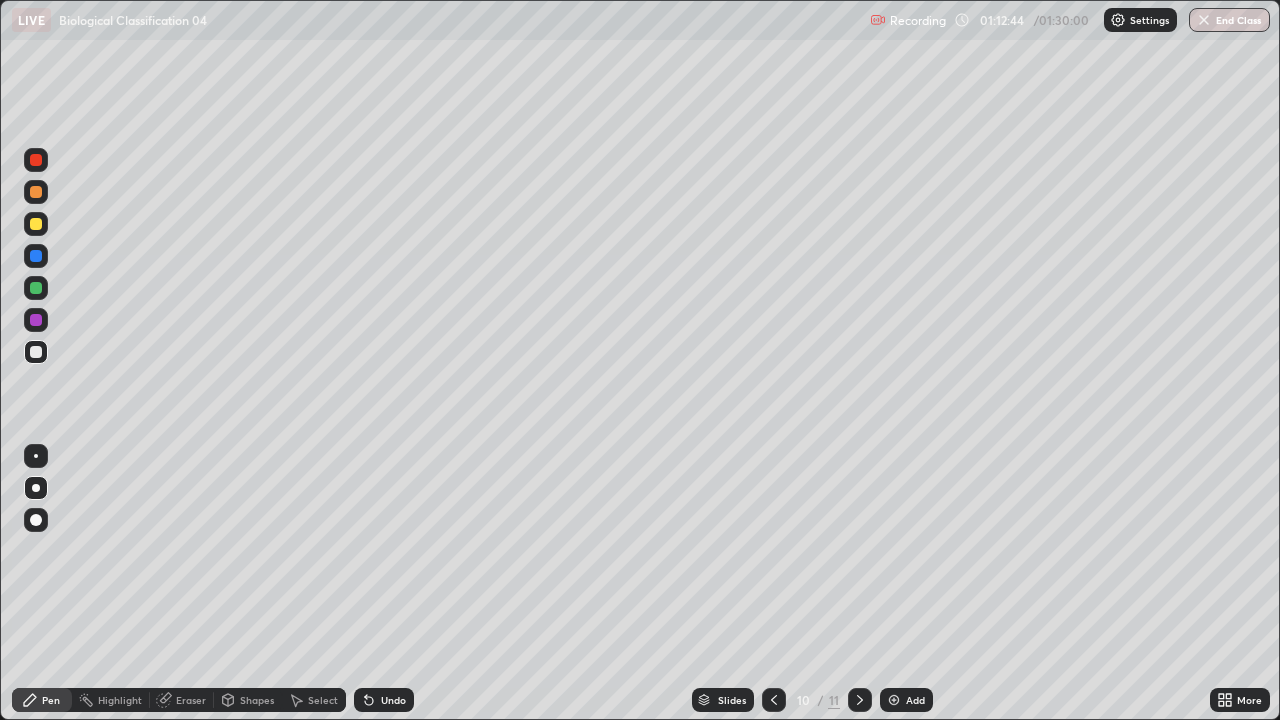 click at bounding box center (36, 224) 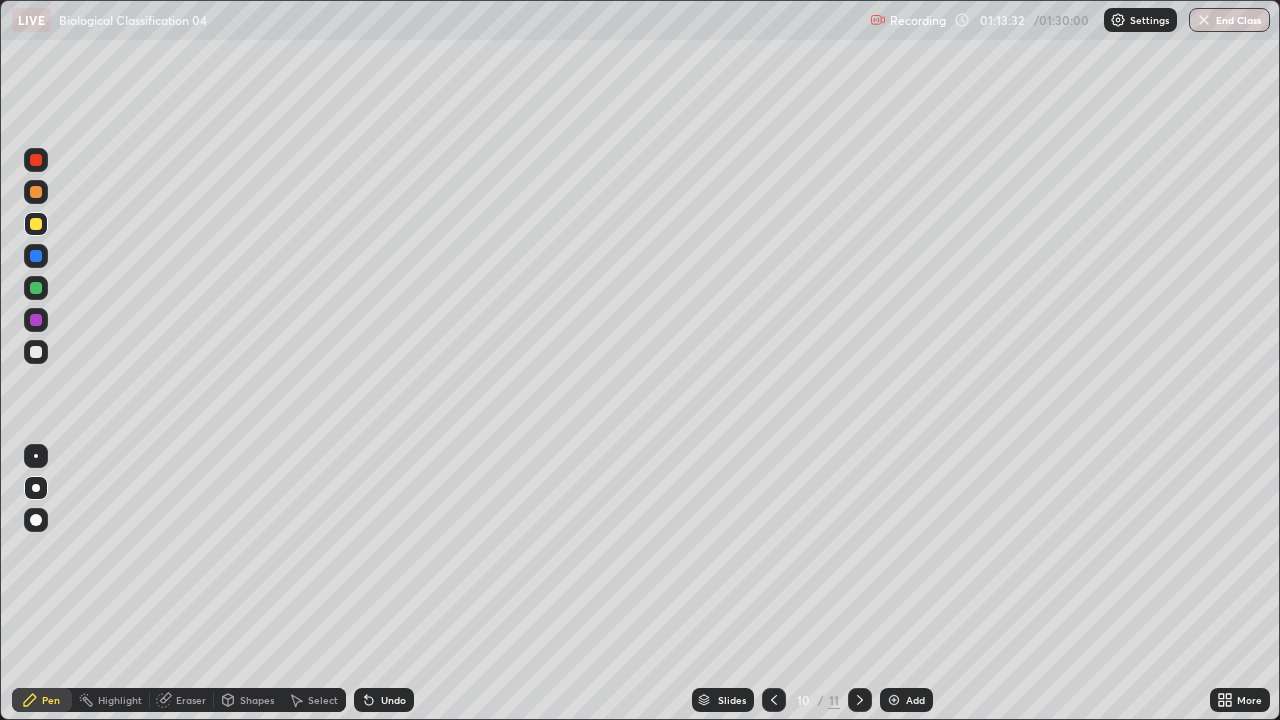 click at bounding box center (36, 352) 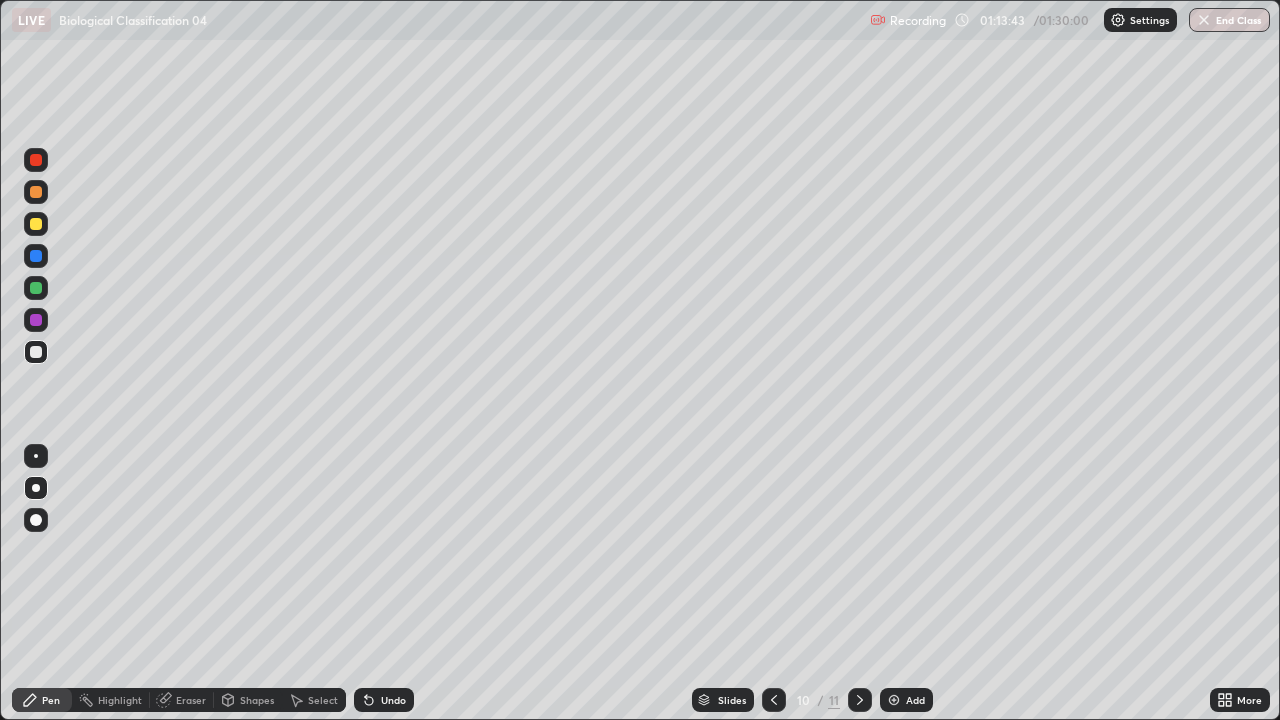 click at bounding box center (36, 224) 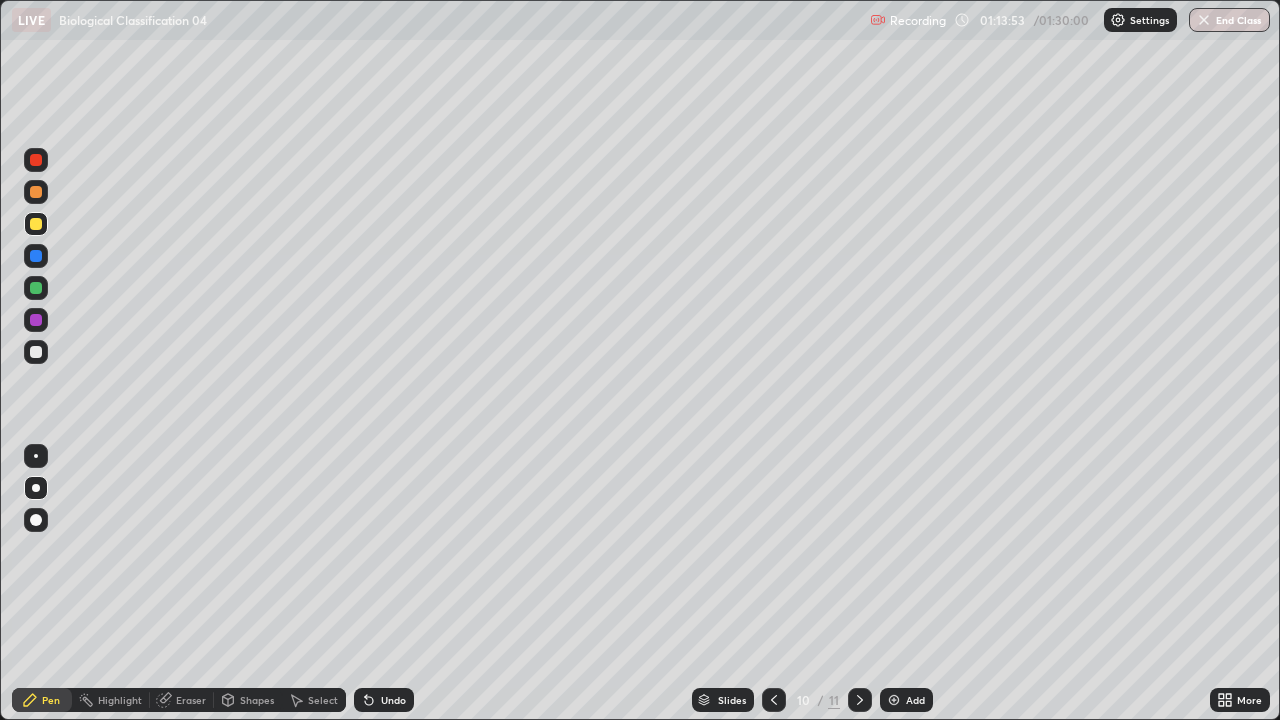 click at bounding box center (36, 352) 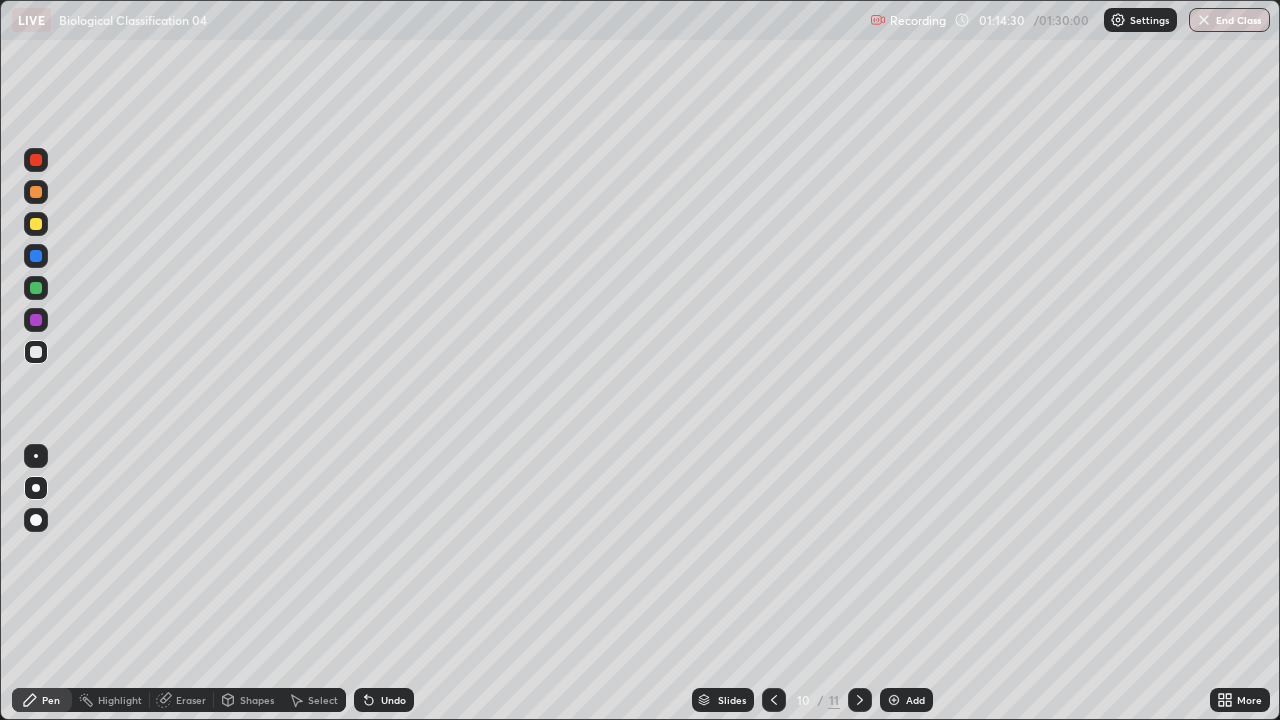 click at bounding box center (36, 224) 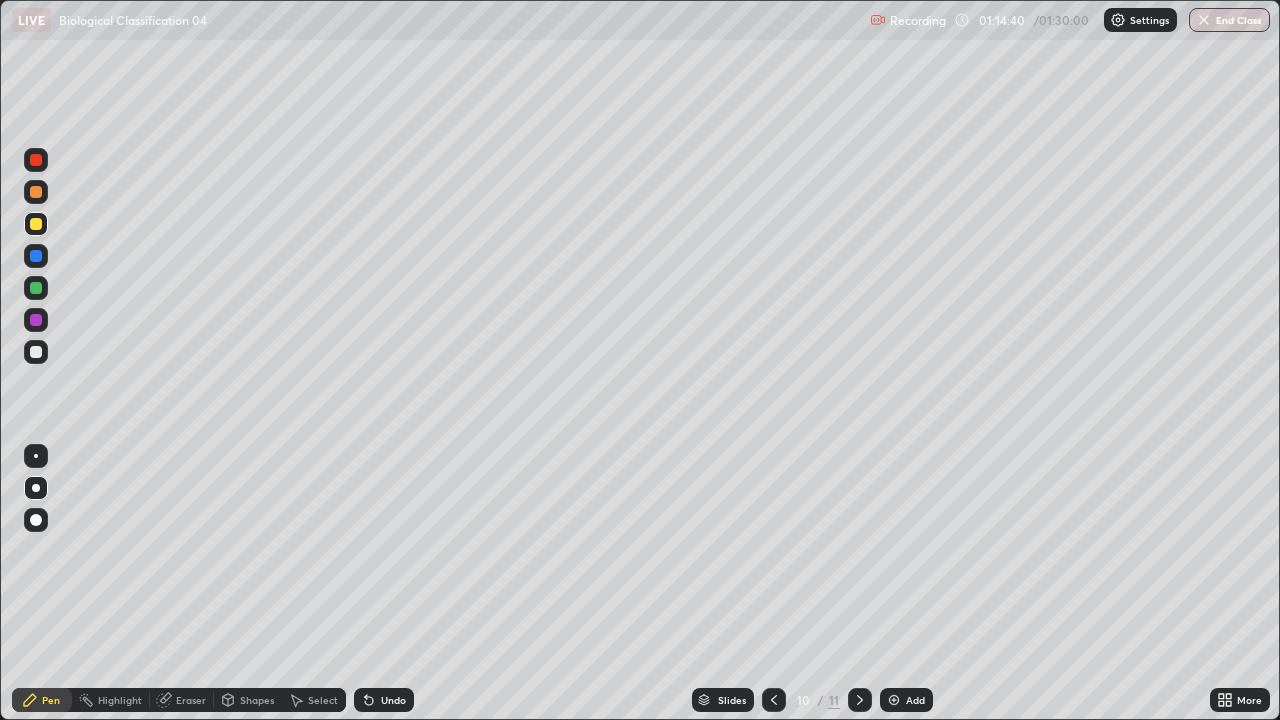 click at bounding box center [36, 352] 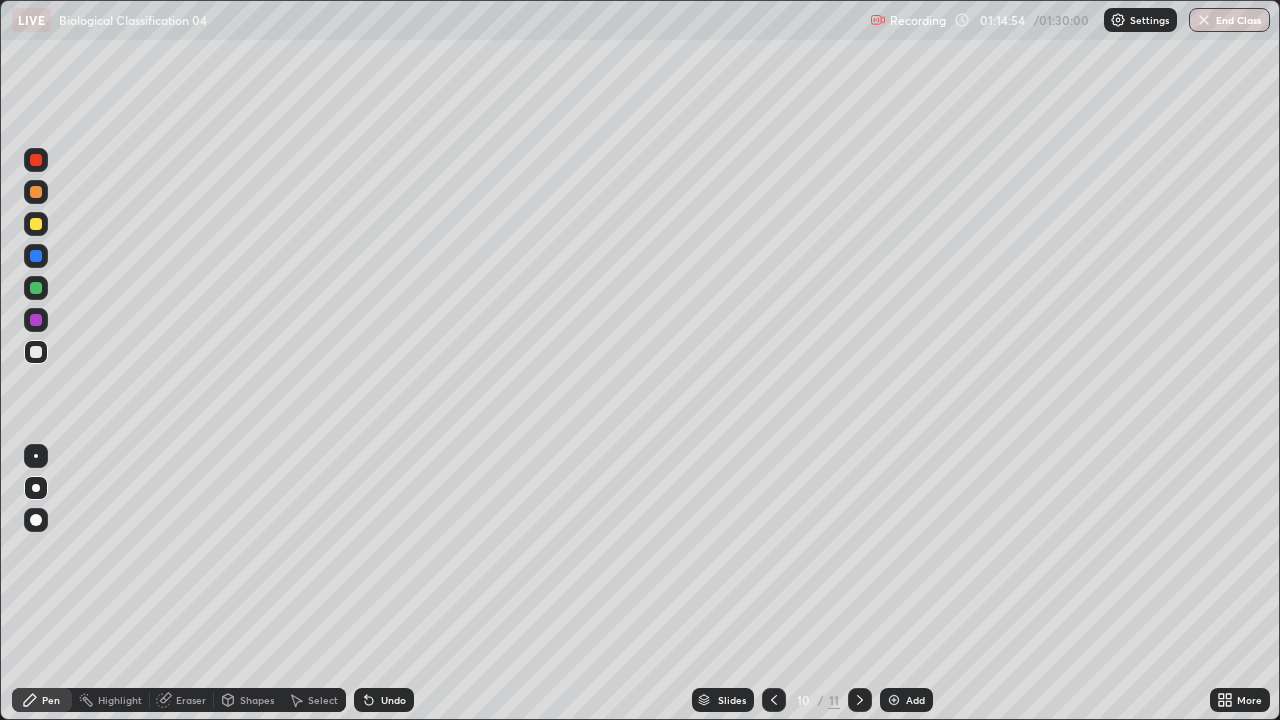 click at bounding box center [36, 224] 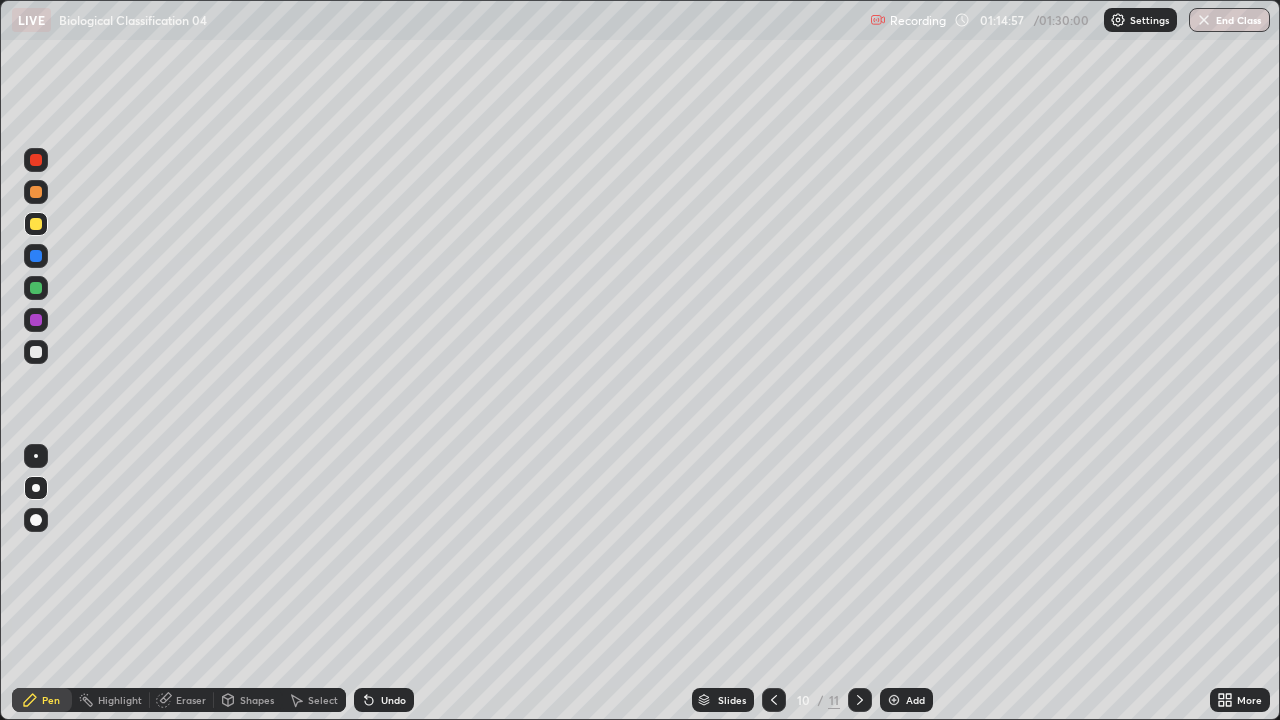 click at bounding box center [36, 352] 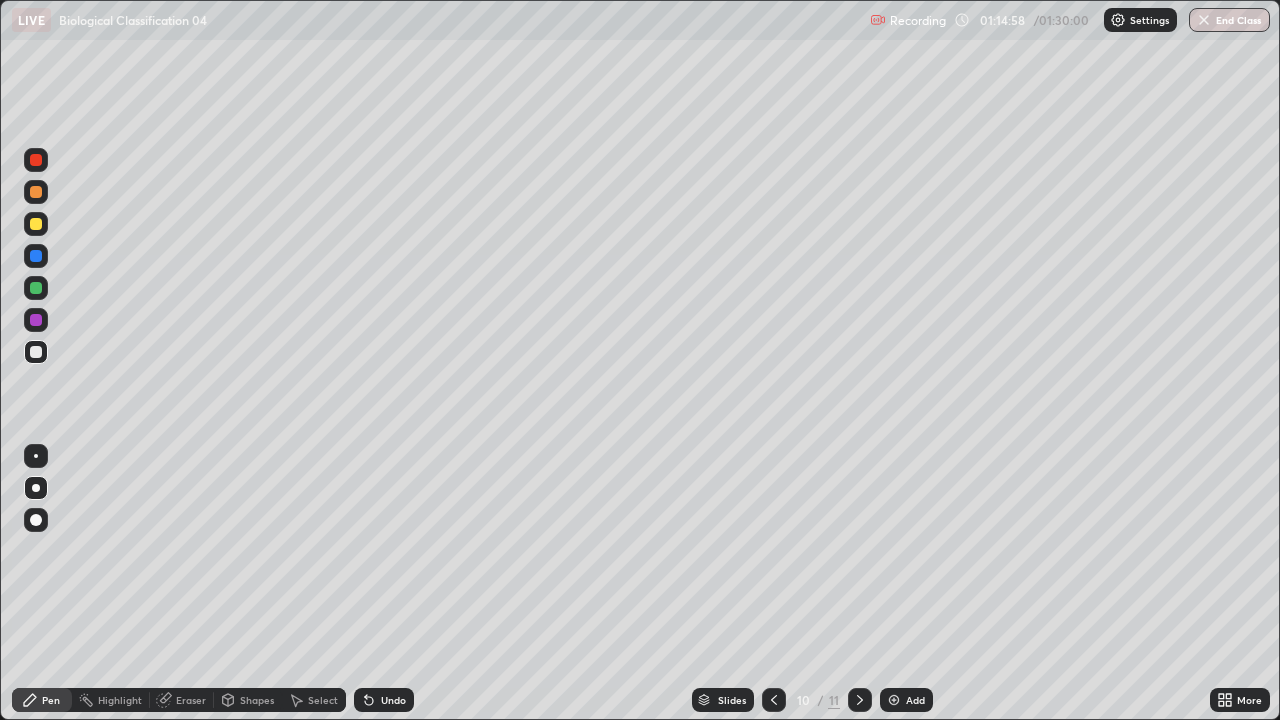 click at bounding box center (36, 224) 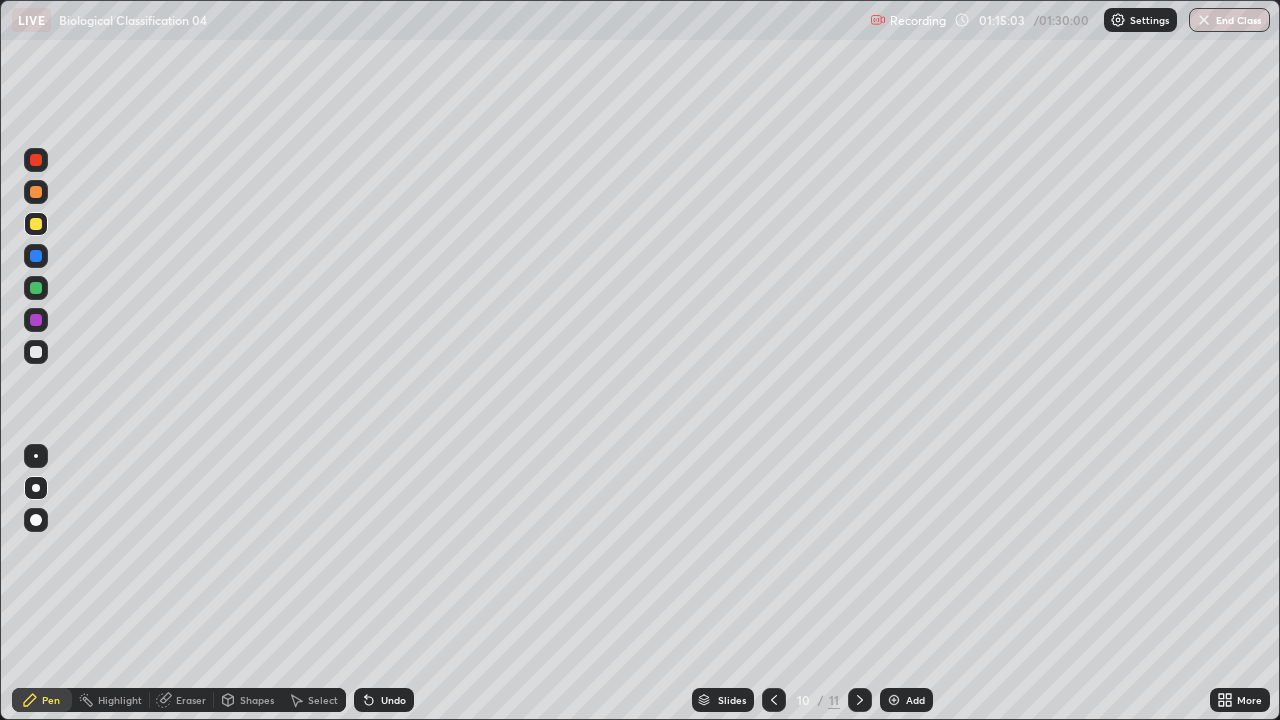 click at bounding box center [36, 352] 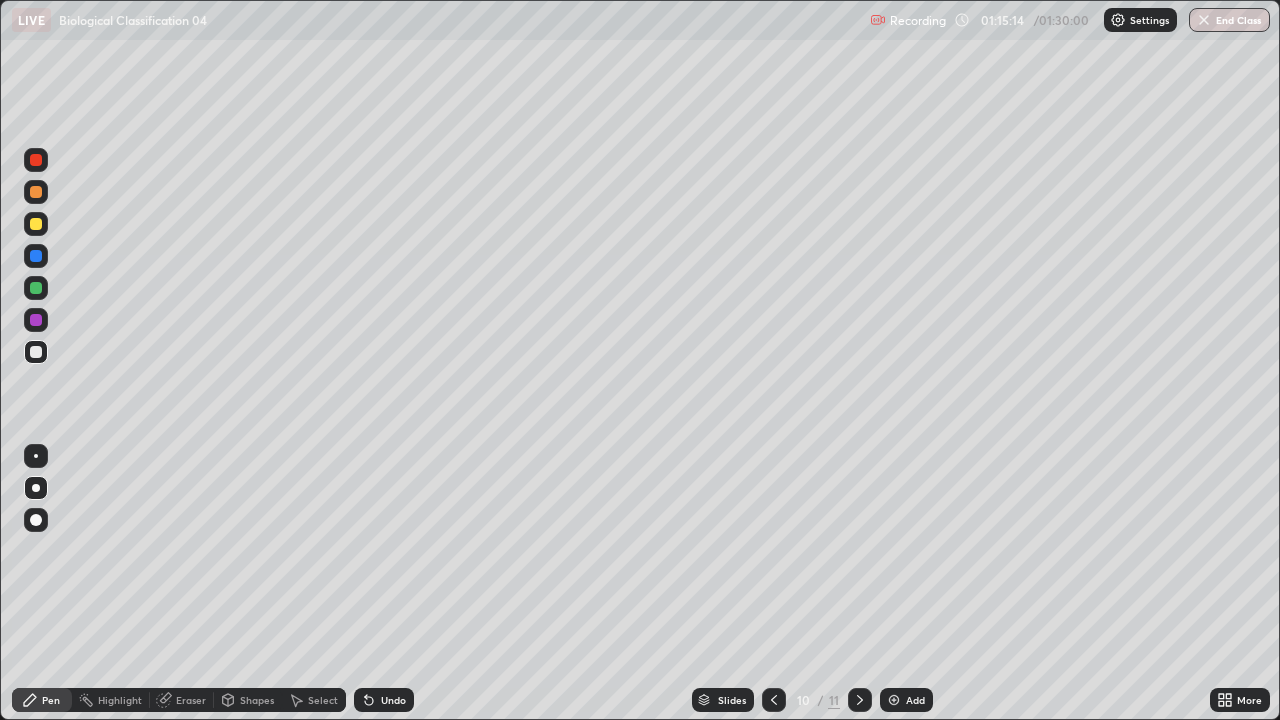 click on "Eraser" at bounding box center (191, 700) 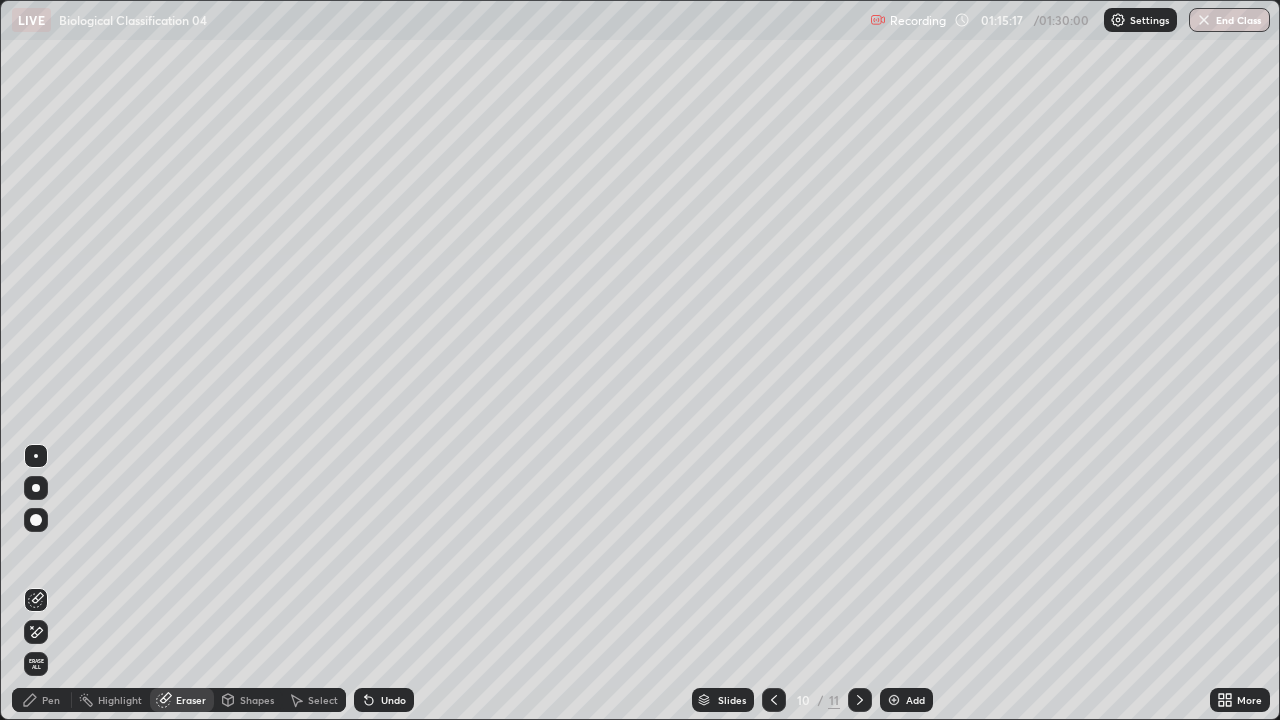 click on "Pen" at bounding box center (51, 700) 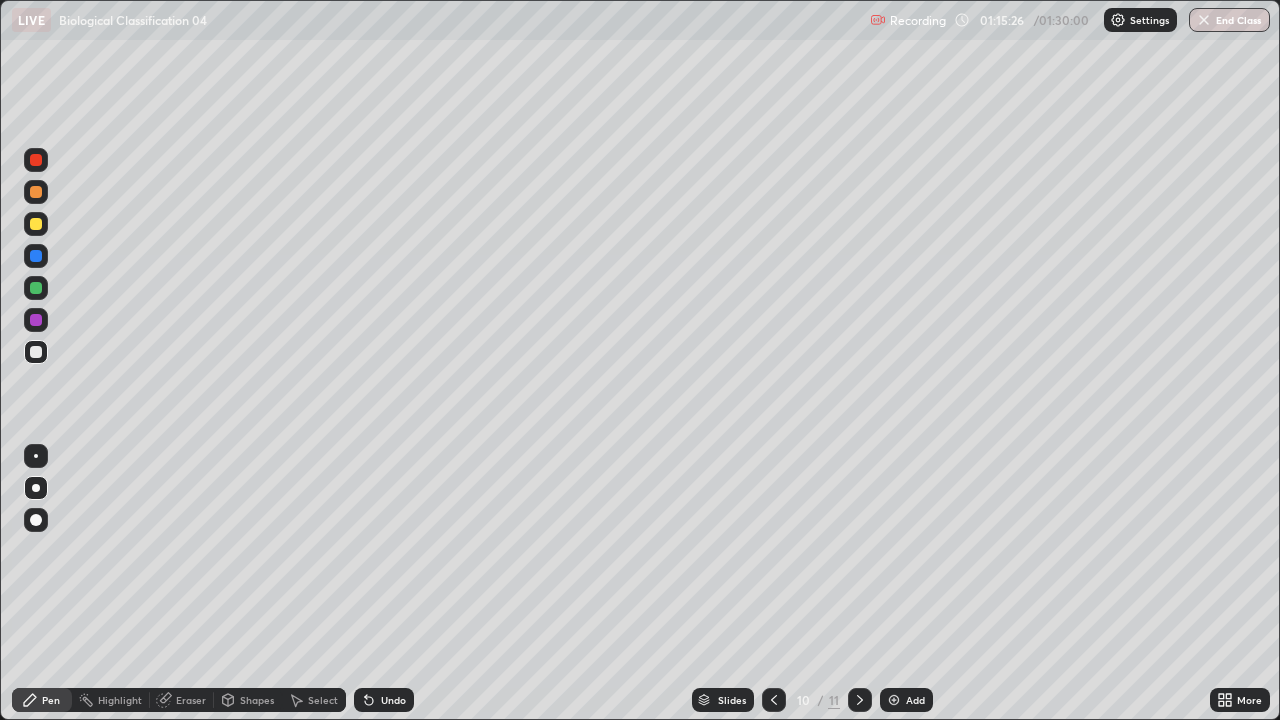 click at bounding box center [36, 224] 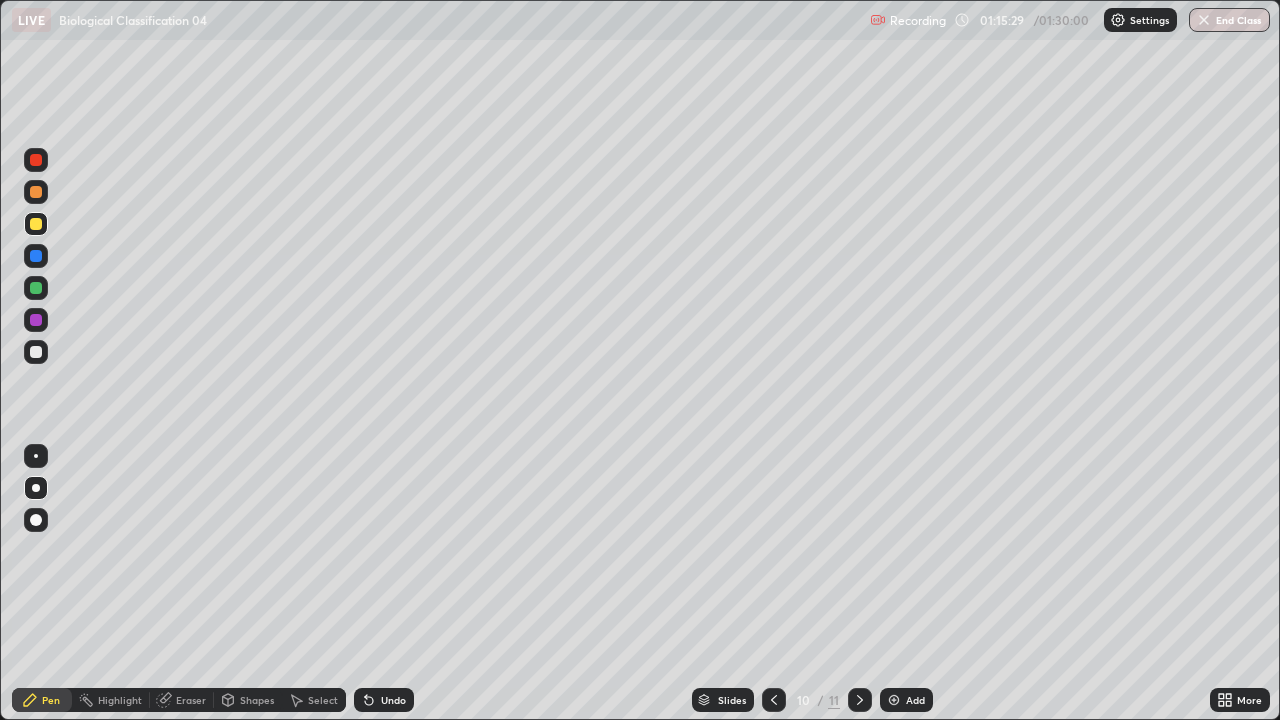 click on "Undo" at bounding box center (384, 700) 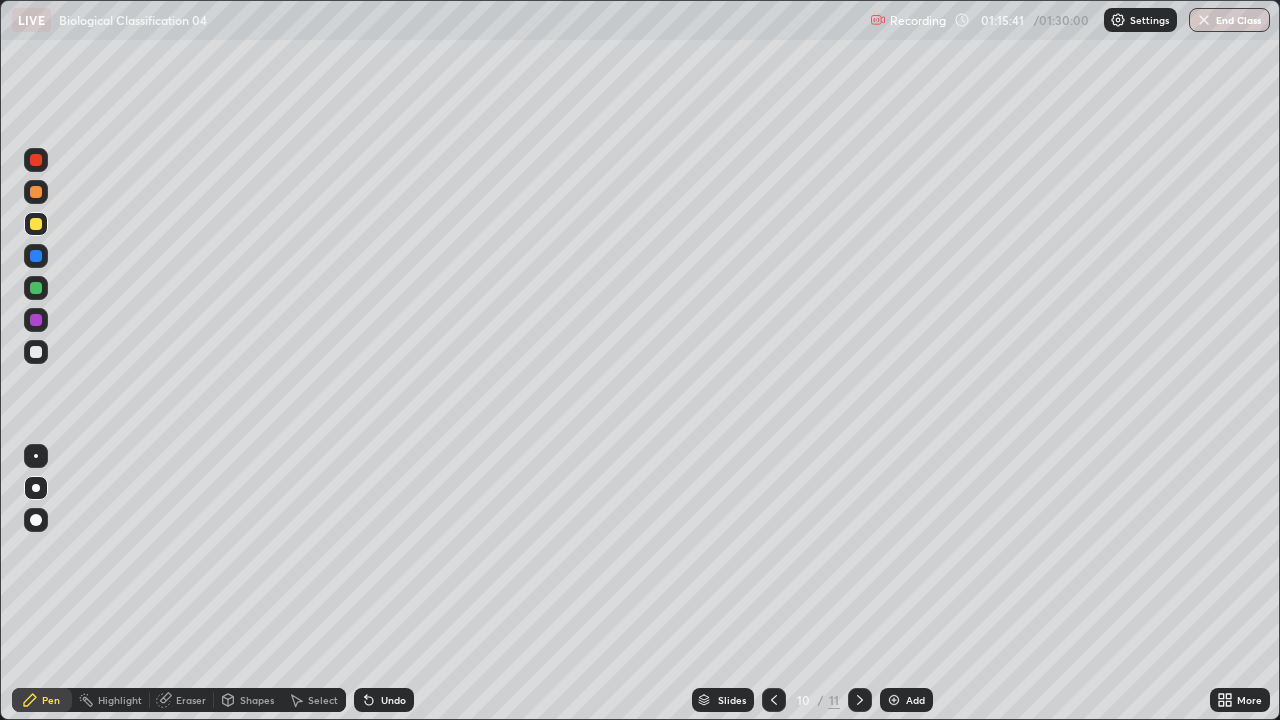 click at bounding box center (36, 224) 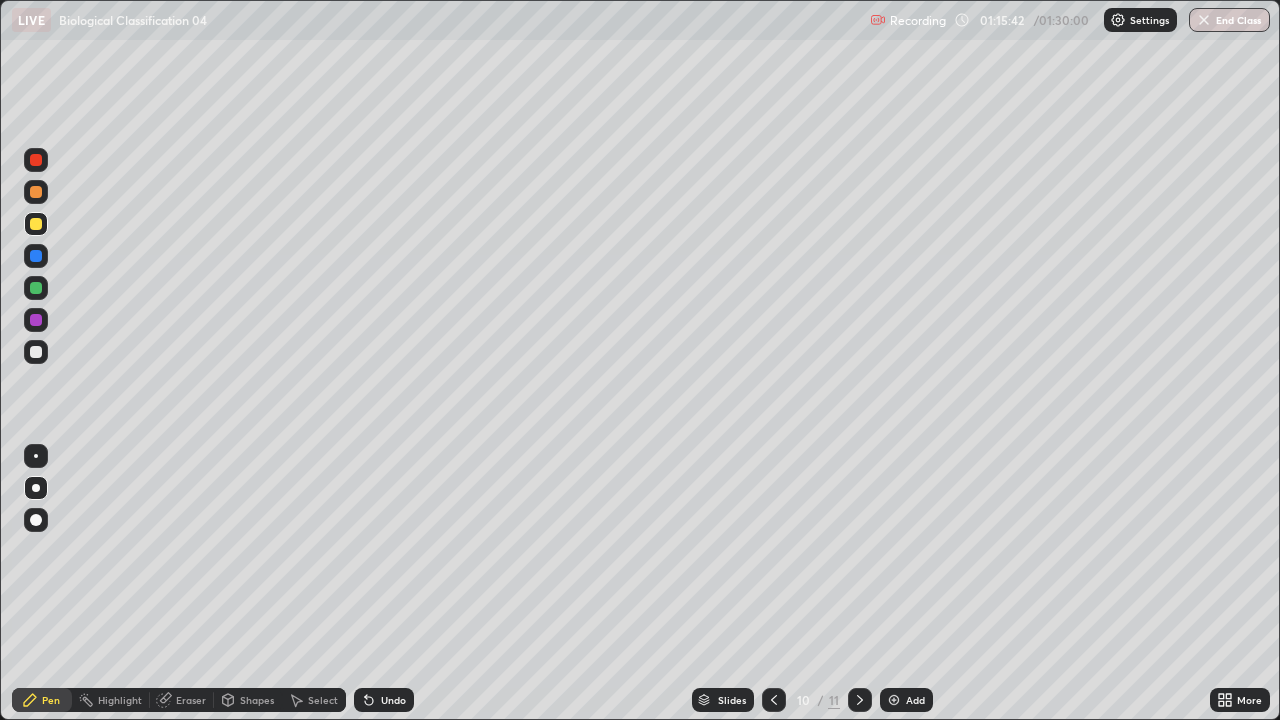 click at bounding box center [36, 352] 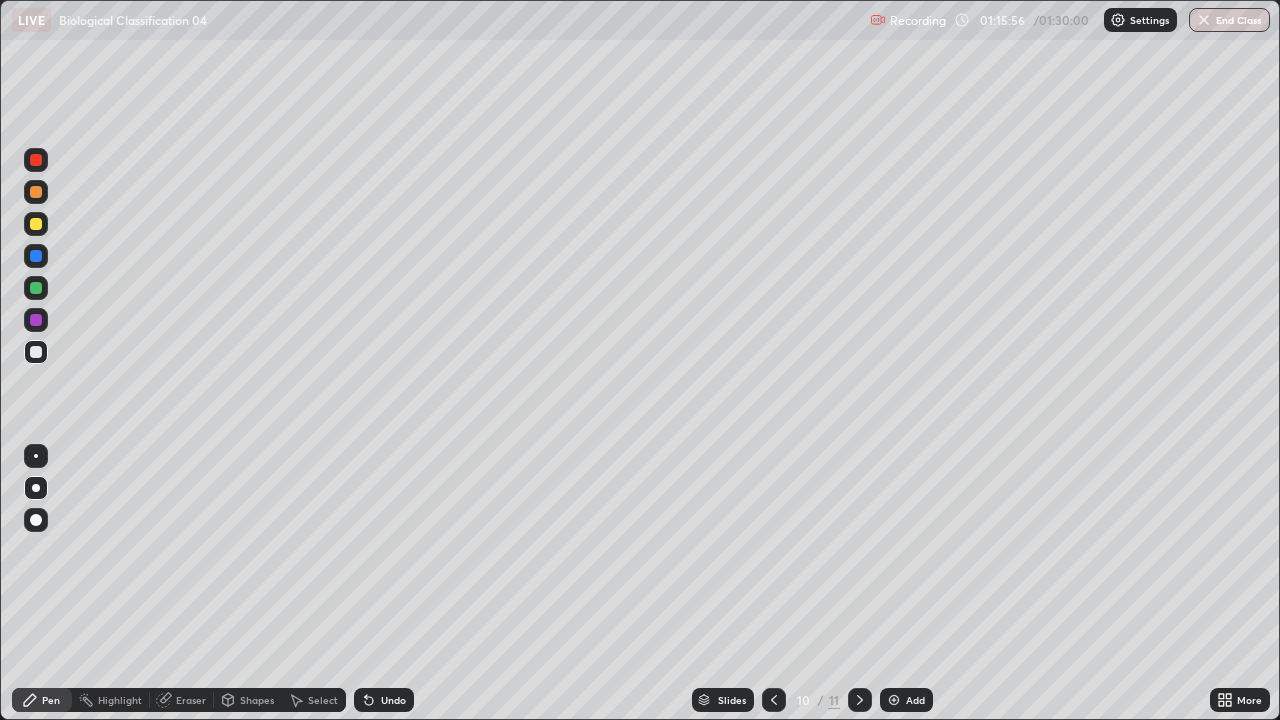click at bounding box center [36, 224] 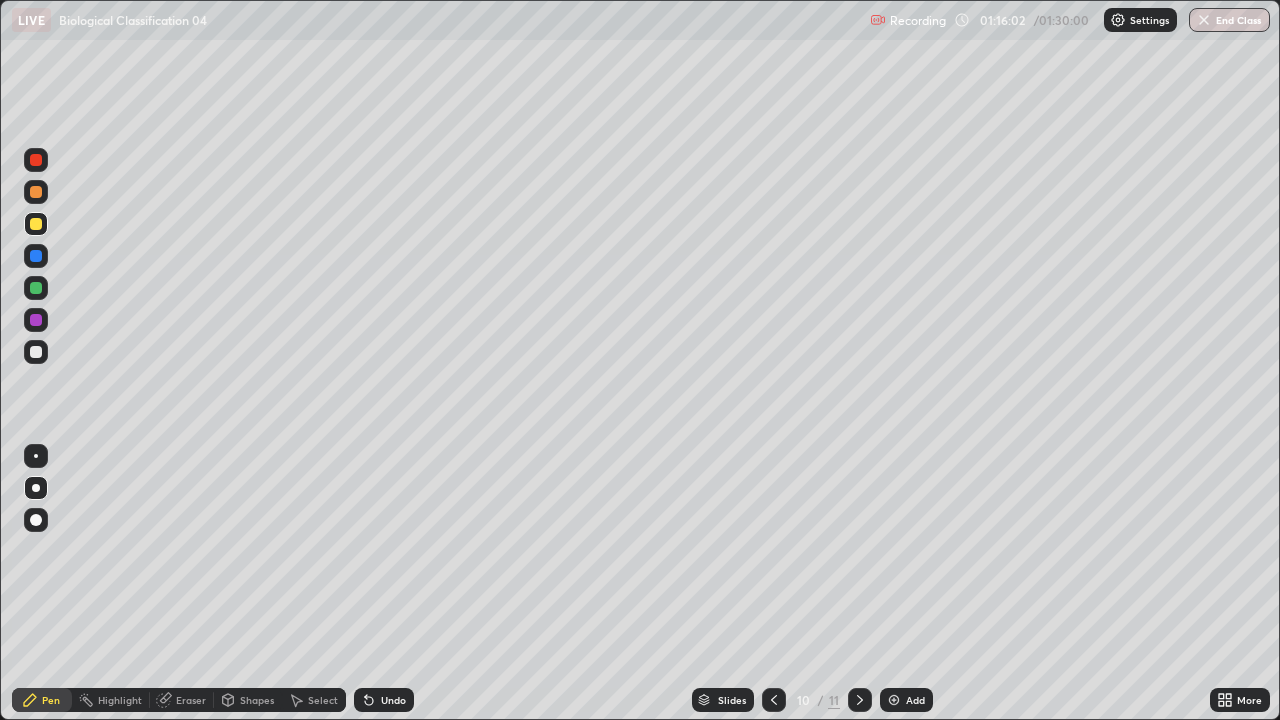 click at bounding box center (36, 352) 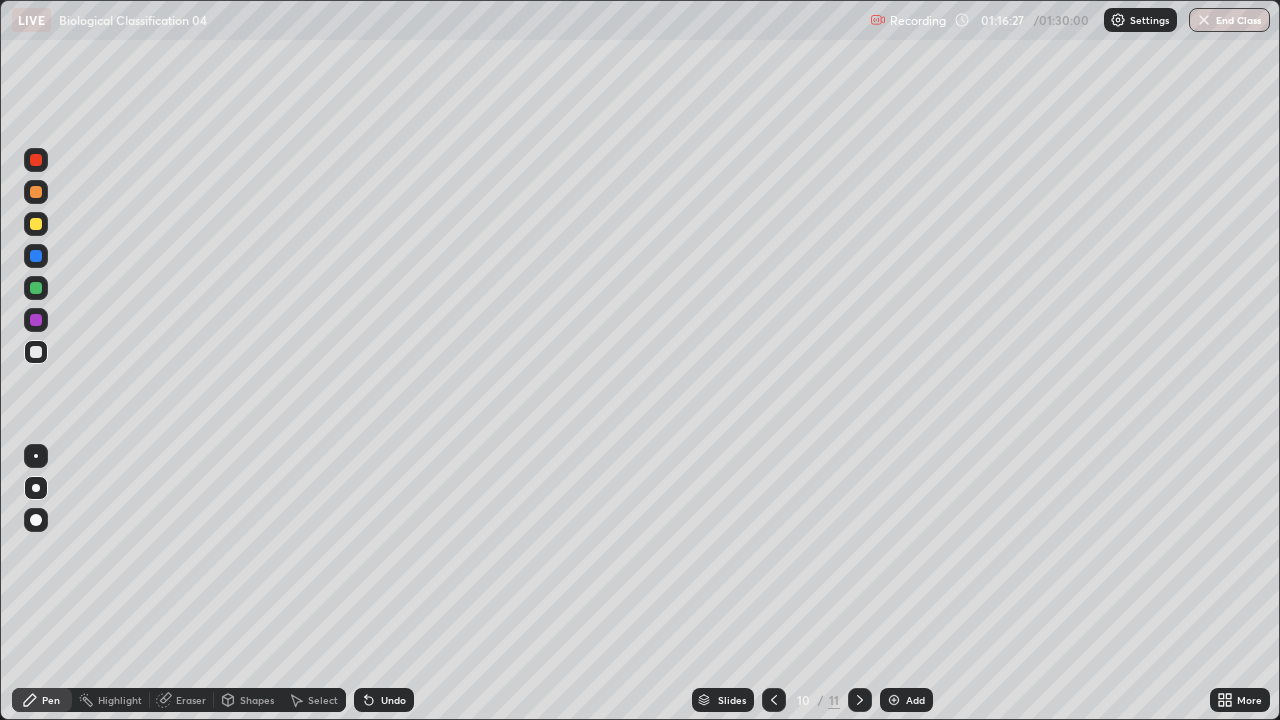 click at bounding box center (36, 224) 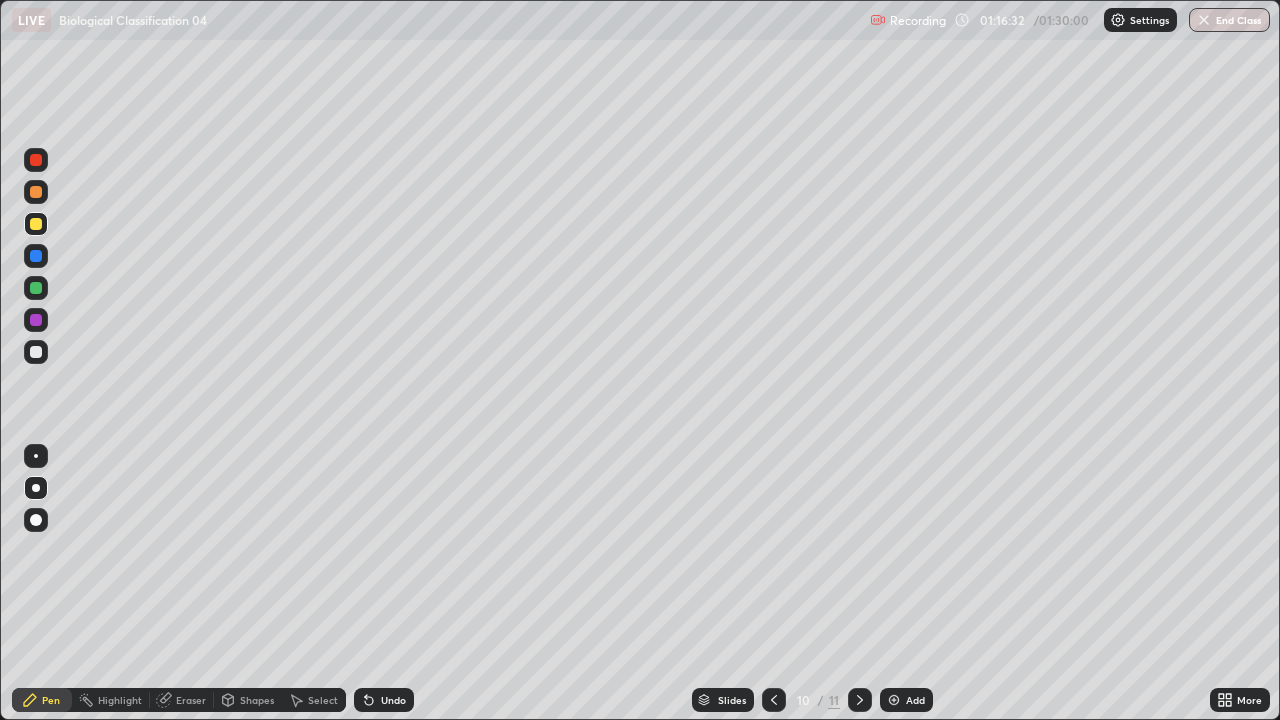 click at bounding box center (36, 352) 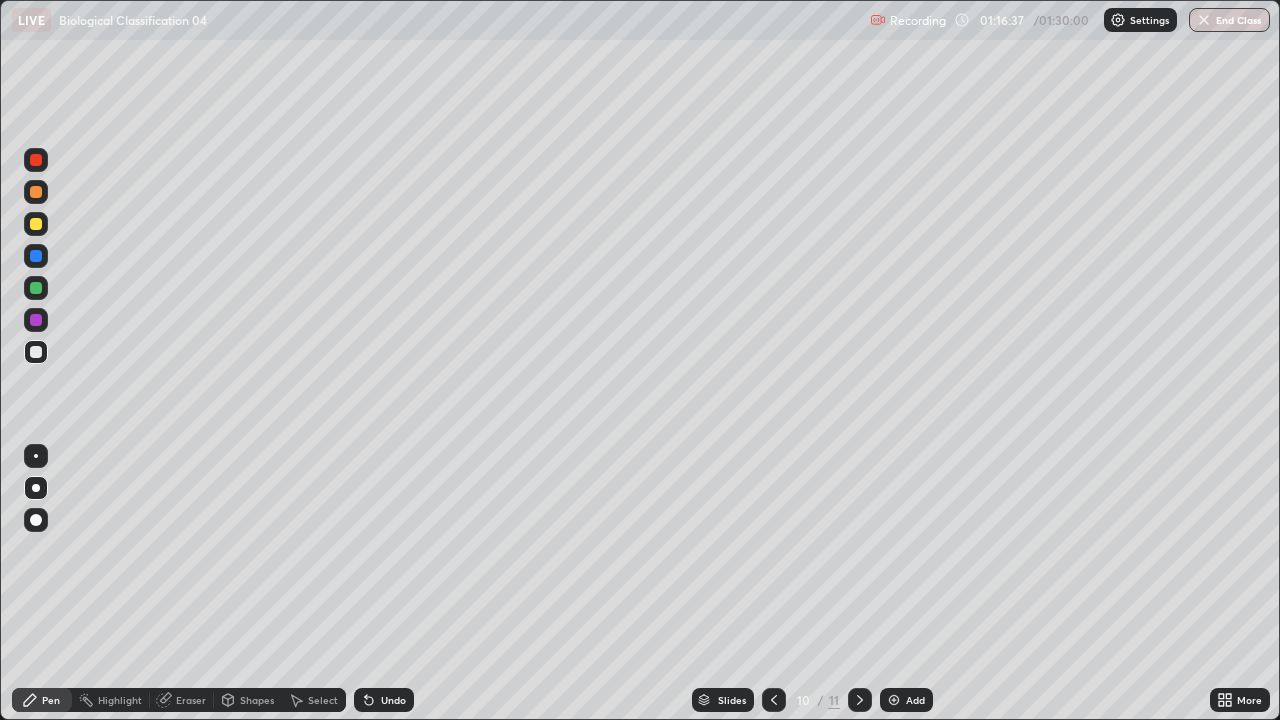 click on "Undo" at bounding box center [393, 700] 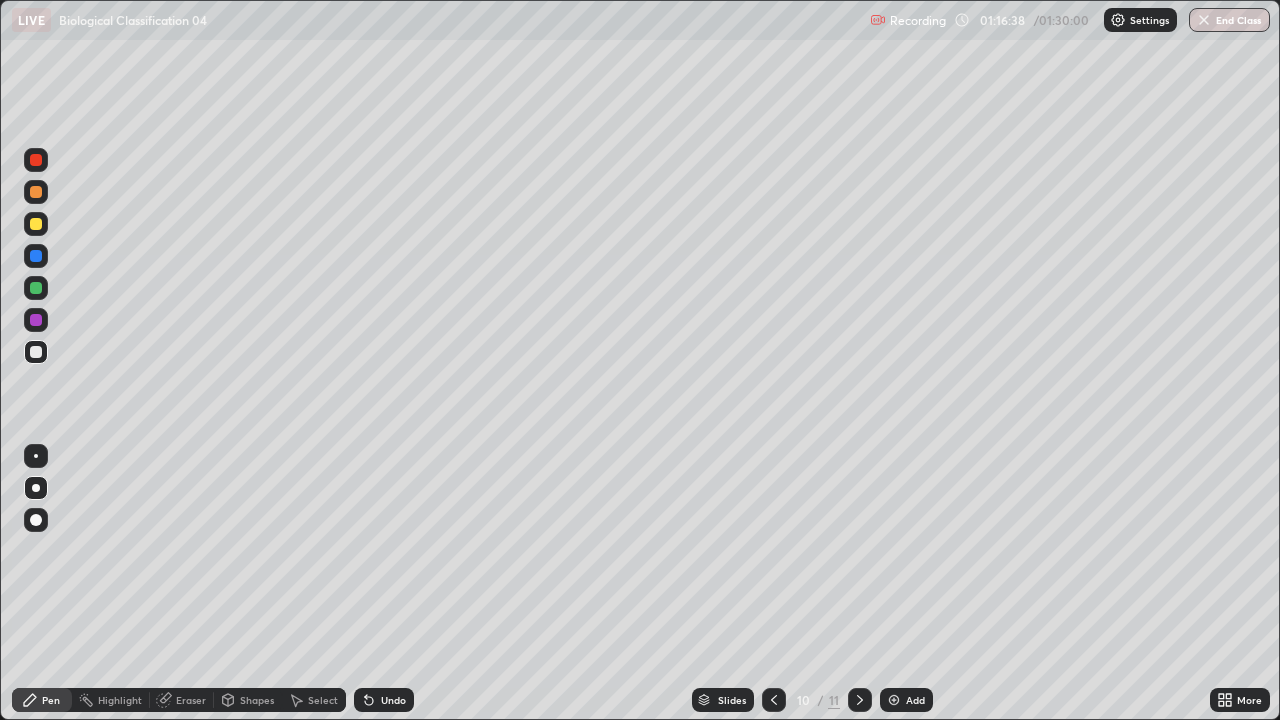 click at bounding box center [36, 224] 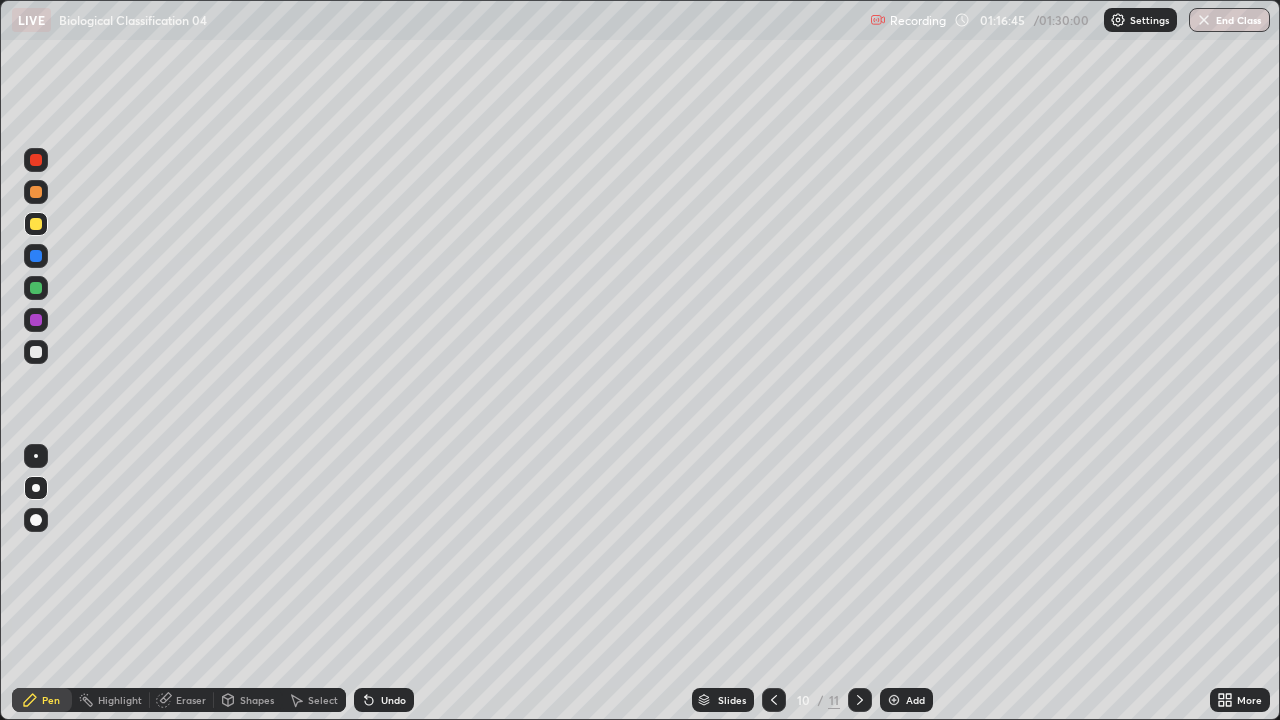 click at bounding box center (36, 352) 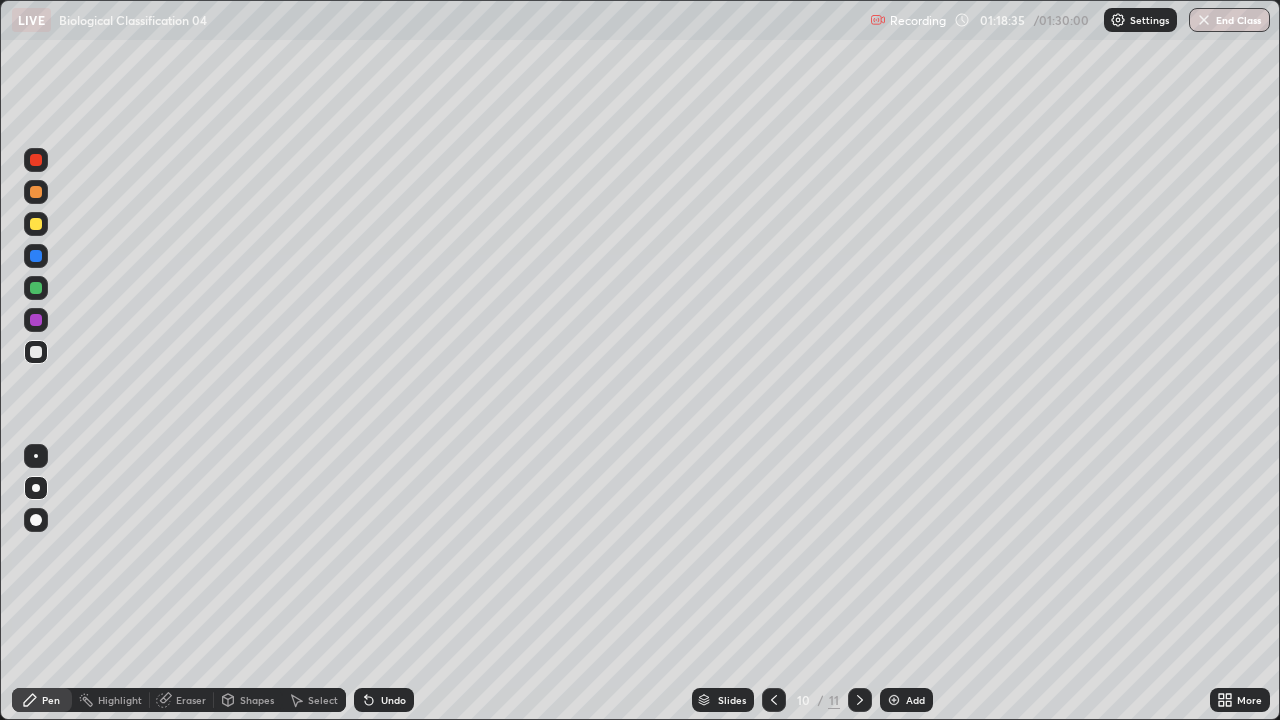 click on "Add" at bounding box center (915, 700) 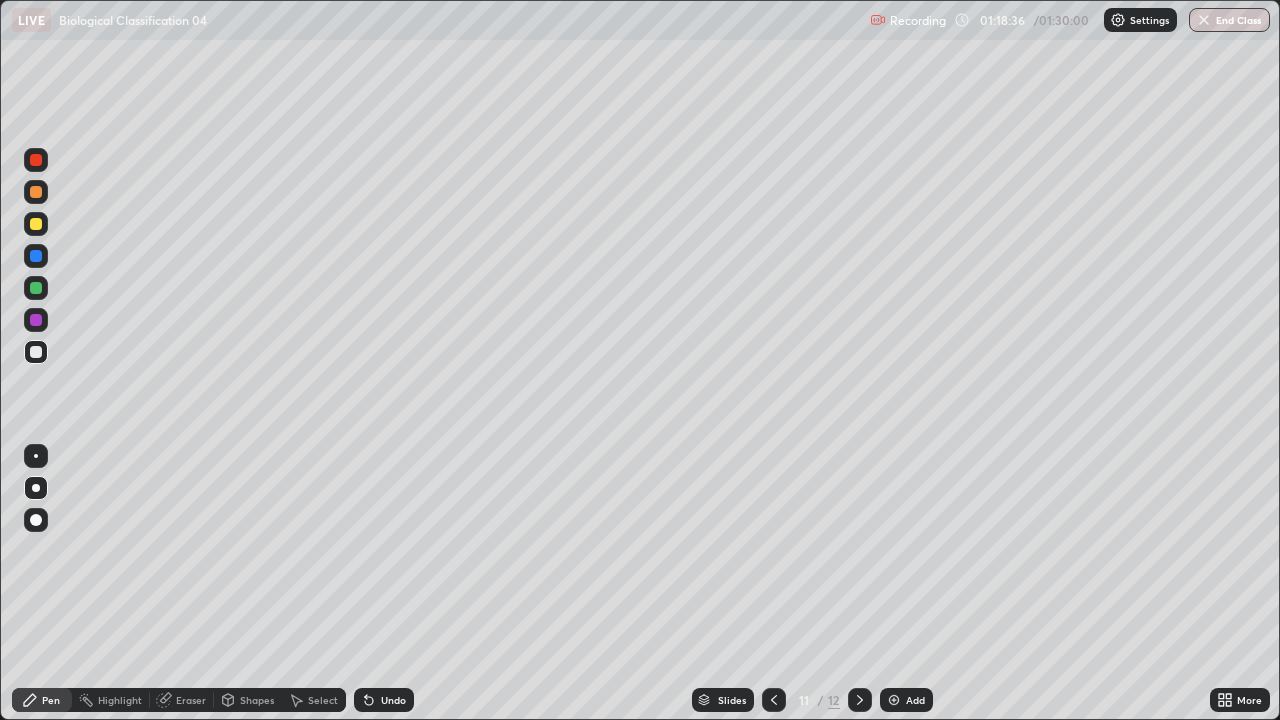 click at bounding box center [36, 224] 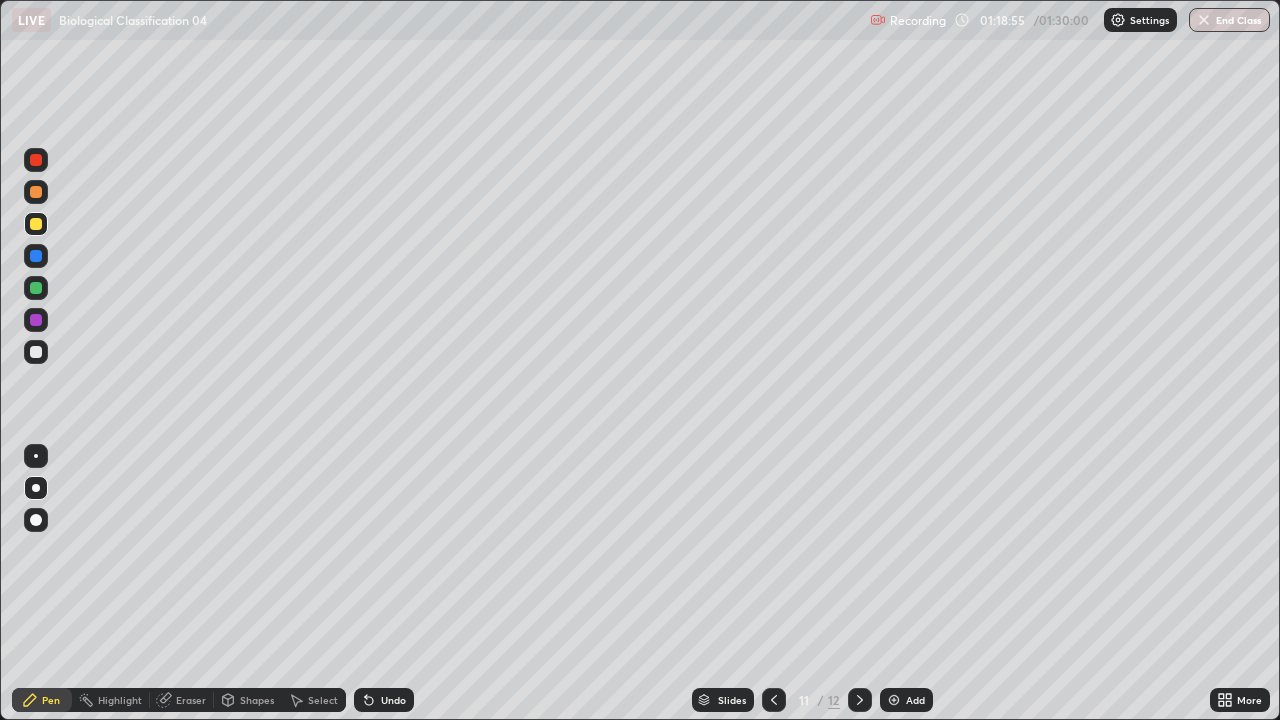 click at bounding box center [36, 352] 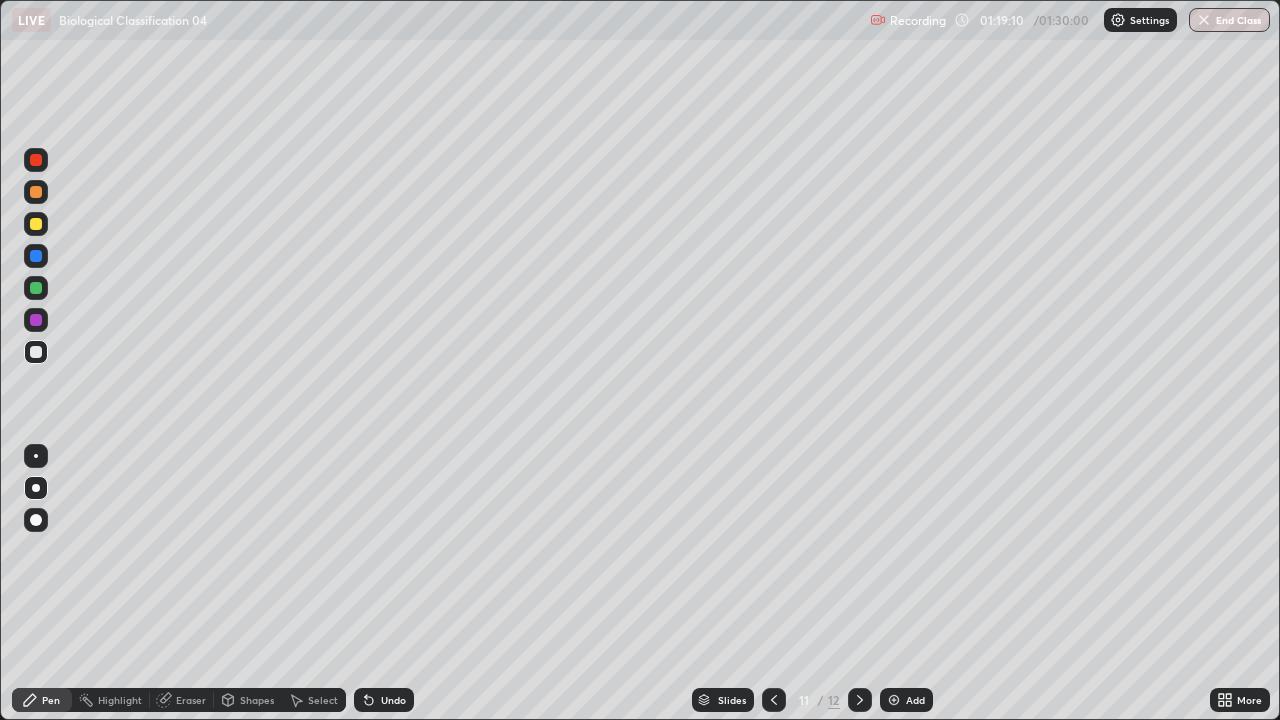 click at bounding box center [36, 224] 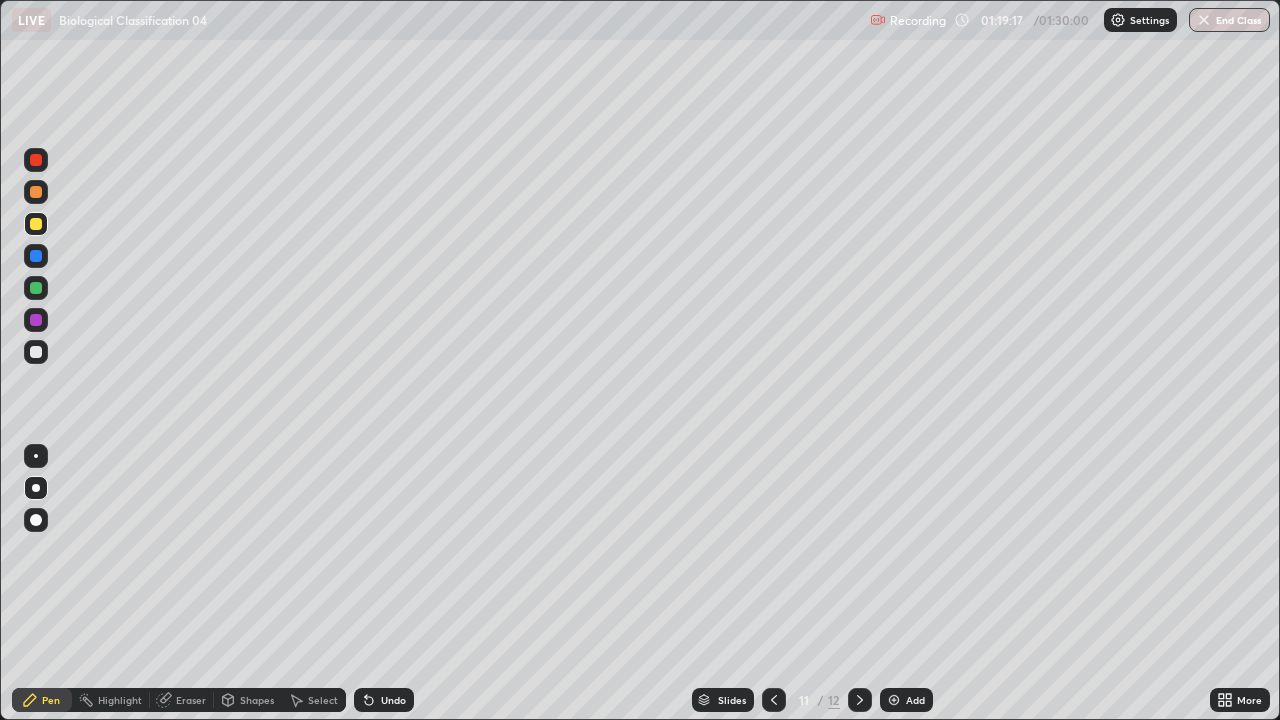 click 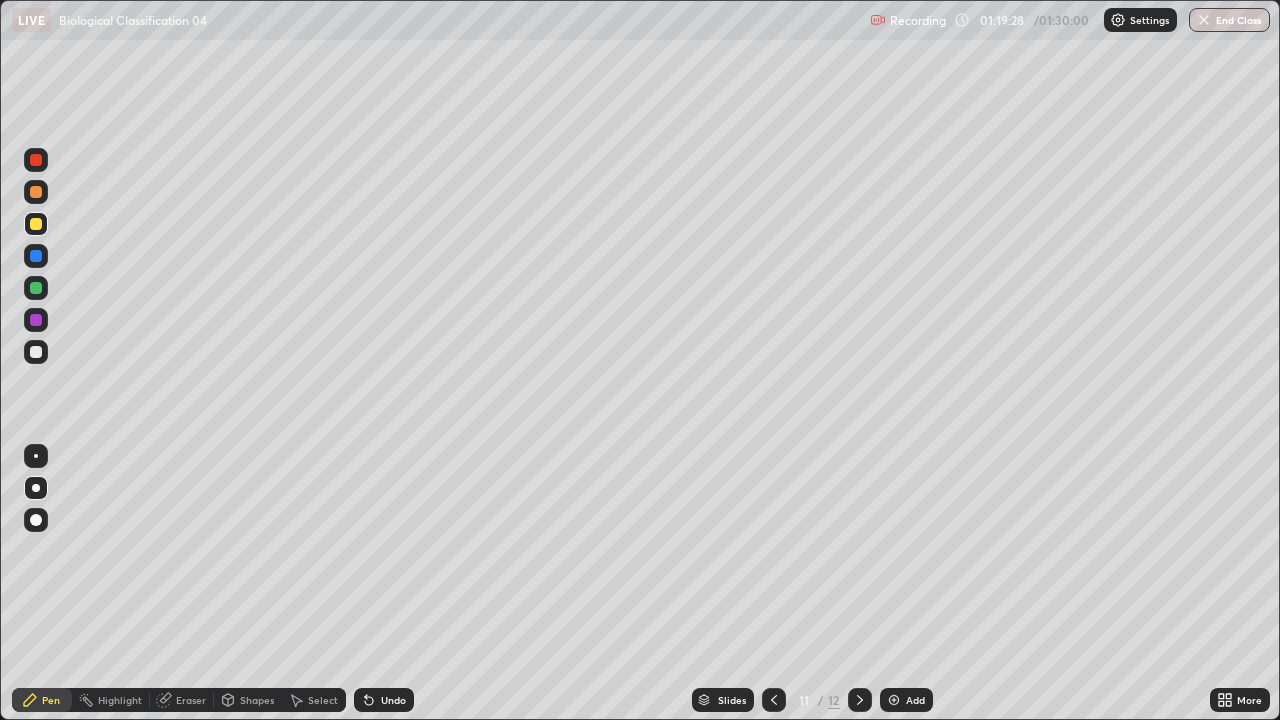 click at bounding box center (36, 352) 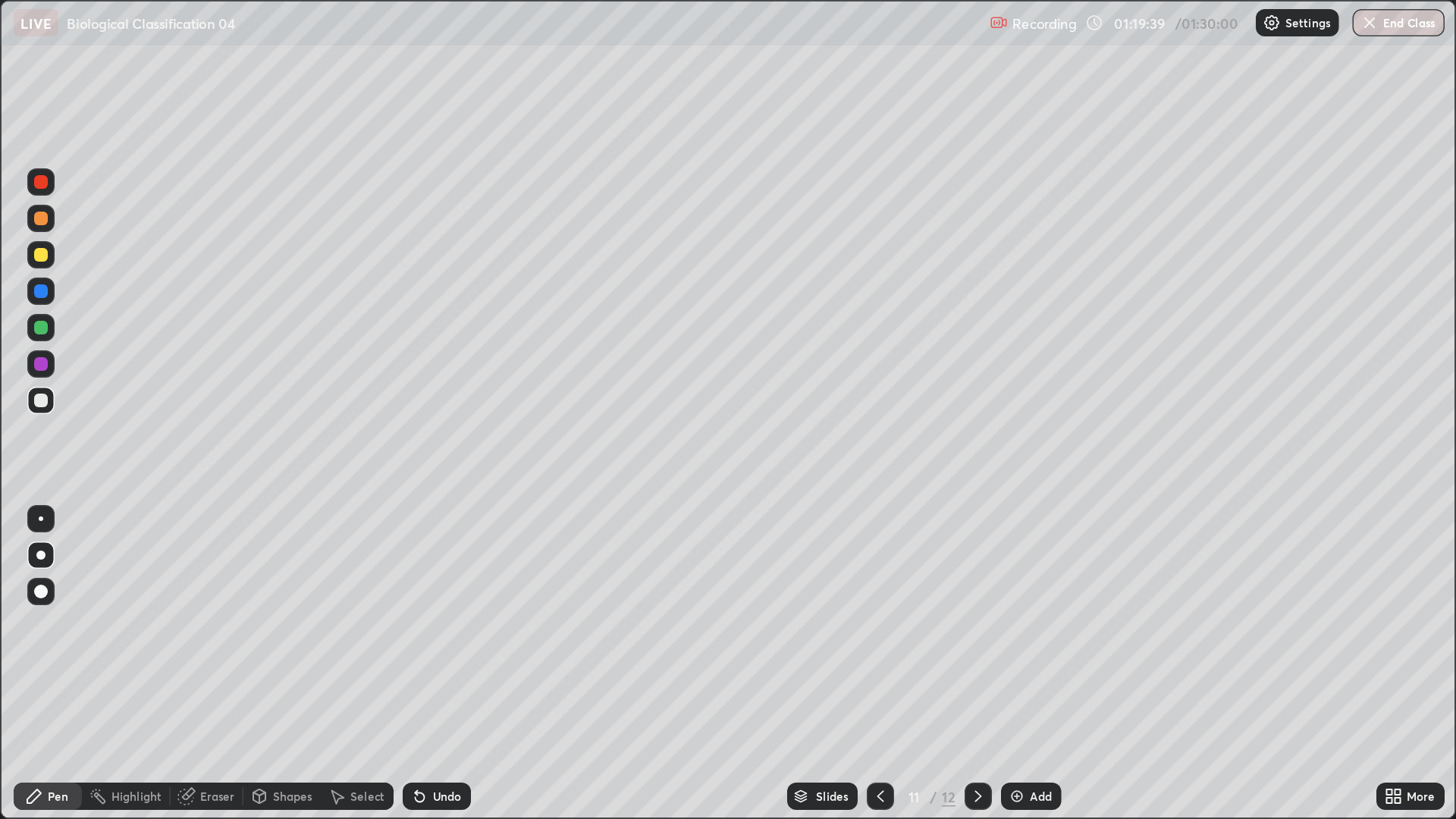 scroll, scrollTop: 273, scrollLeft: 485, axis: both 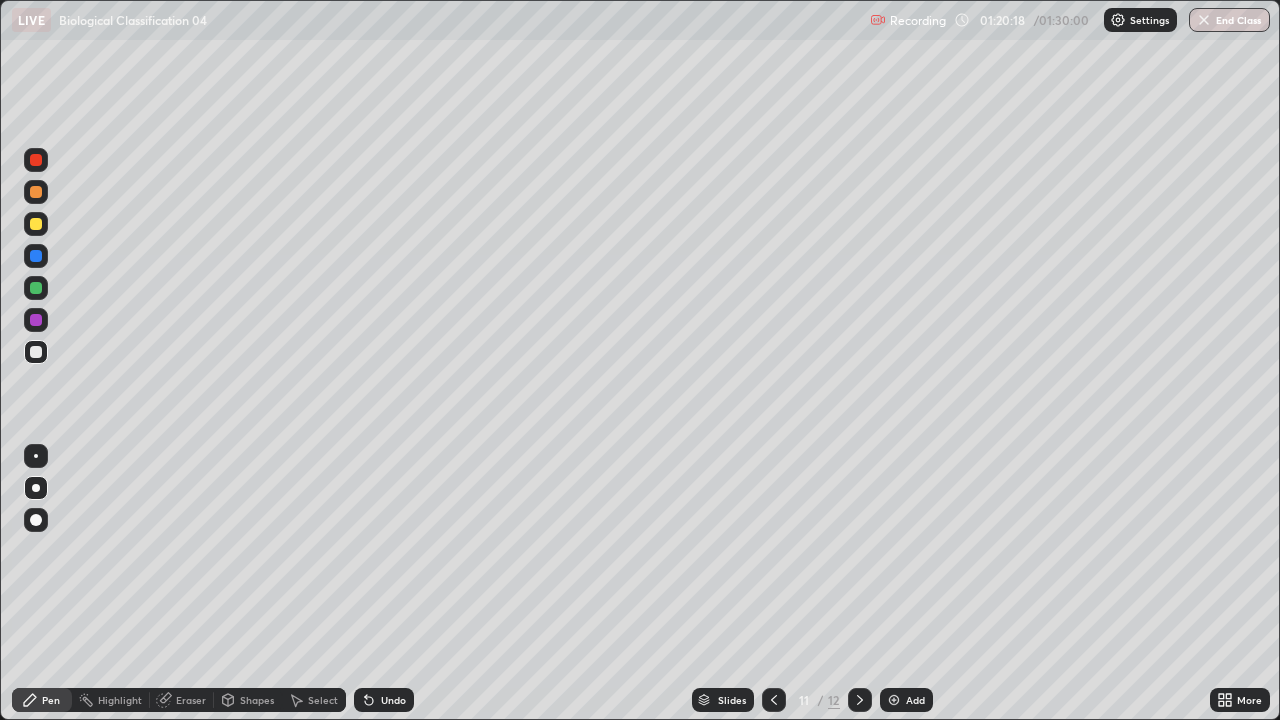 click at bounding box center [36, 224] 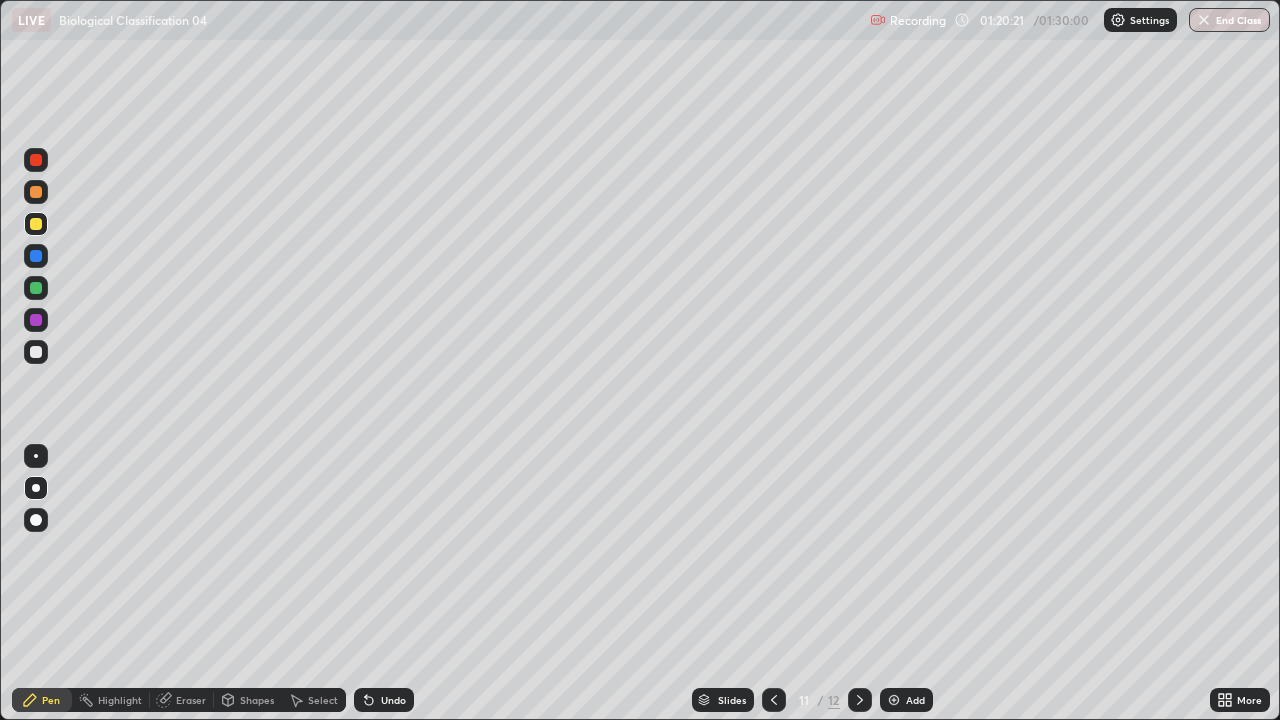 click on "Undo" at bounding box center [384, 700] 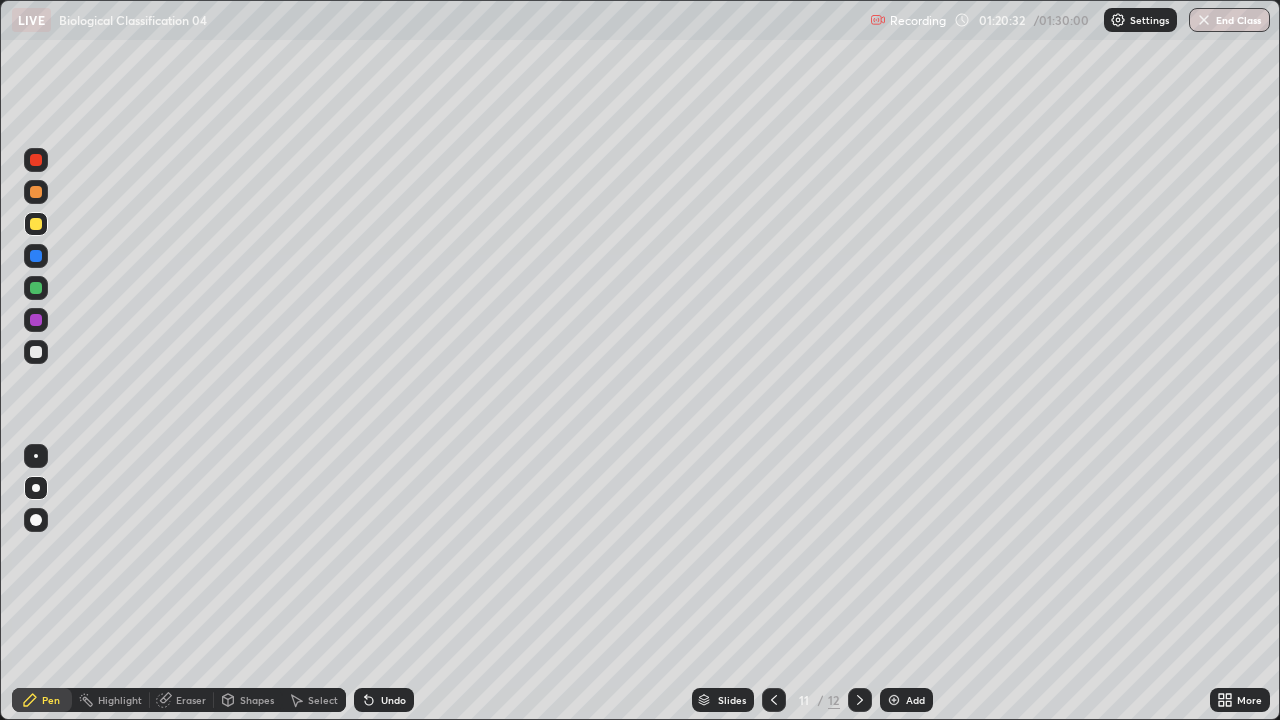 click at bounding box center (36, 352) 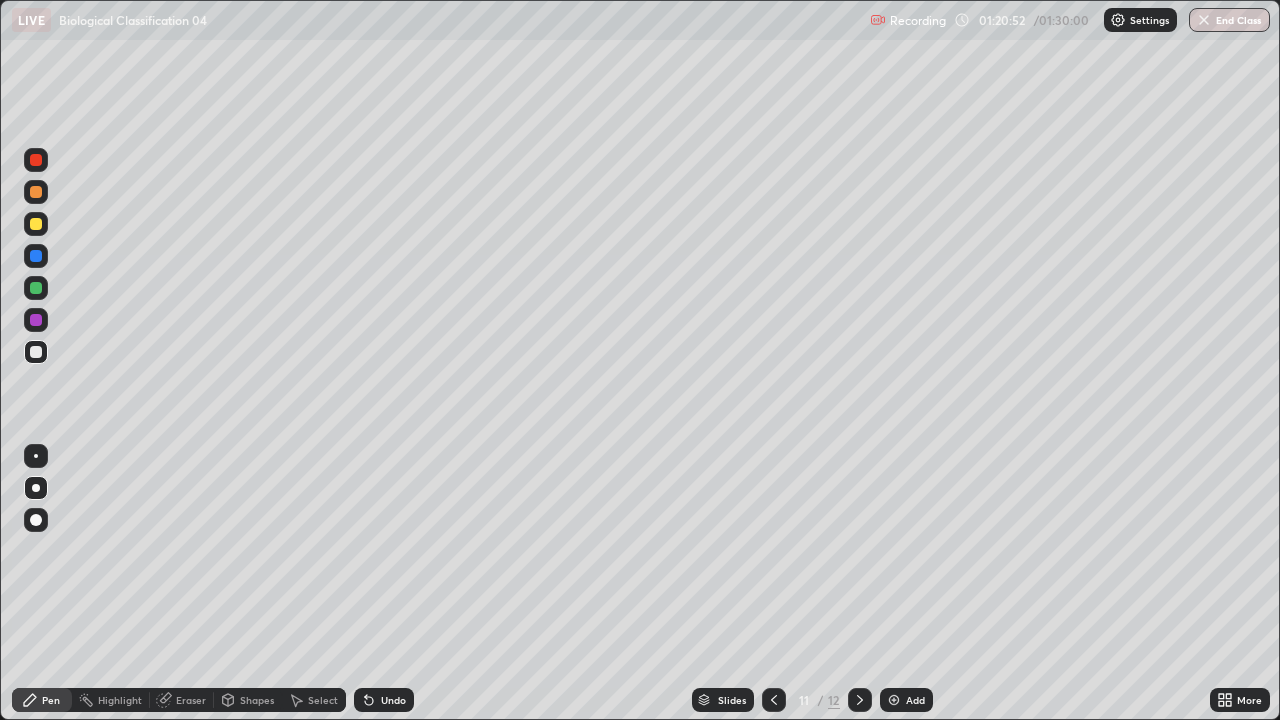 click at bounding box center (36, 224) 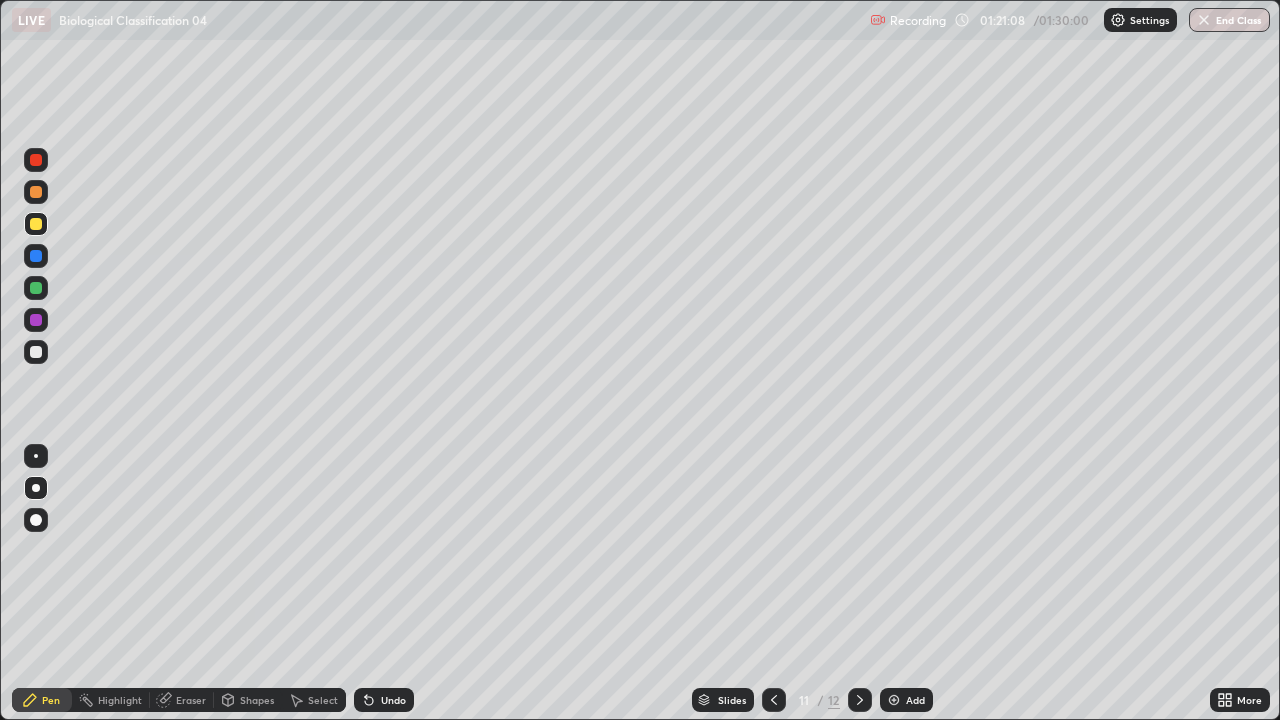 click at bounding box center (36, 352) 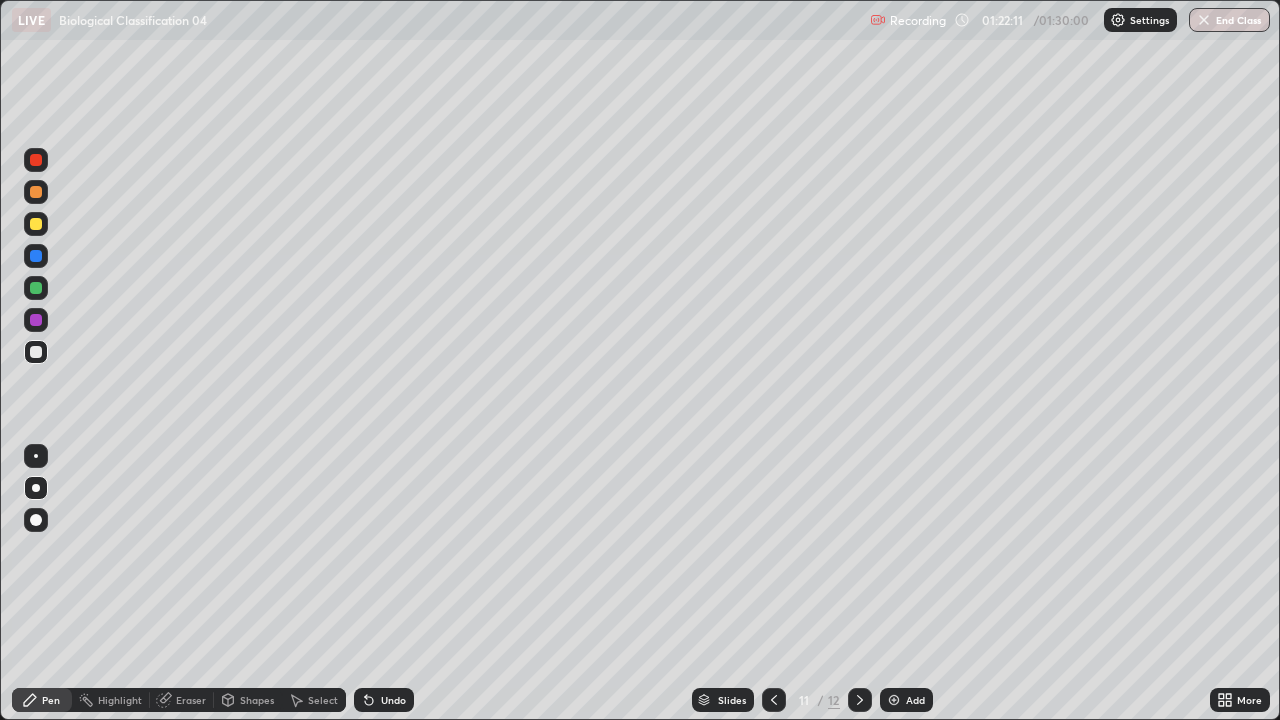 click at bounding box center [894, 700] 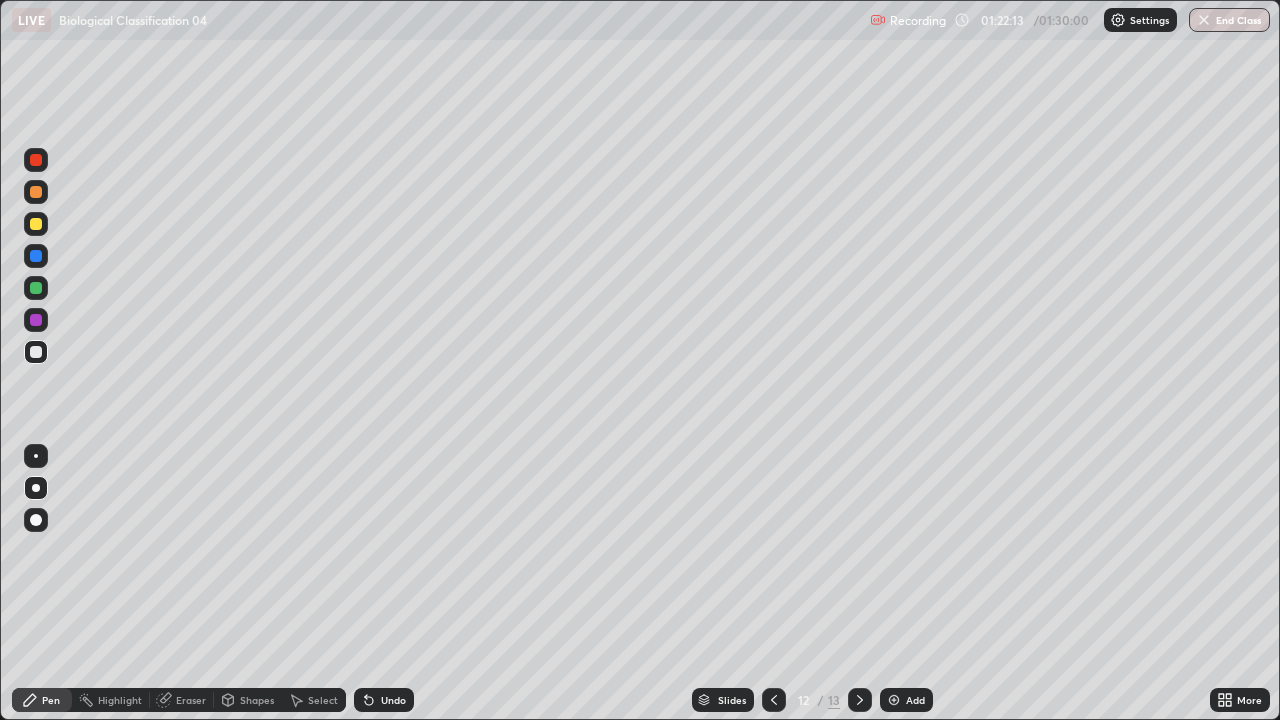 click 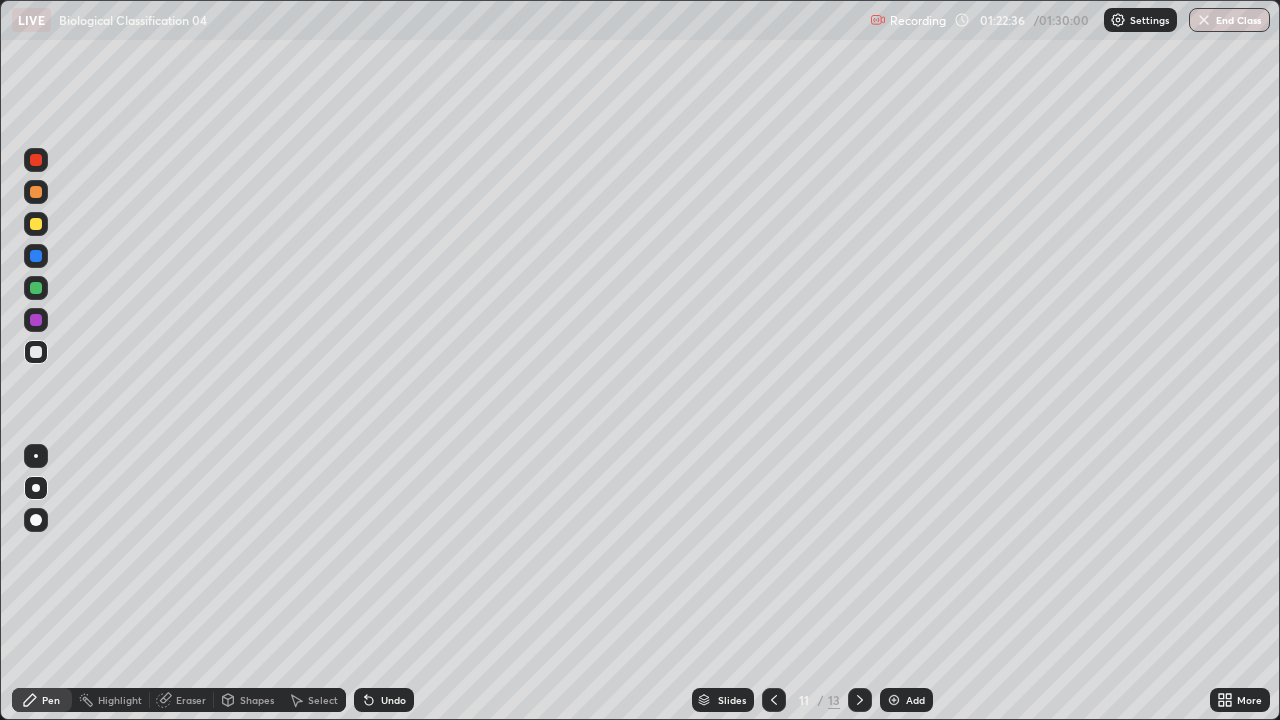 click 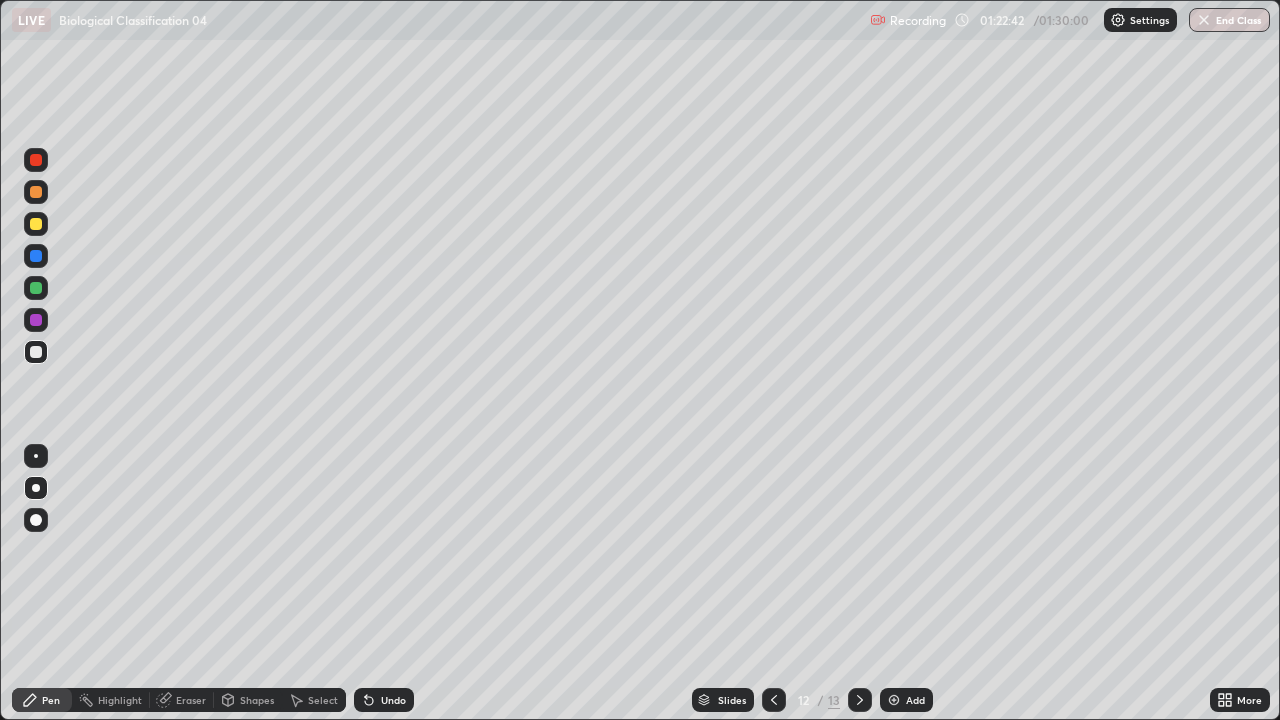 click at bounding box center [36, 224] 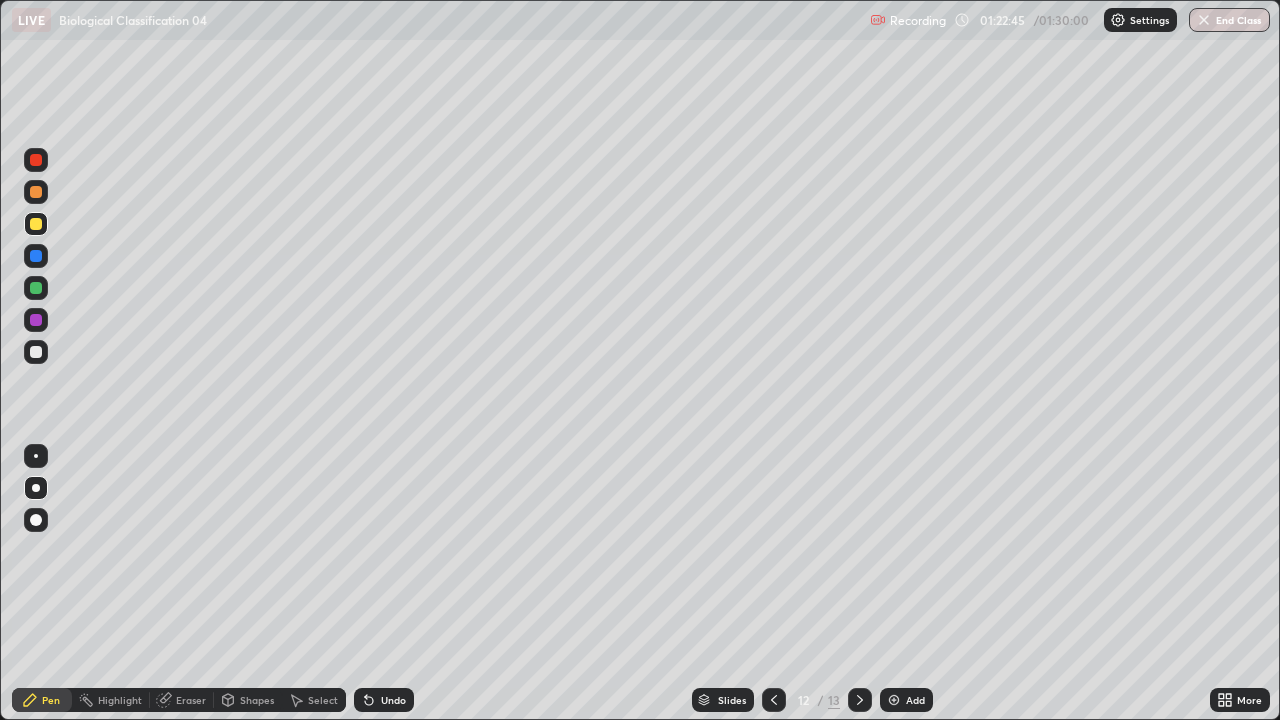 click on "Eraser" at bounding box center [191, 700] 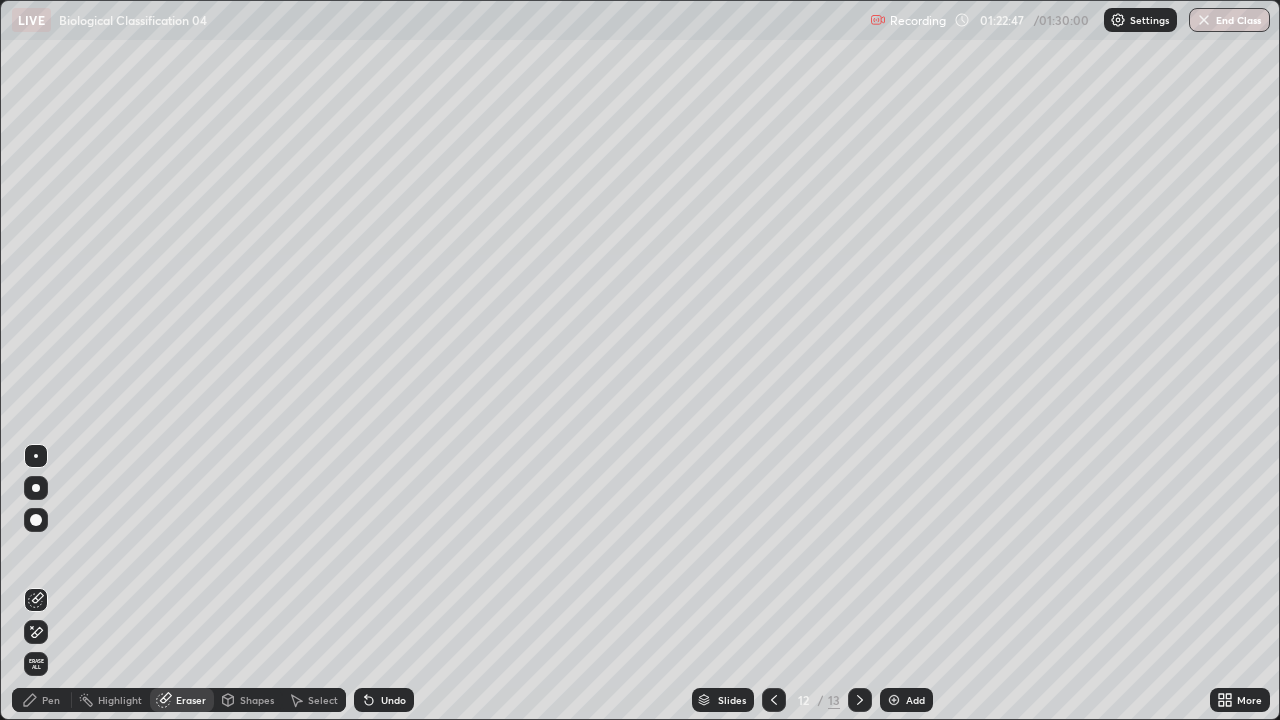 click on "Pen" at bounding box center (51, 700) 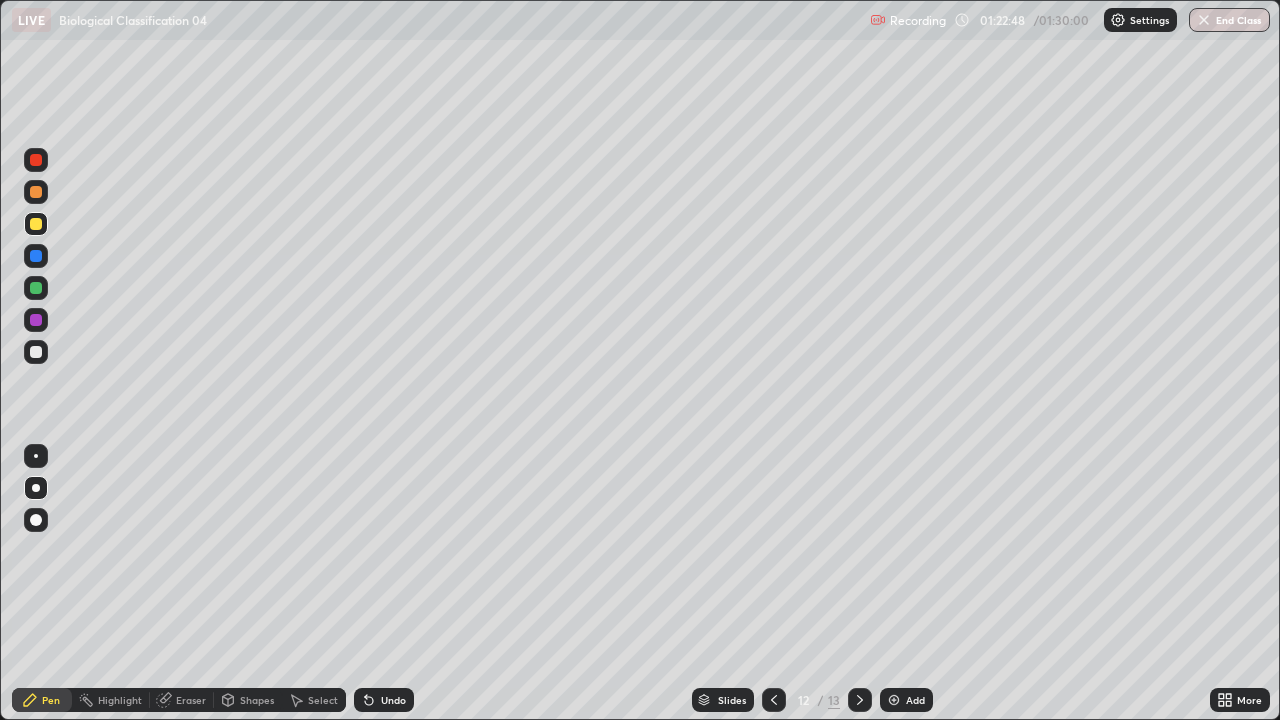 click at bounding box center [36, 224] 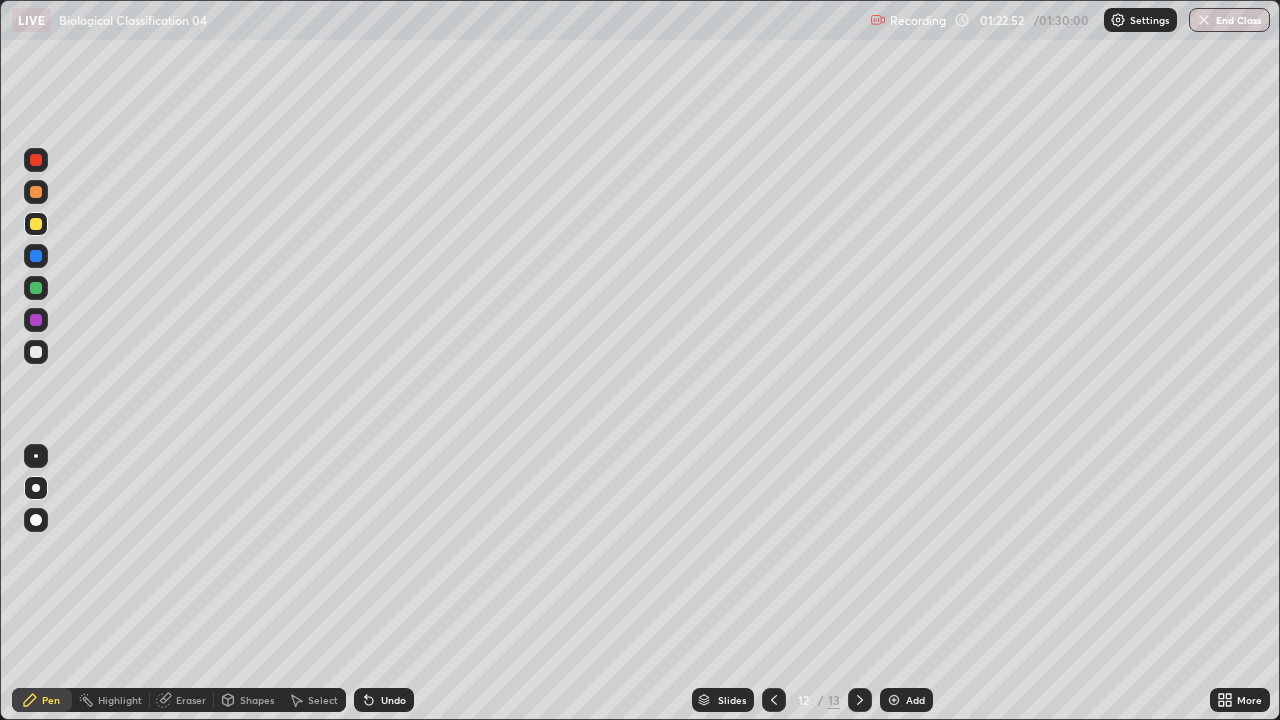 click on "Undo" at bounding box center [384, 700] 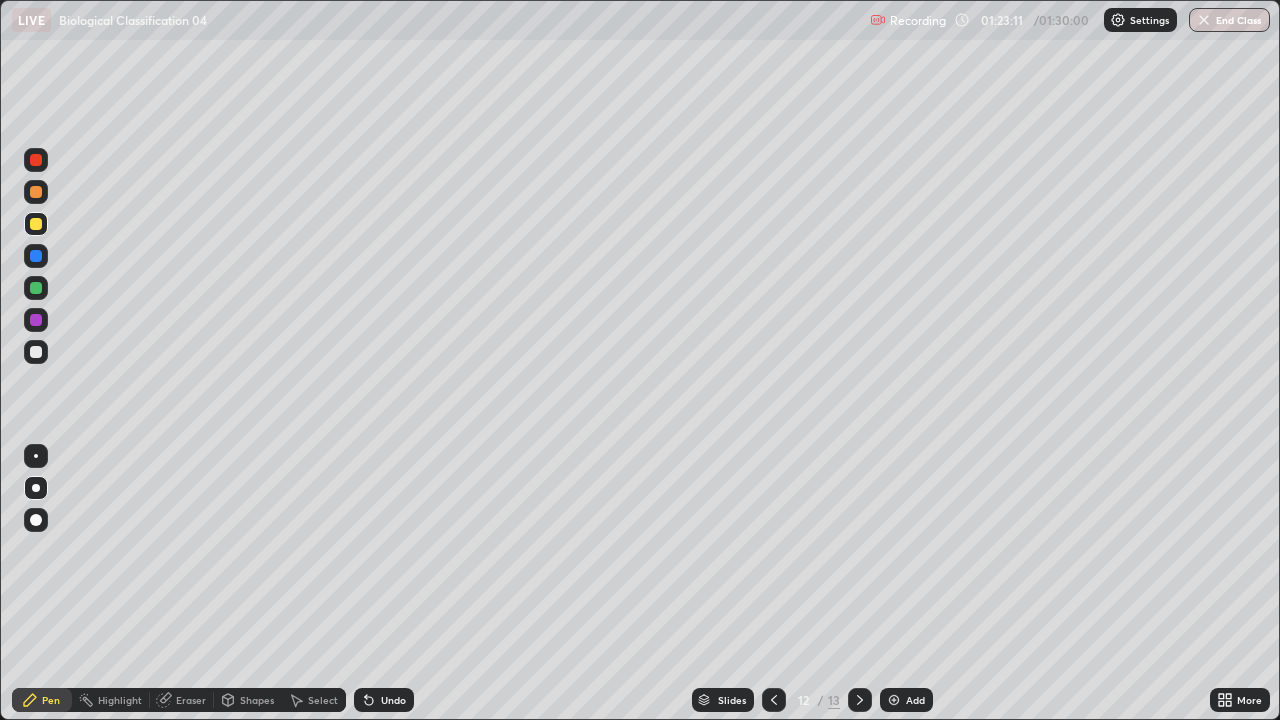 click at bounding box center [36, 352] 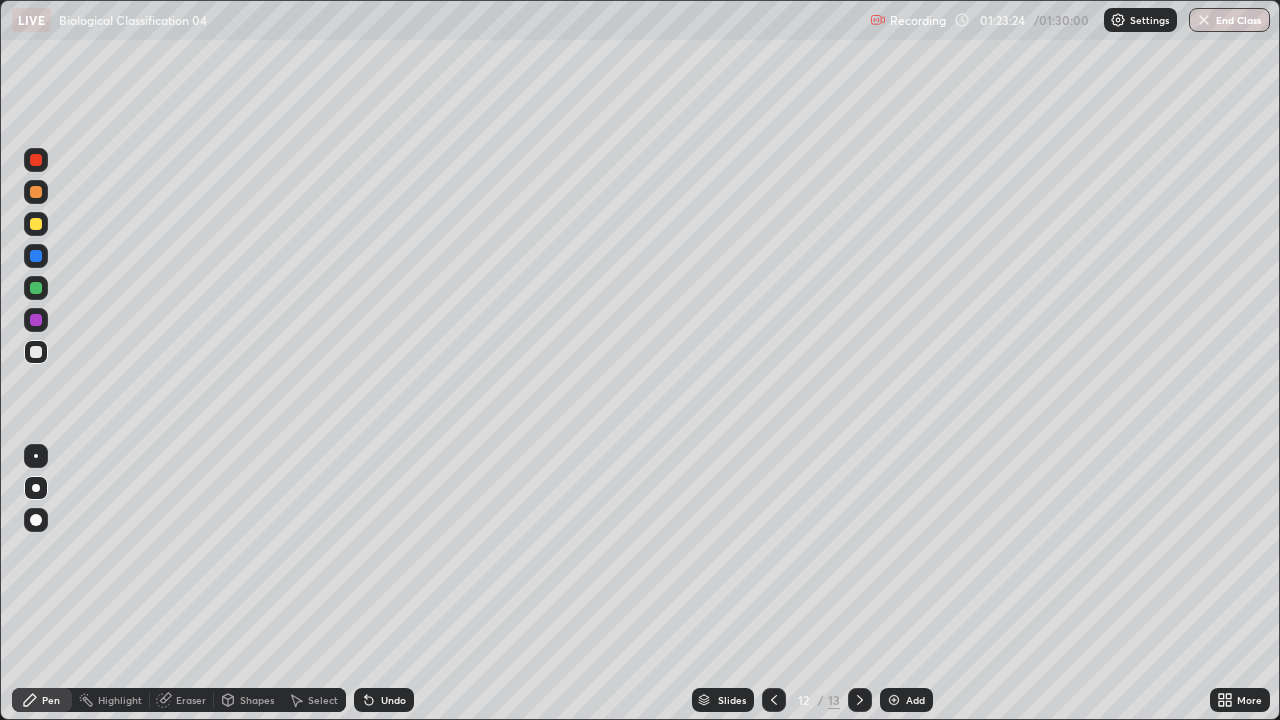 click on "Undo" at bounding box center [393, 700] 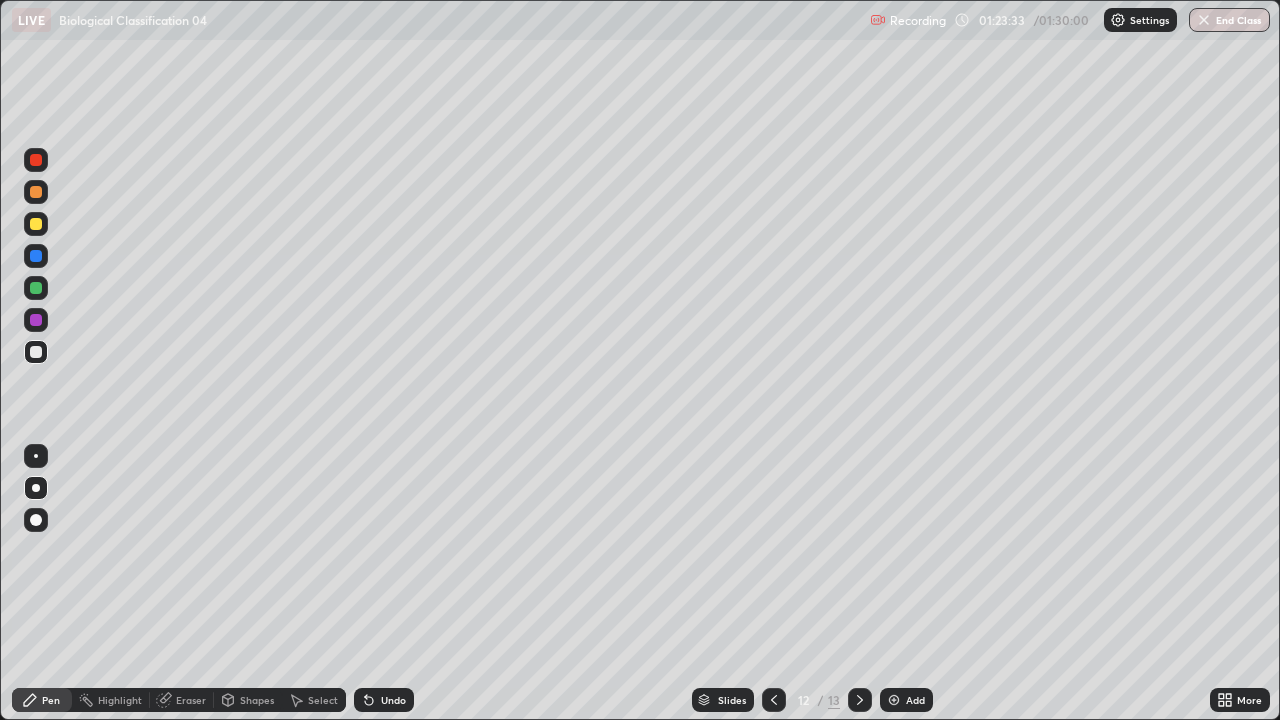 click on "Undo" at bounding box center (393, 700) 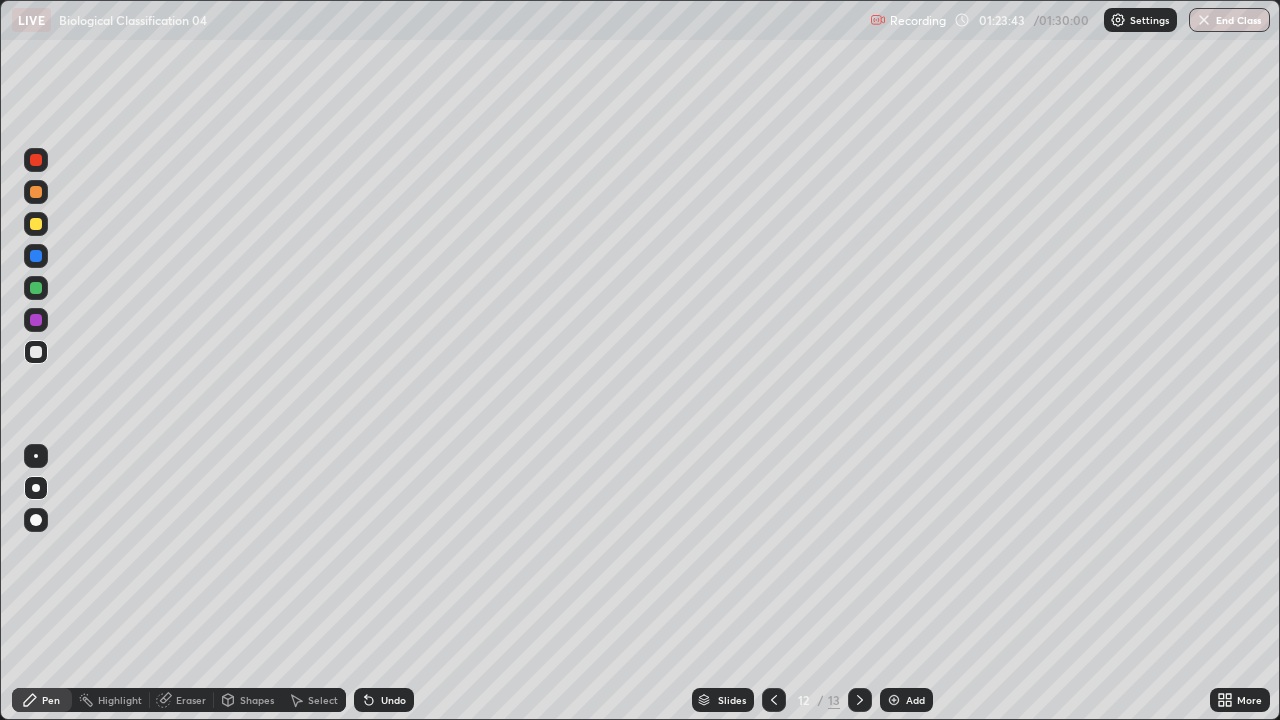 click at bounding box center [36, 224] 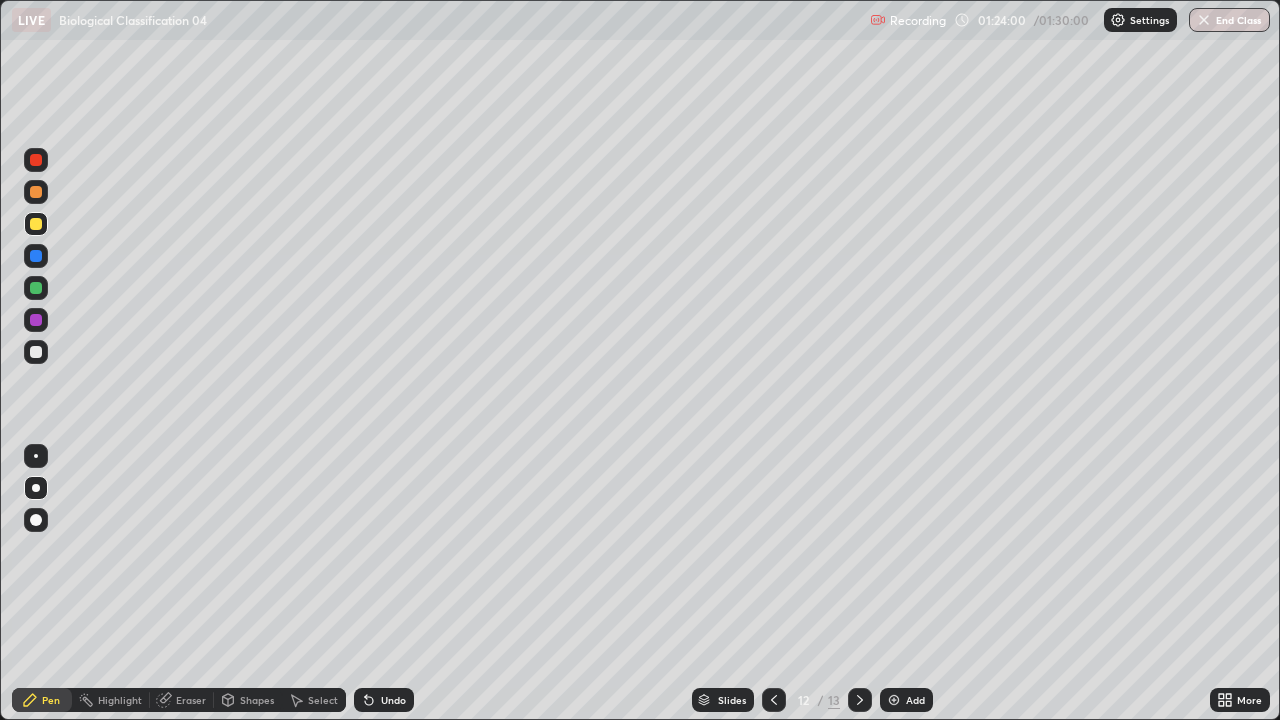 click at bounding box center [36, 352] 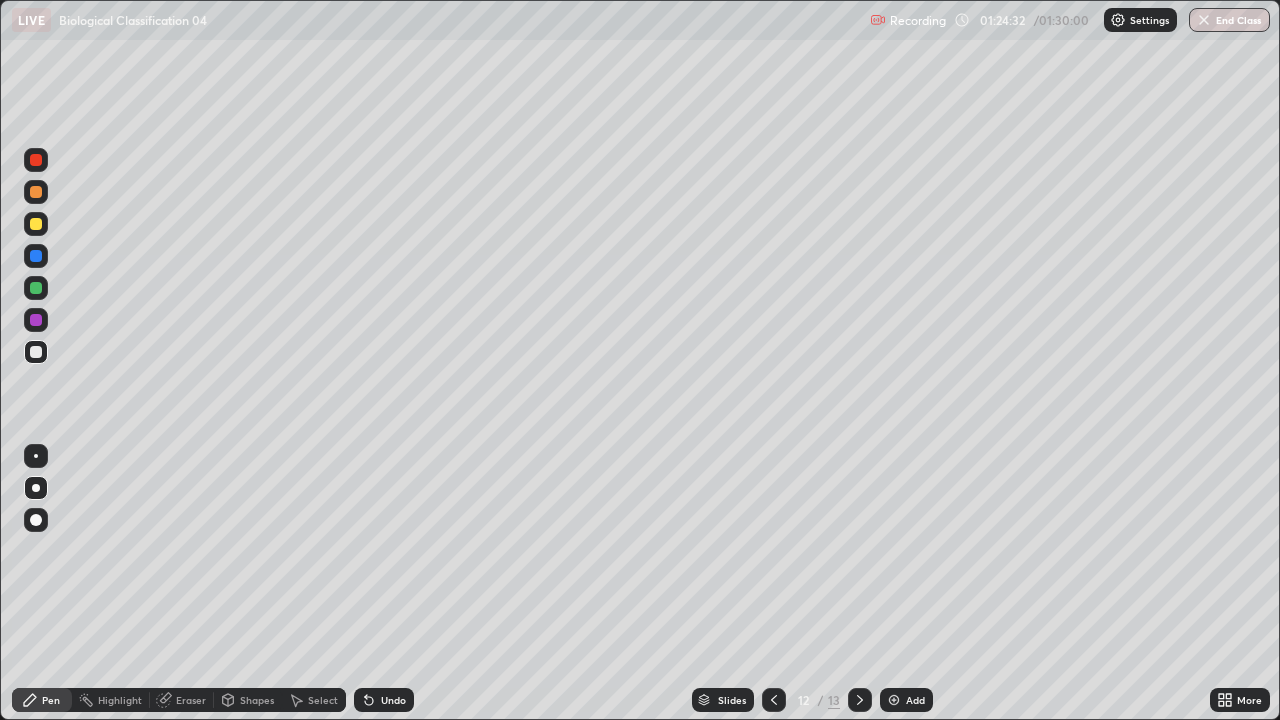 click at bounding box center [36, 224] 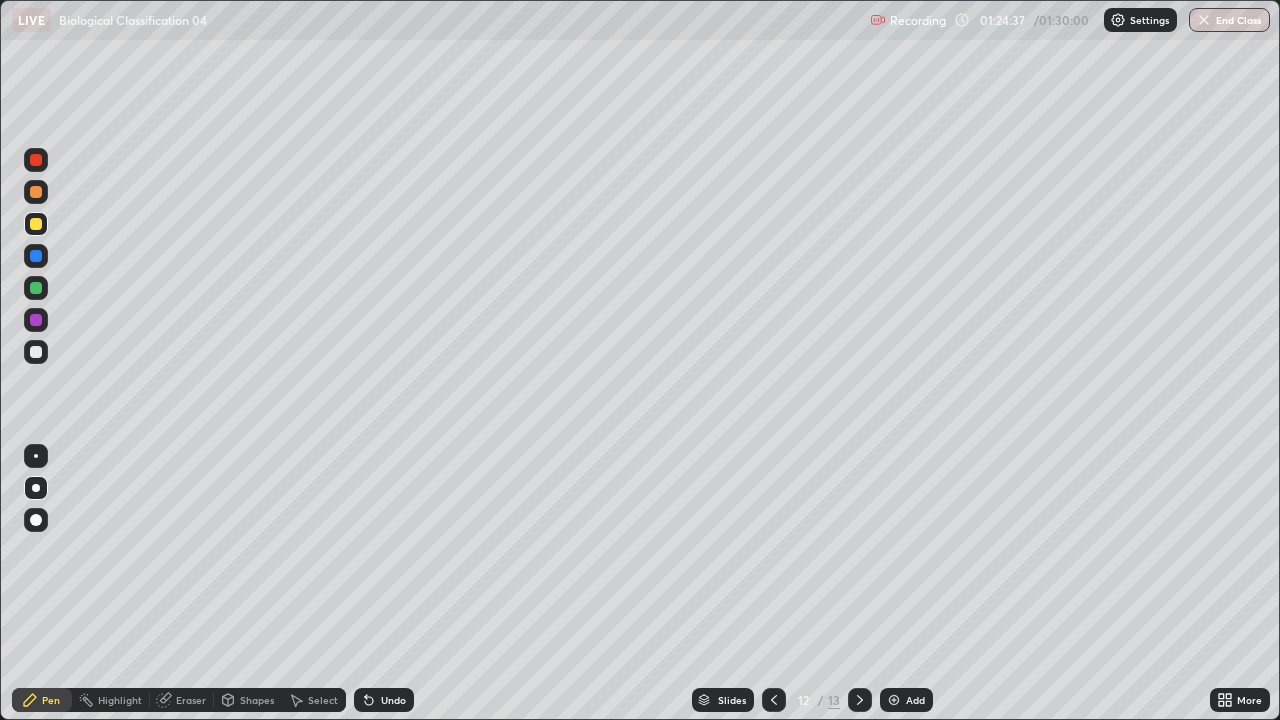 click on "Undo" at bounding box center [384, 700] 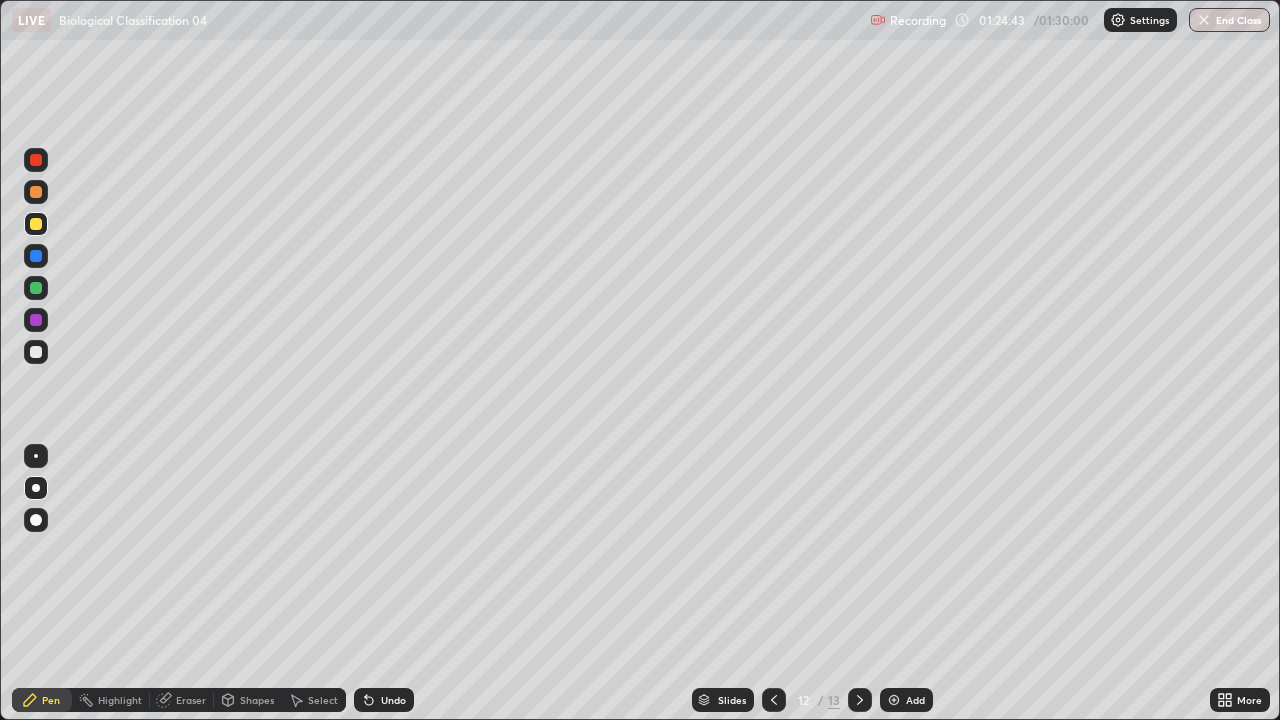 click at bounding box center (36, 352) 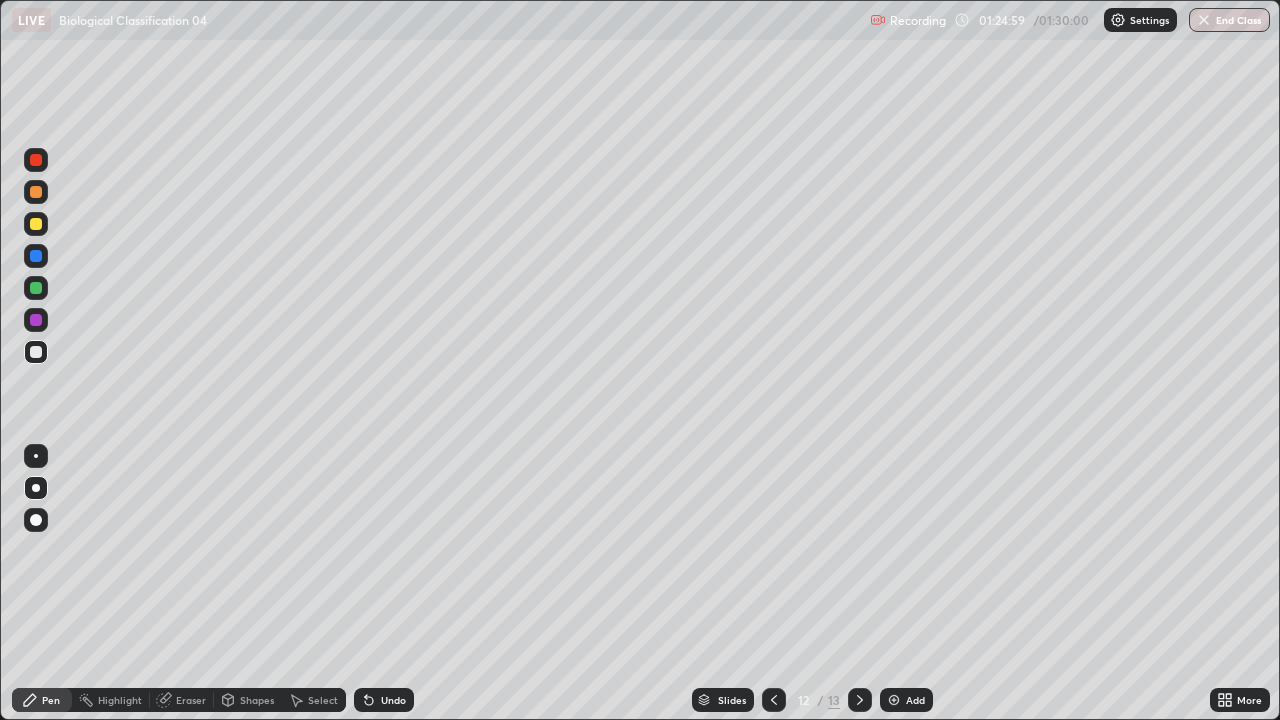 click at bounding box center [36, 224] 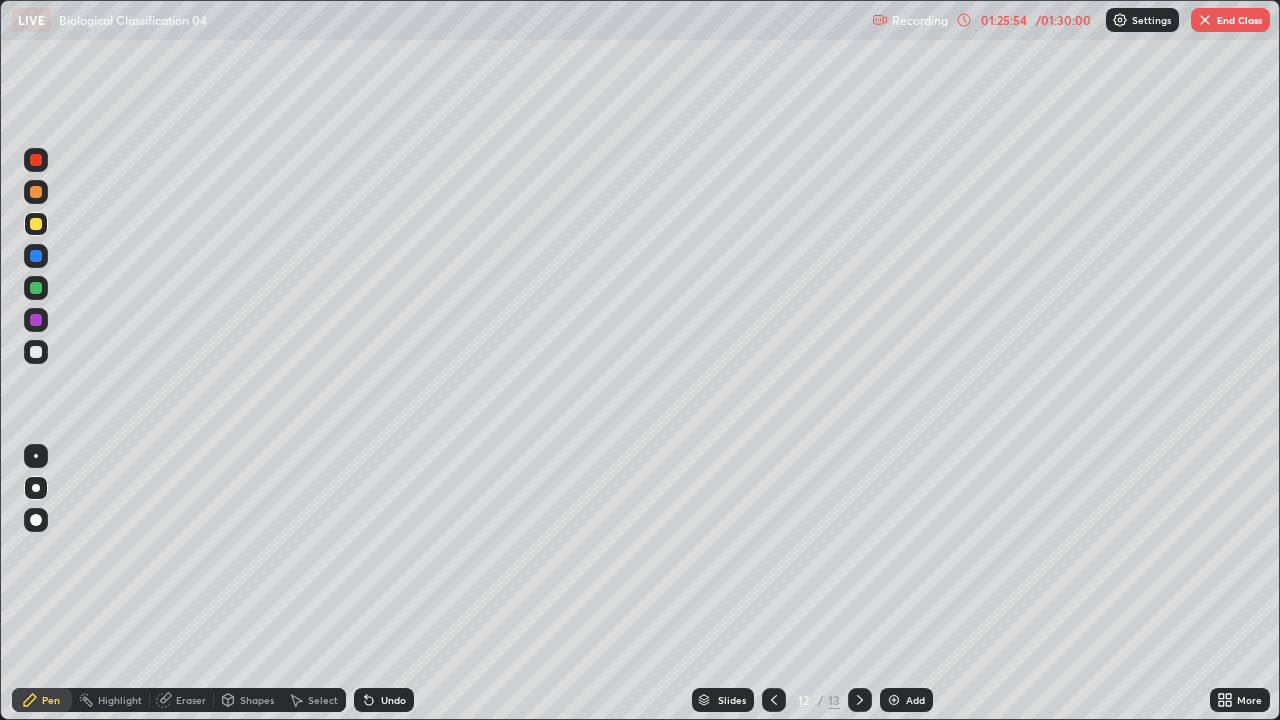click at bounding box center (36, 352) 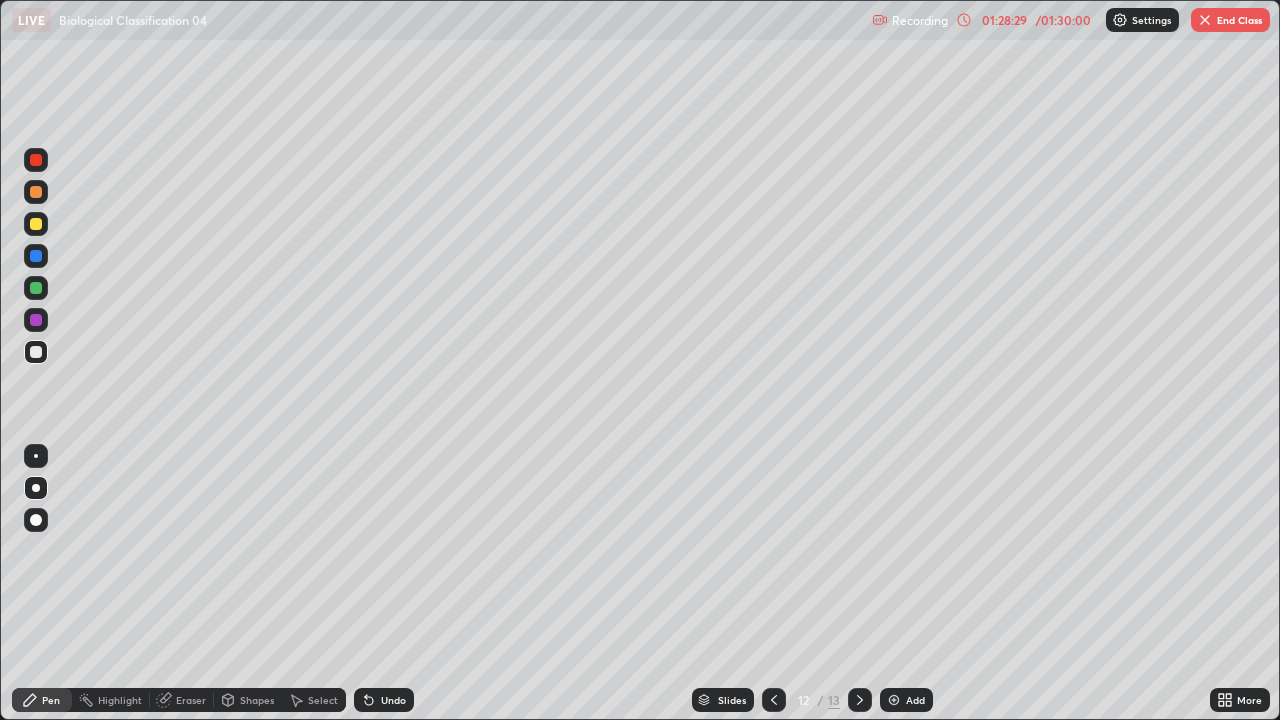 click on "End Class" at bounding box center [1230, 20] 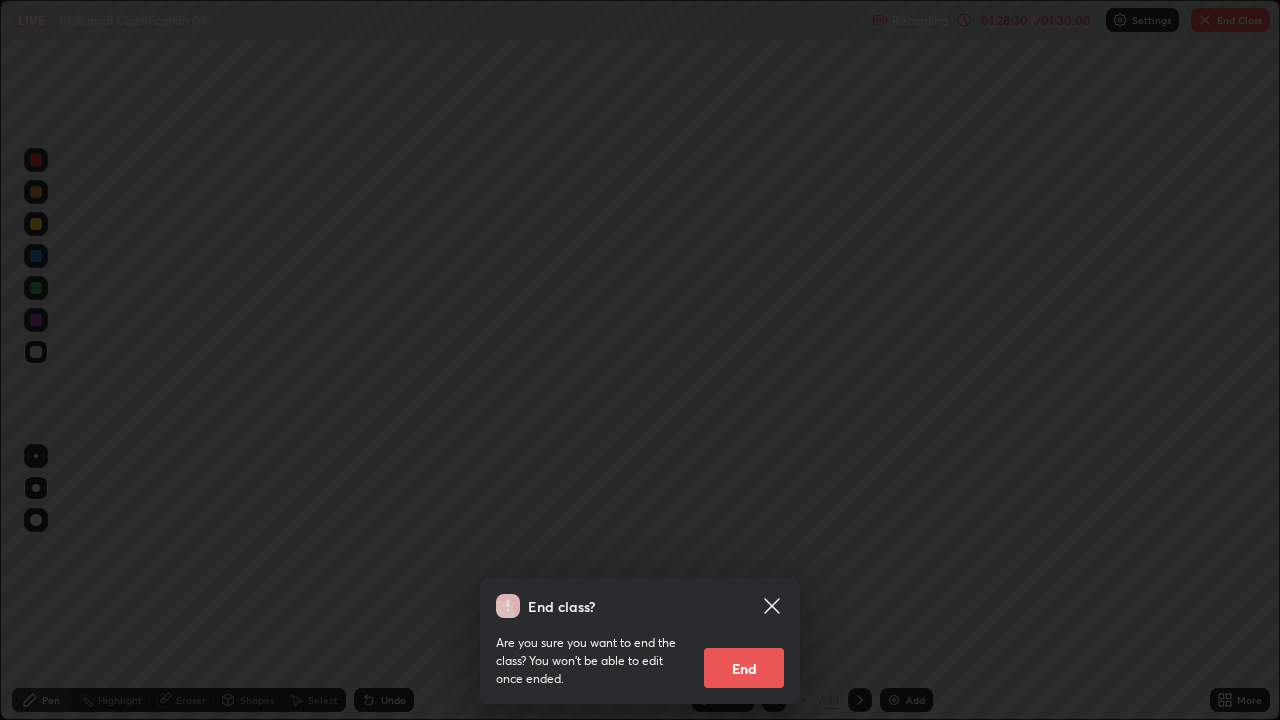 click on "End" at bounding box center (744, 668) 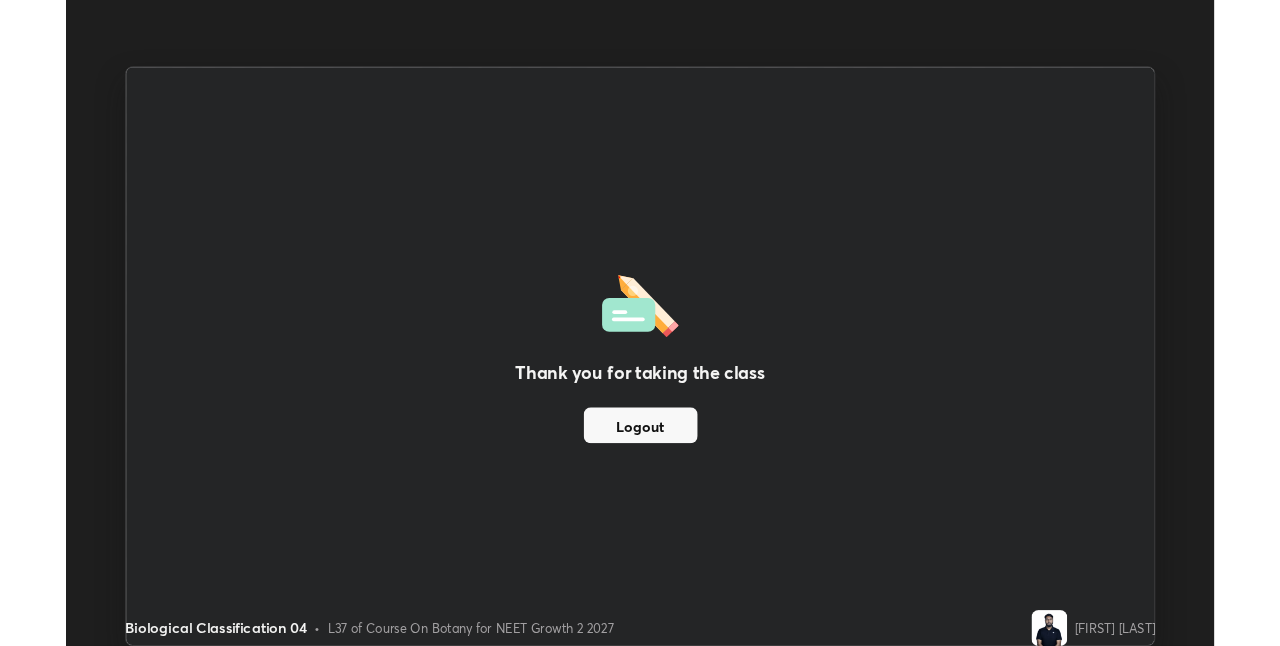 scroll, scrollTop: 646, scrollLeft: 1280, axis: both 